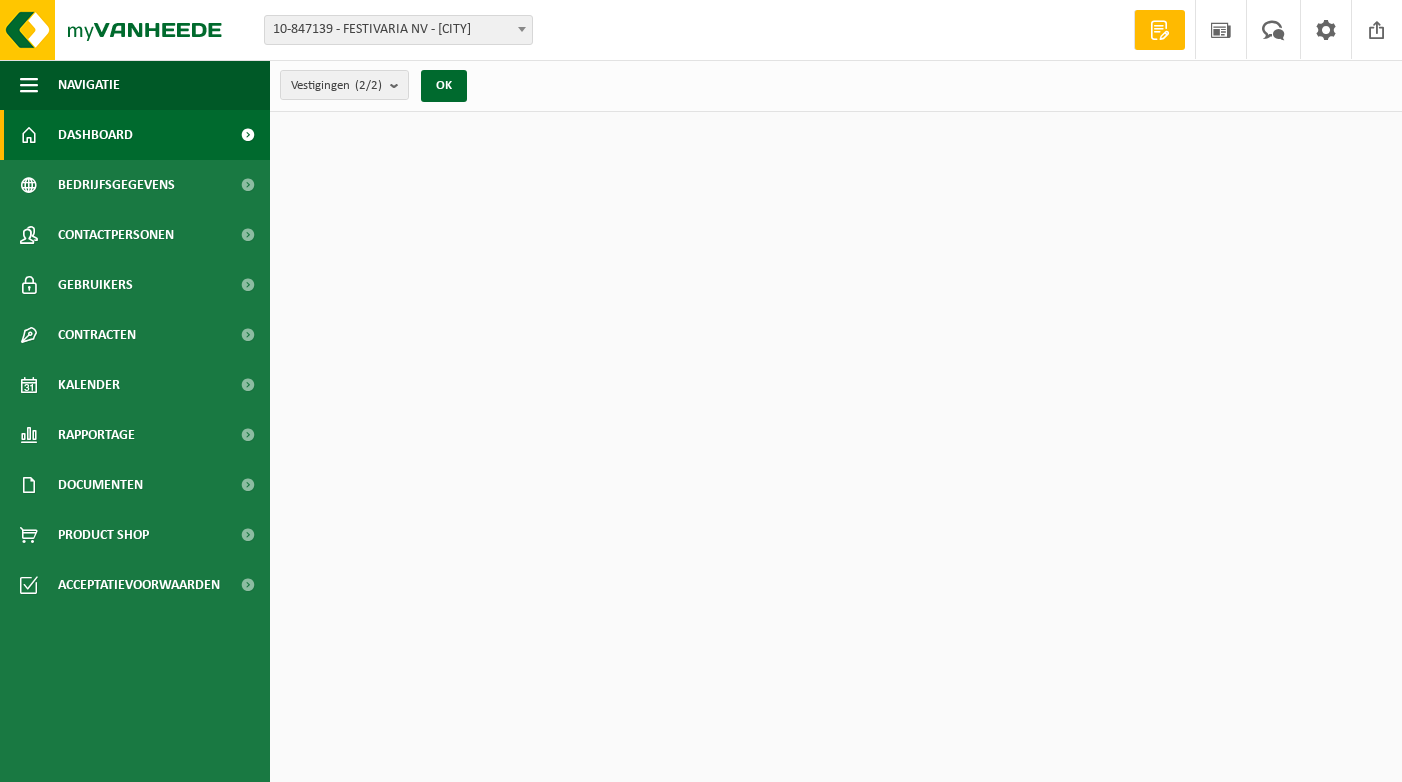 scroll, scrollTop: 0, scrollLeft: 0, axis: both 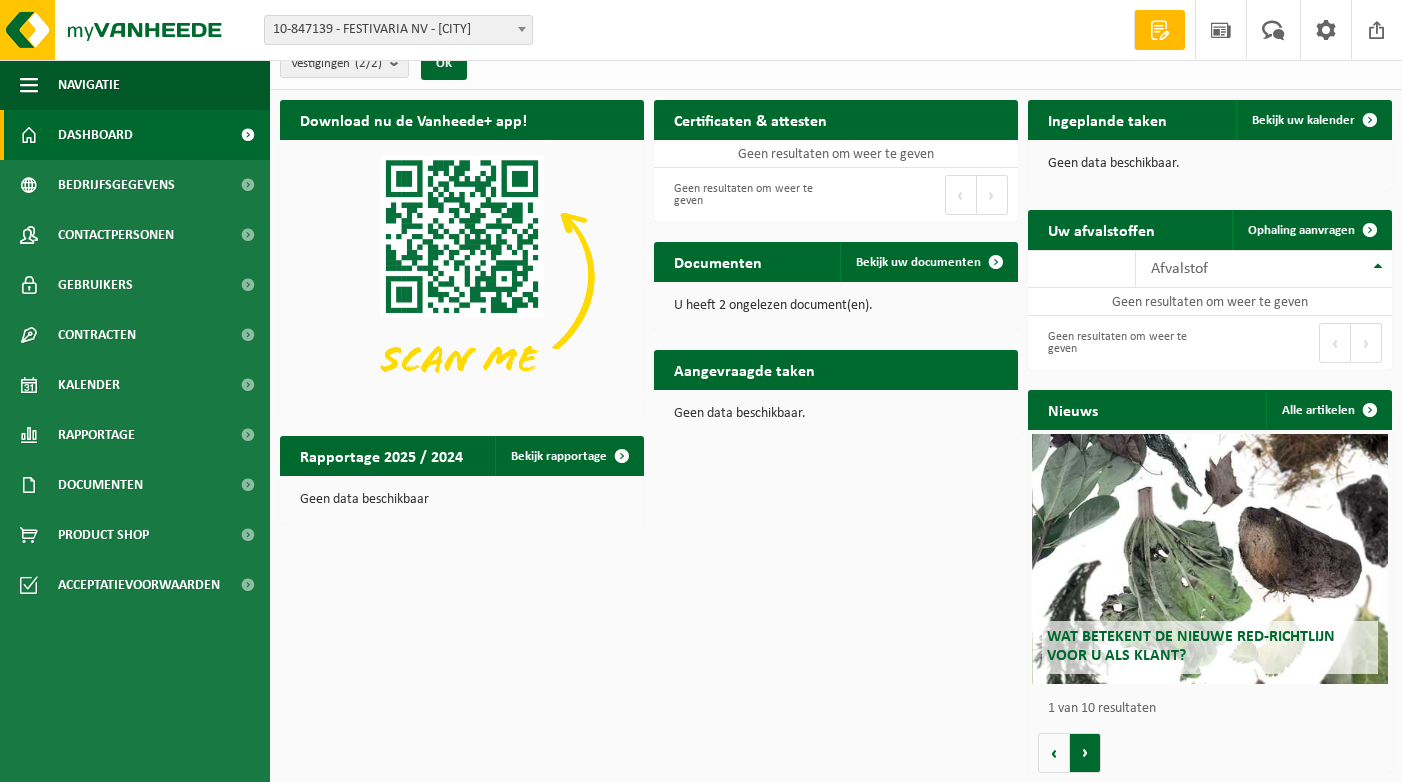 click on "Volgende" at bounding box center (1085, 753) 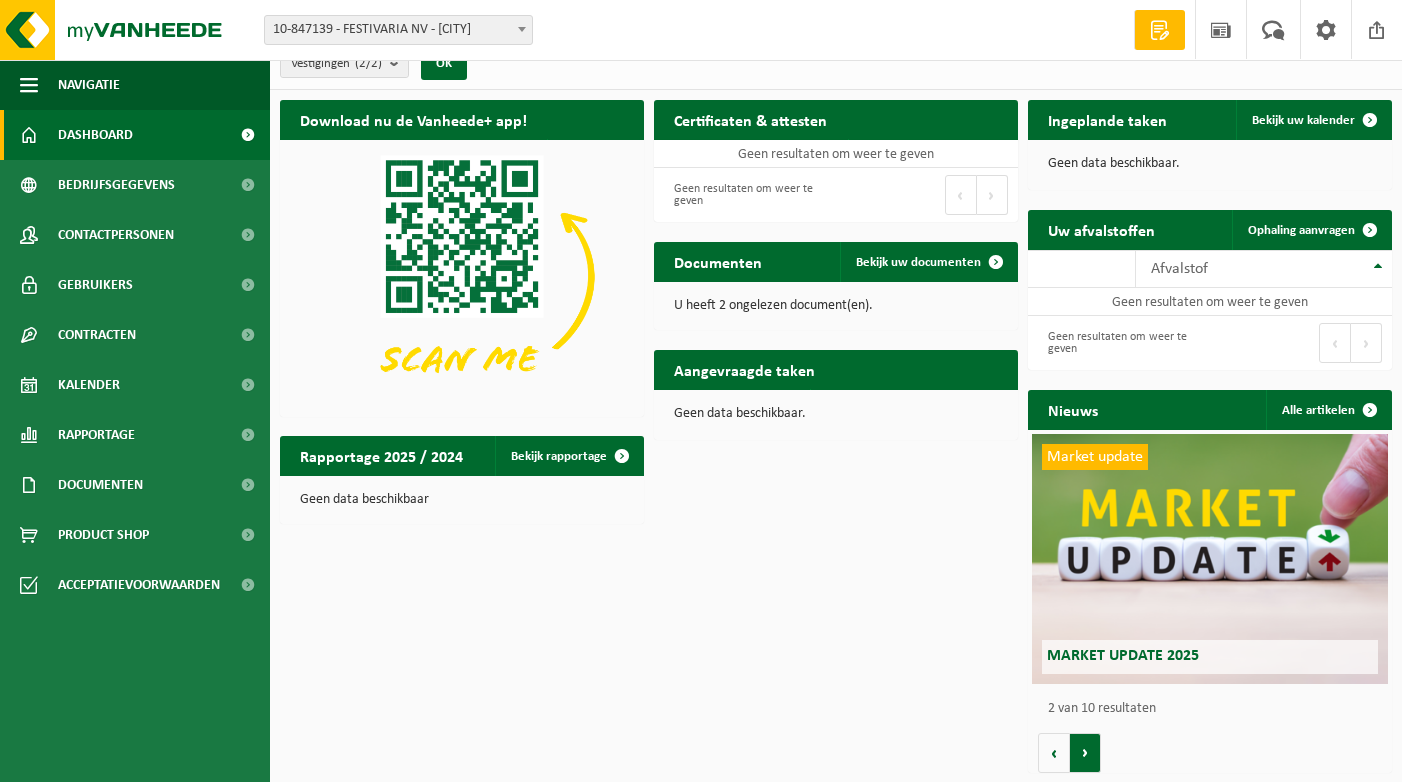 click on "Volgende" at bounding box center (1085, 753) 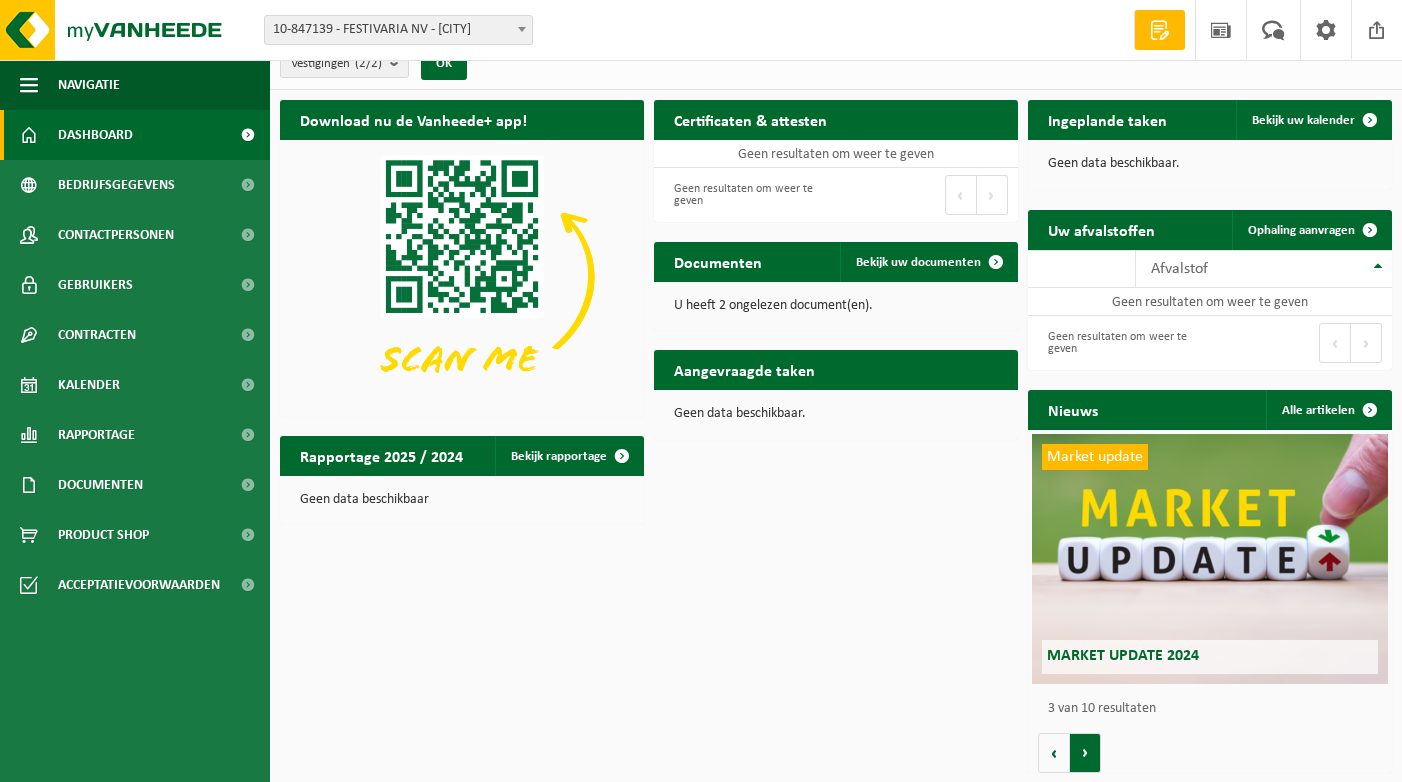 click on "Volgende" at bounding box center (1085, 753) 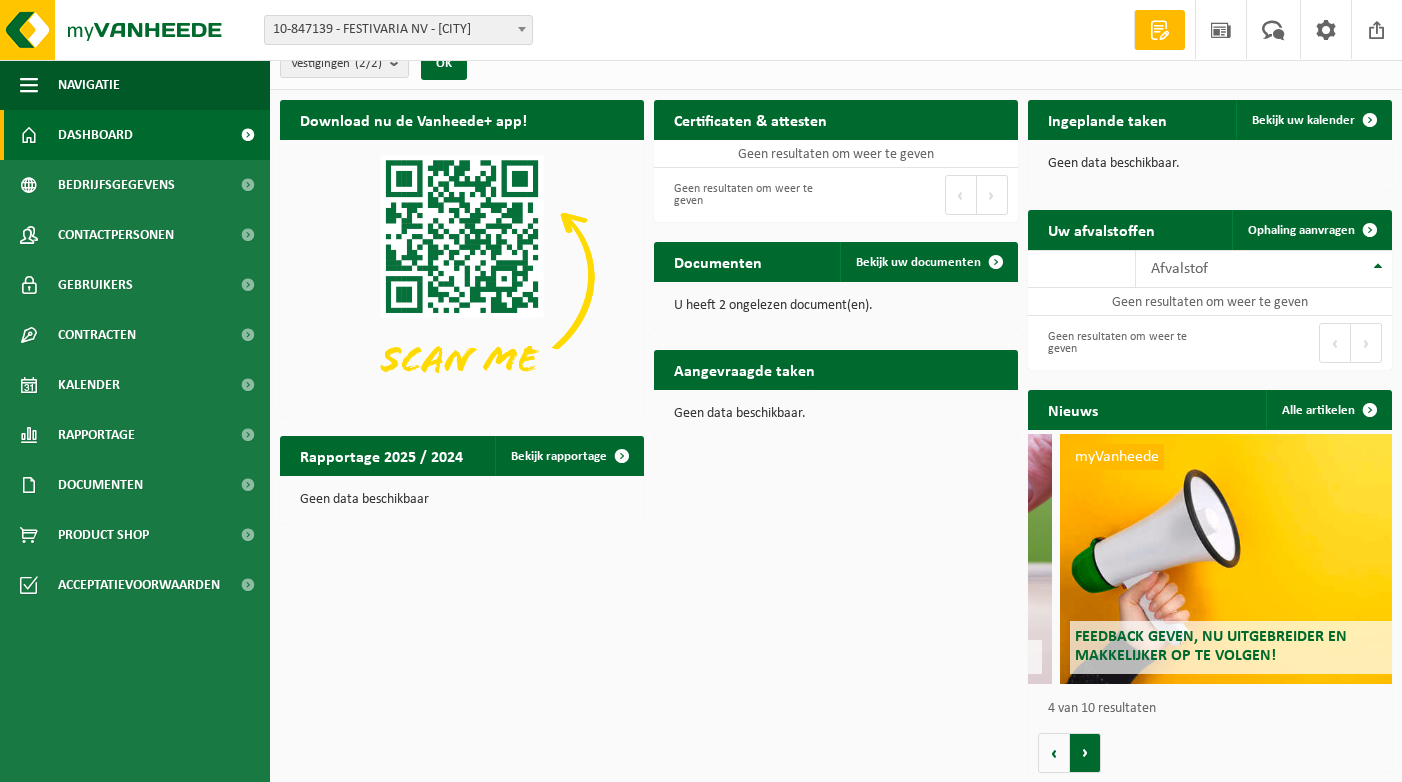 click on "Volgende" at bounding box center [1085, 753] 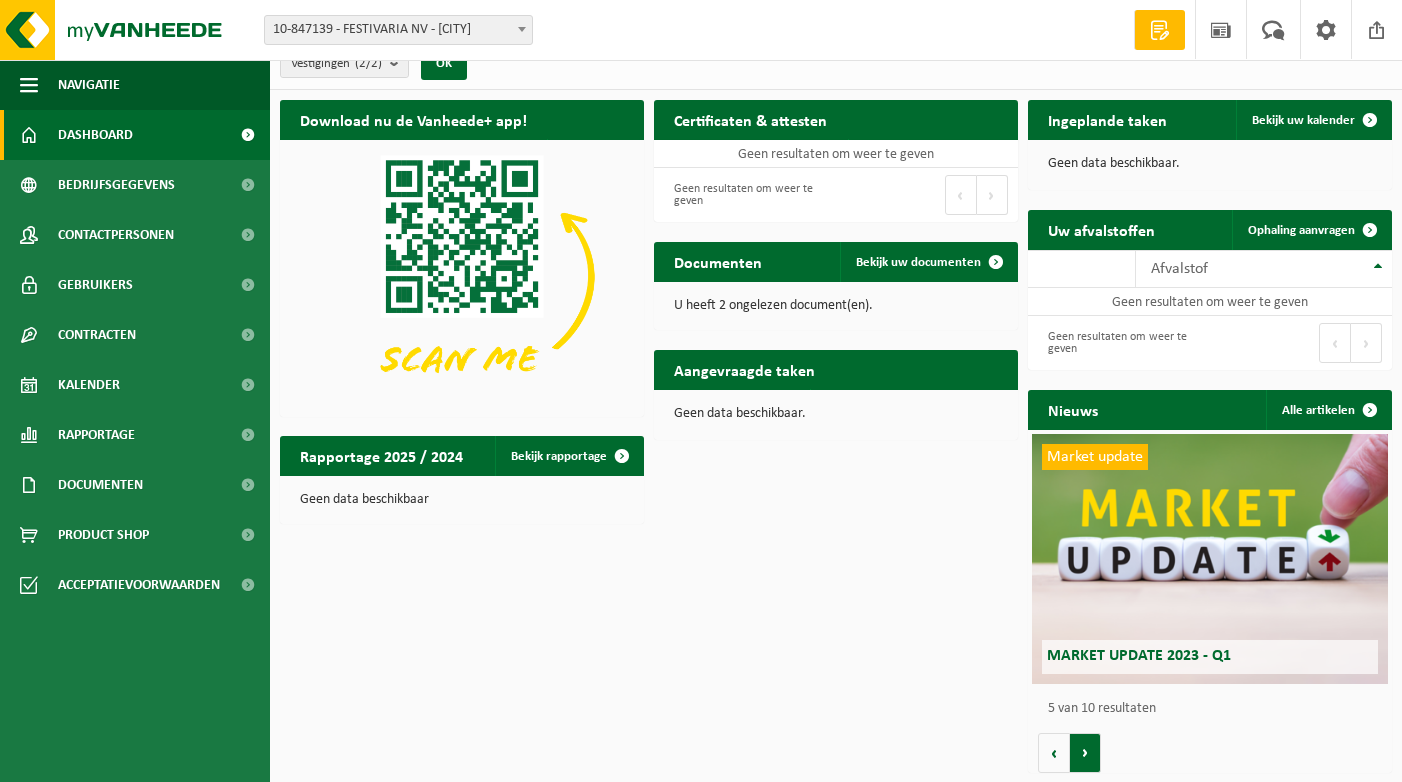 scroll, scrollTop: 0, scrollLeft: 1456, axis: horizontal 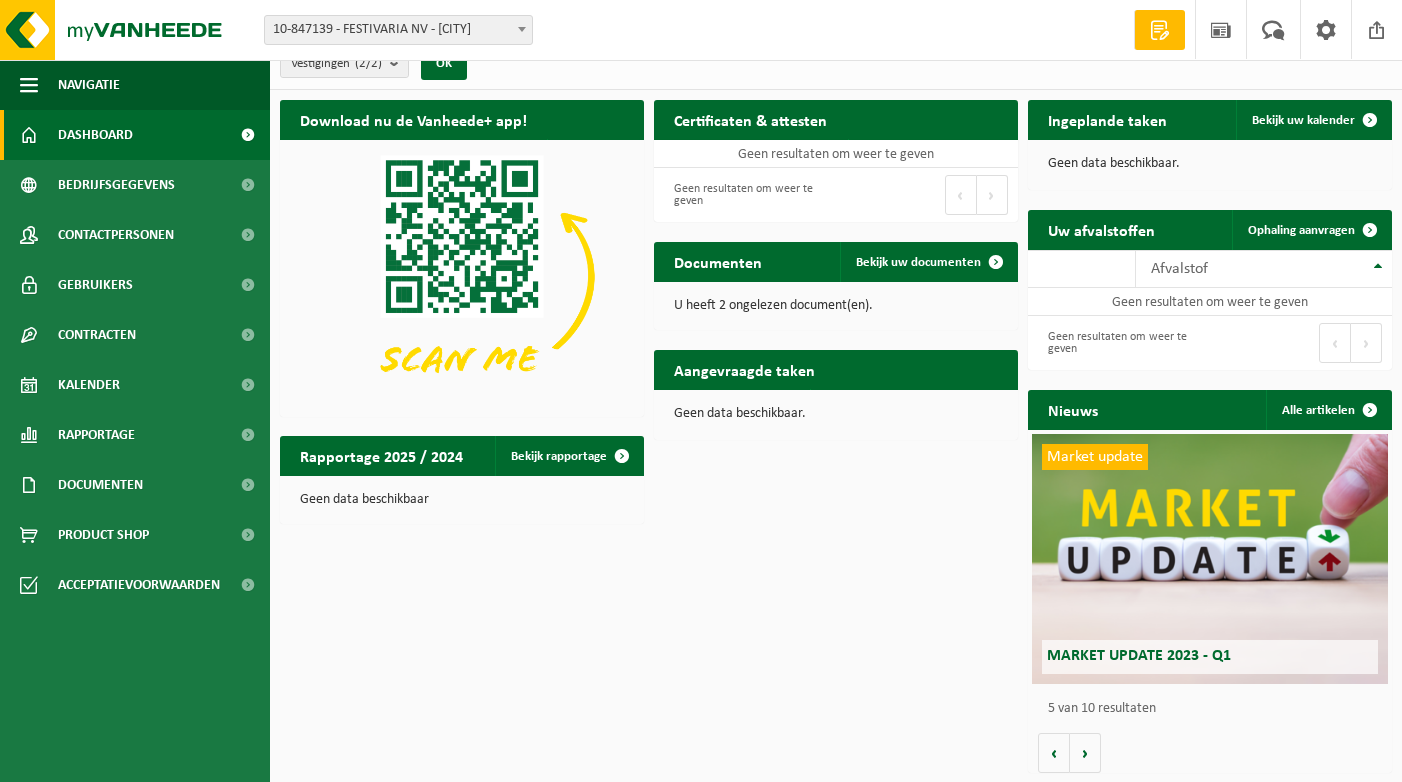 click on "Download nu de Vanheede+ app!       Verberg                           Certificaten & attesten       Bekijk uw certificaten             Geen resultaten om weer te geven Geen resultaten om weer te geven Eerste Vorige Volgende Laatste           Ingeplande taken       Bekijk uw kalender                                     Geen data beschikbaar.               Uw afvalstoffen       Ophaling aanvragen             10 25 50 100 10  resultaten weergeven     Afvalstof   Geen resultaten om weer te geven   Geen resultaten om weer te geven Eerste Vorige Volgende Laatste           Documenten       Bekijk uw documenten               U heeft 2 ongelezen document(en).             Aangevraagde taken       Toon de aangevraagde taken                                     Geen data beschikbaar.               Nieuws      Alle artikelen                    Wat betekent de nieuwe RED-richtlijn voor u als klant?               Market update   Market update 2025               Market update   Market update 2024" at bounding box center [836, 436] 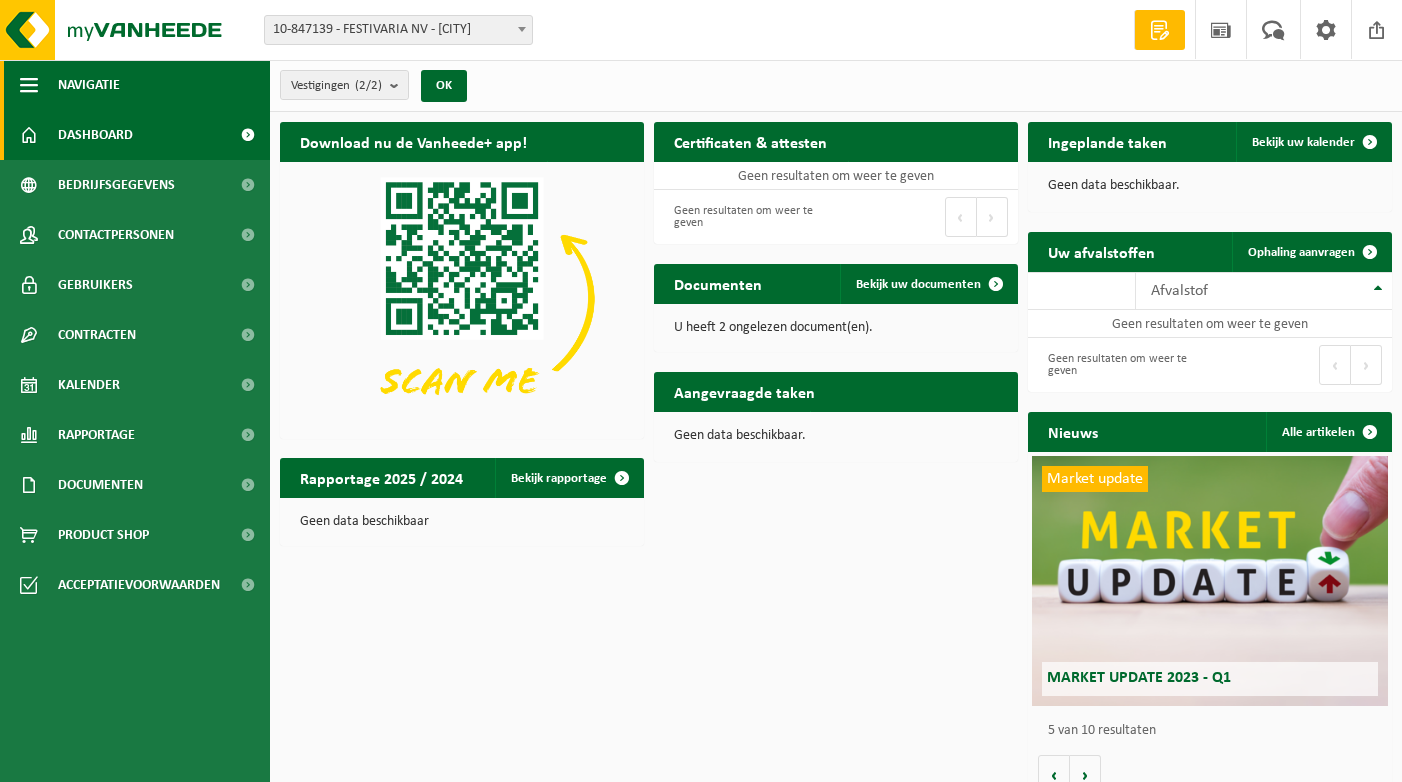 click at bounding box center [29, 85] 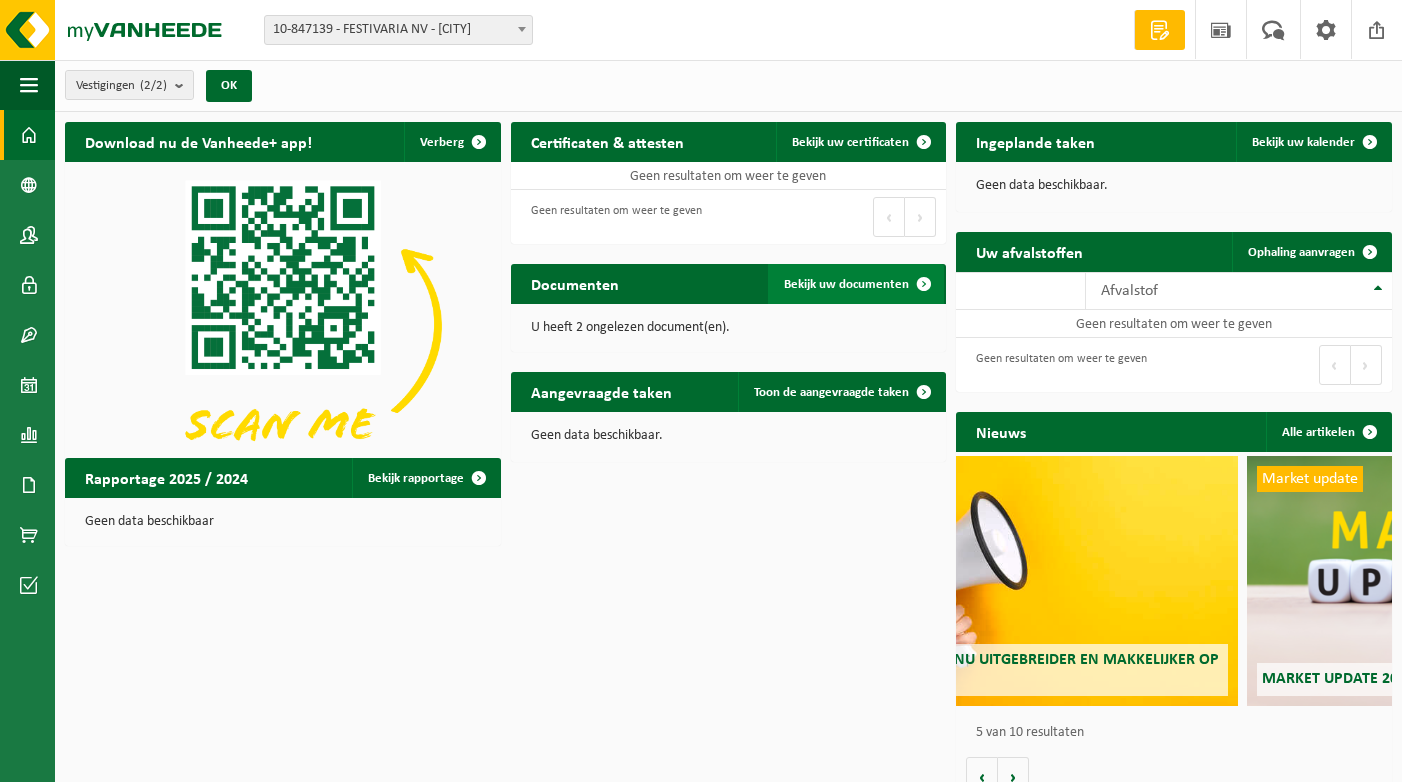 click at bounding box center (924, 284) 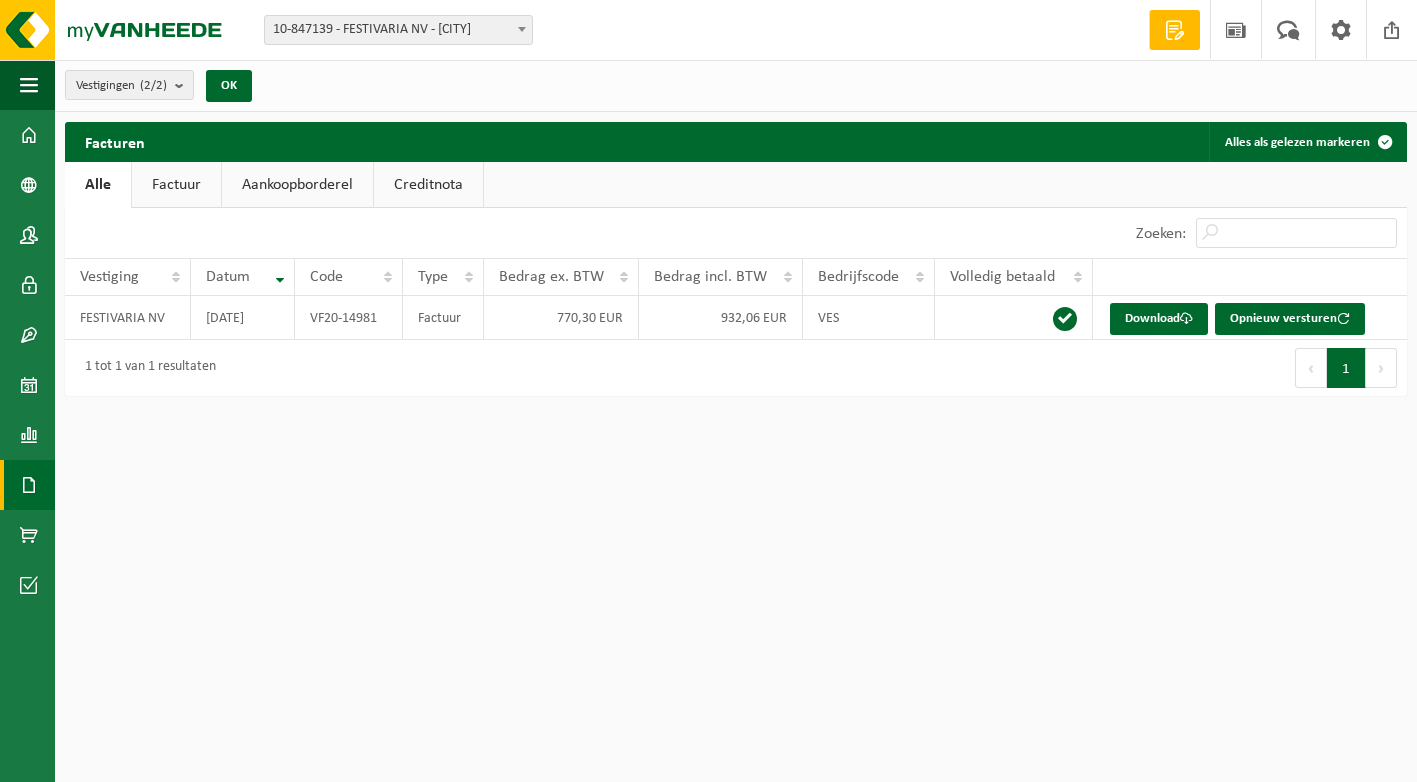 scroll, scrollTop: 0, scrollLeft: 0, axis: both 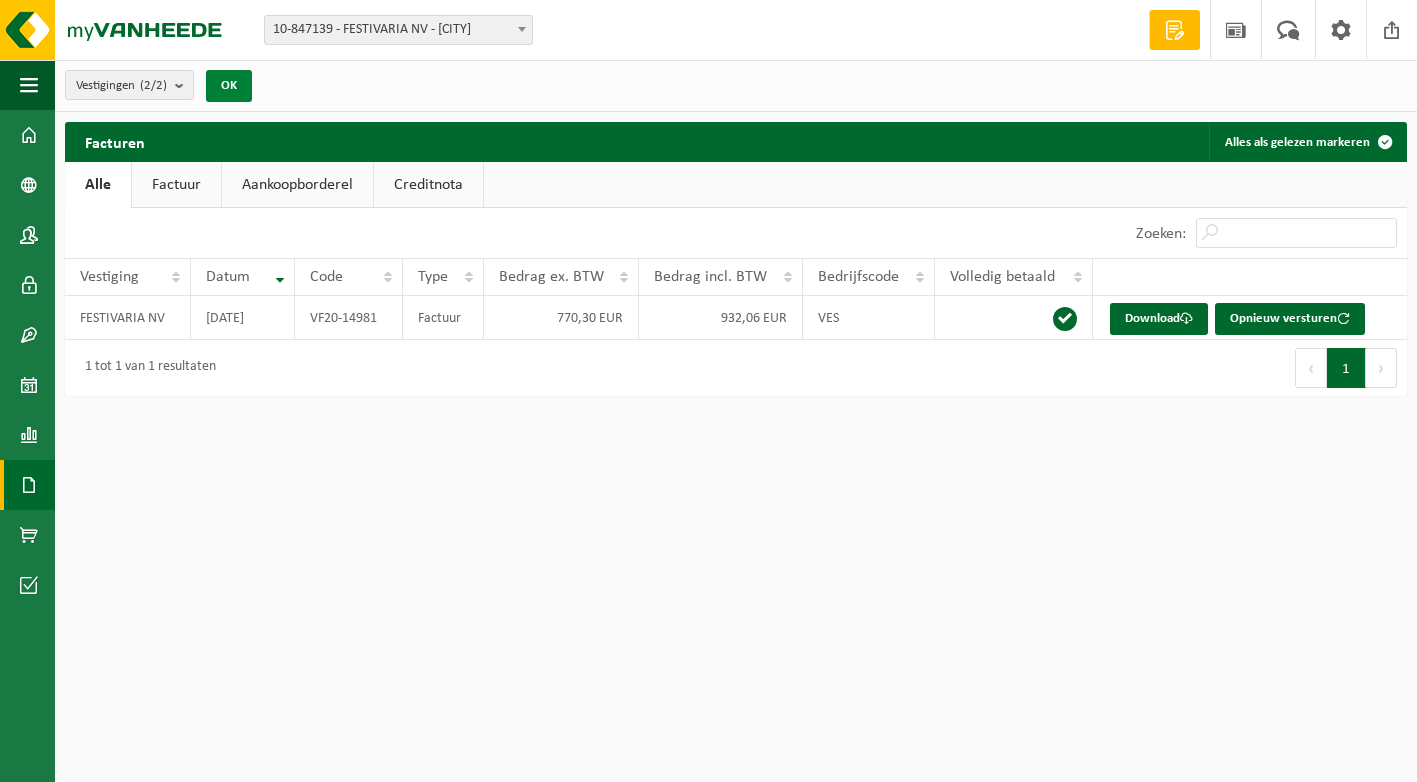 click on "OK" at bounding box center [229, 86] 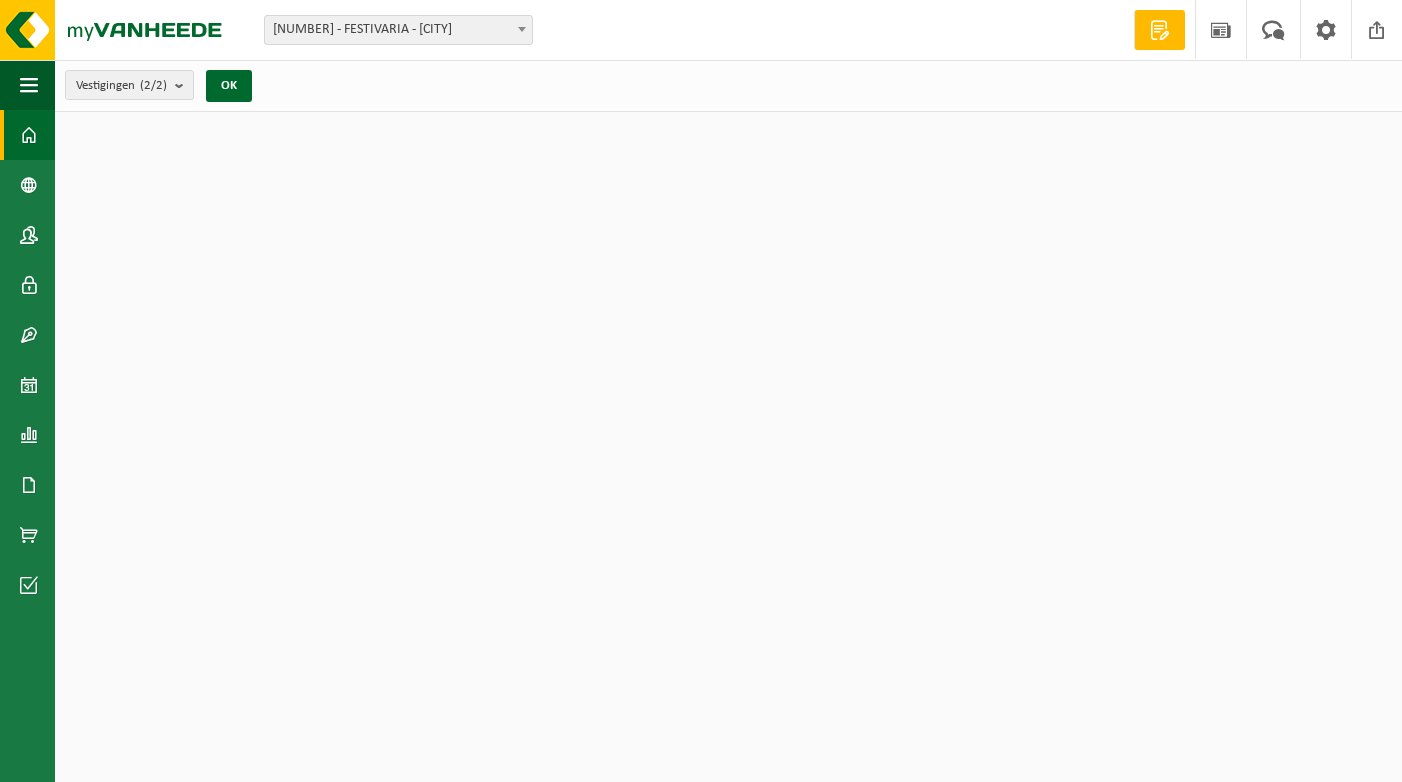 scroll, scrollTop: 0, scrollLeft: 0, axis: both 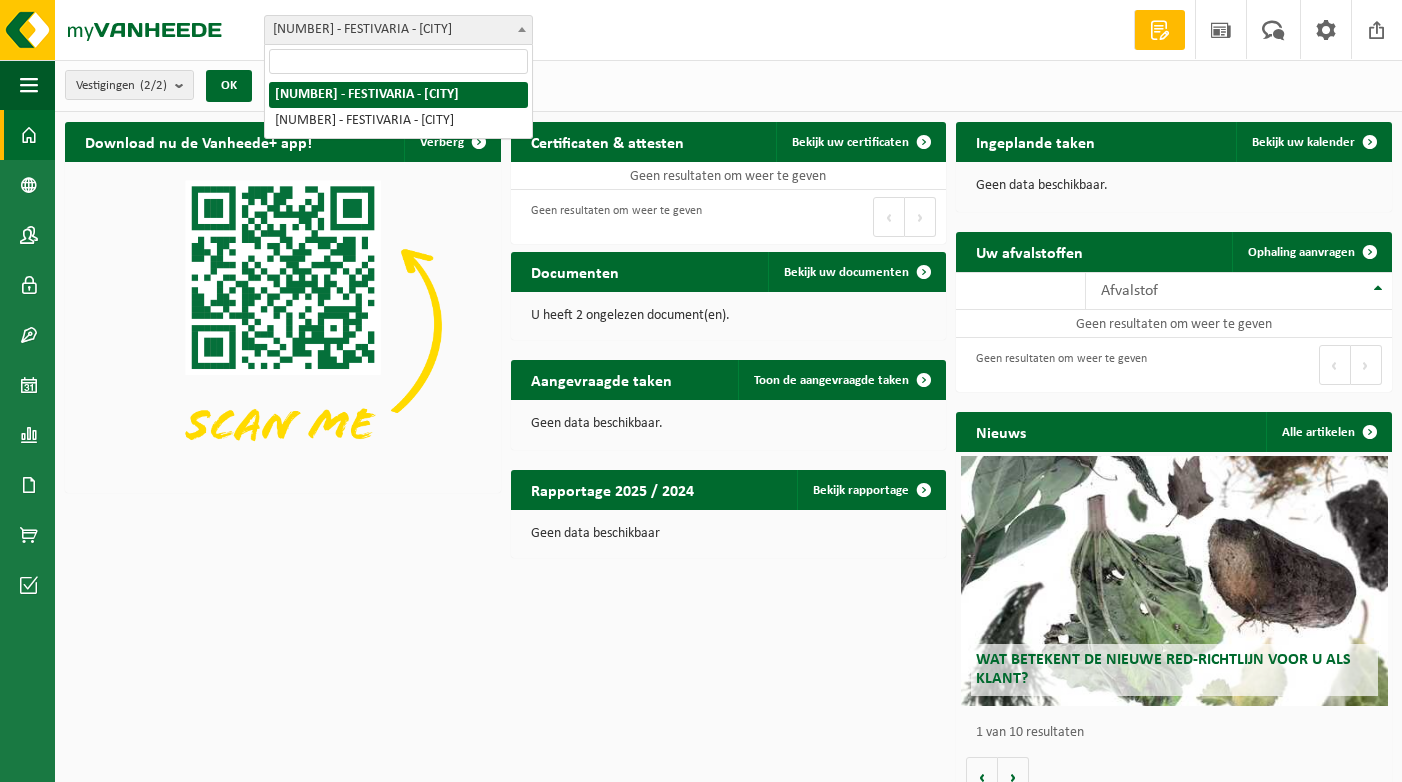 click at bounding box center [522, 29] 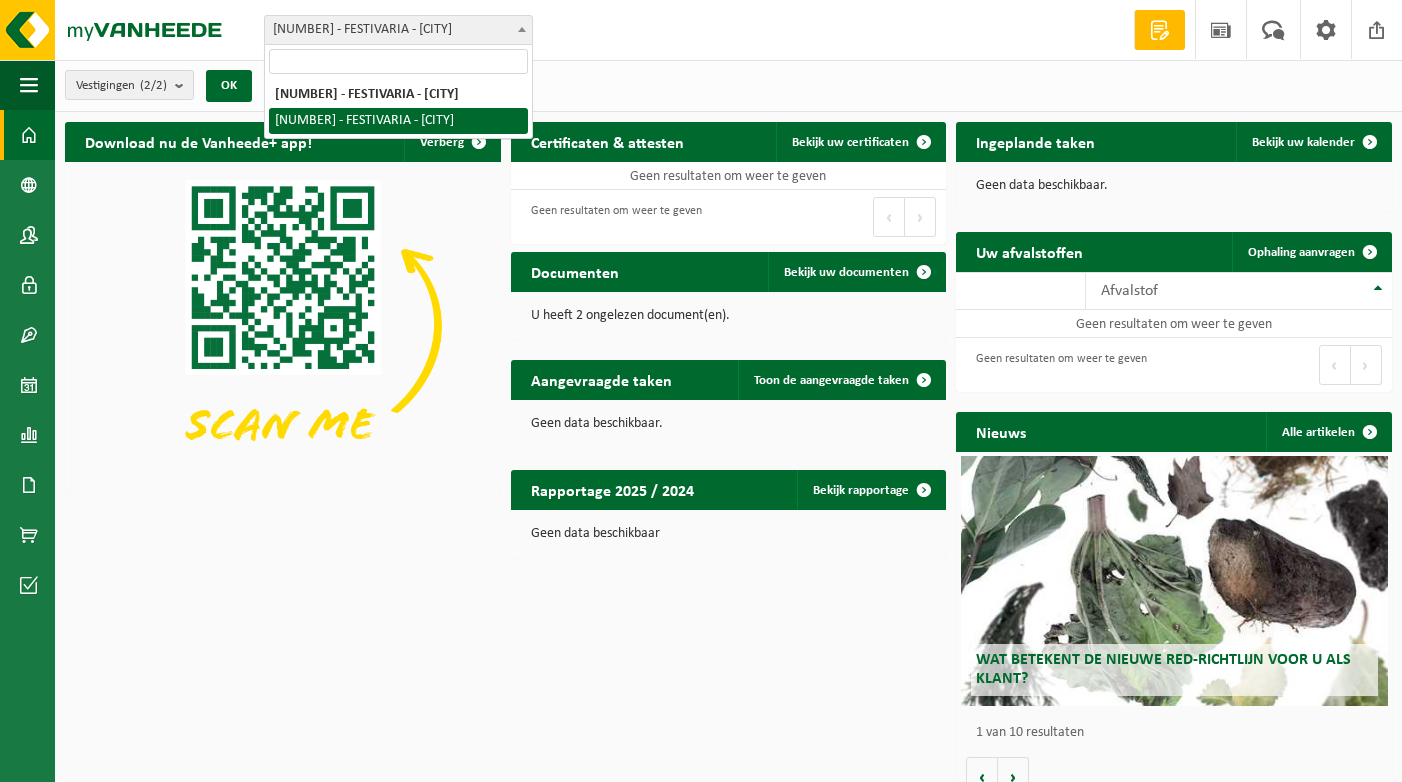 select on "[POSTAL_CODE]" 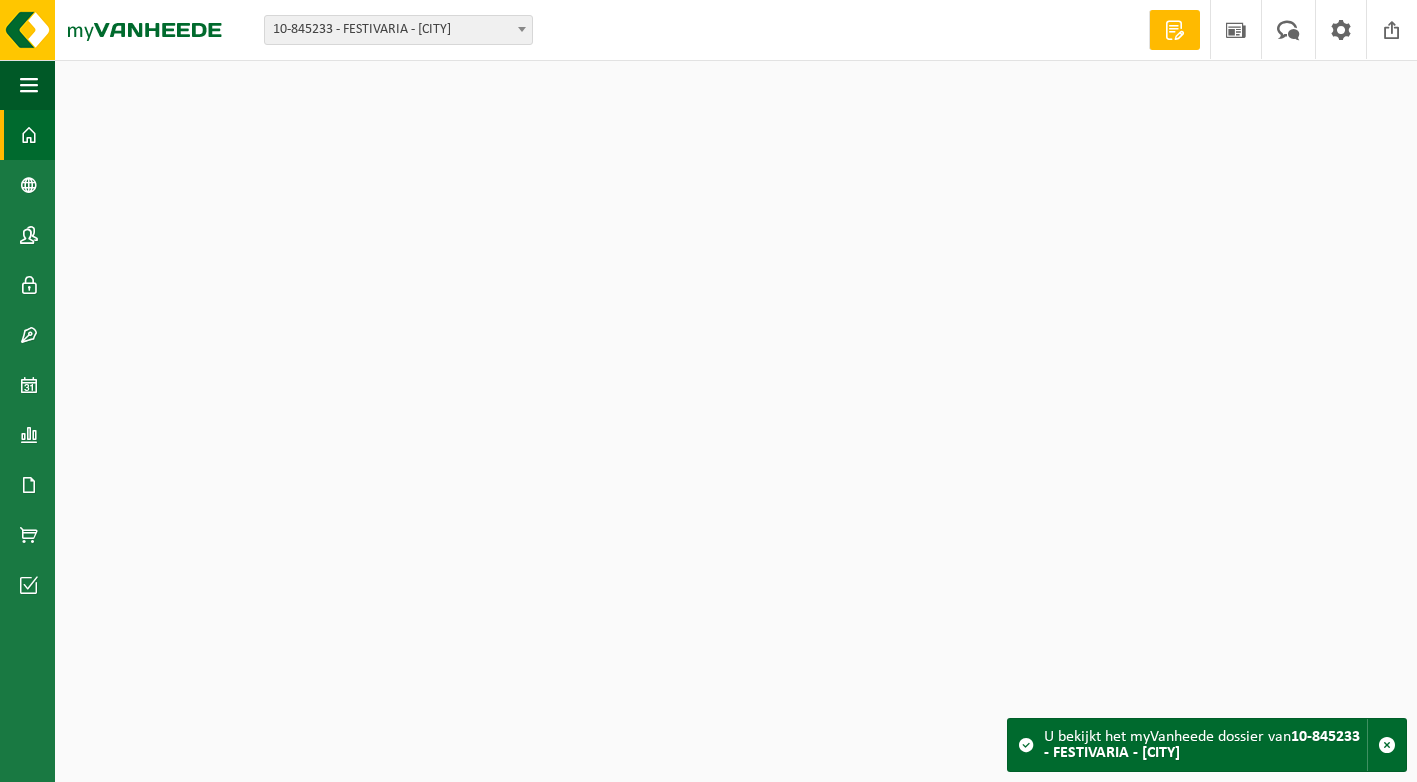 scroll, scrollTop: 0, scrollLeft: 0, axis: both 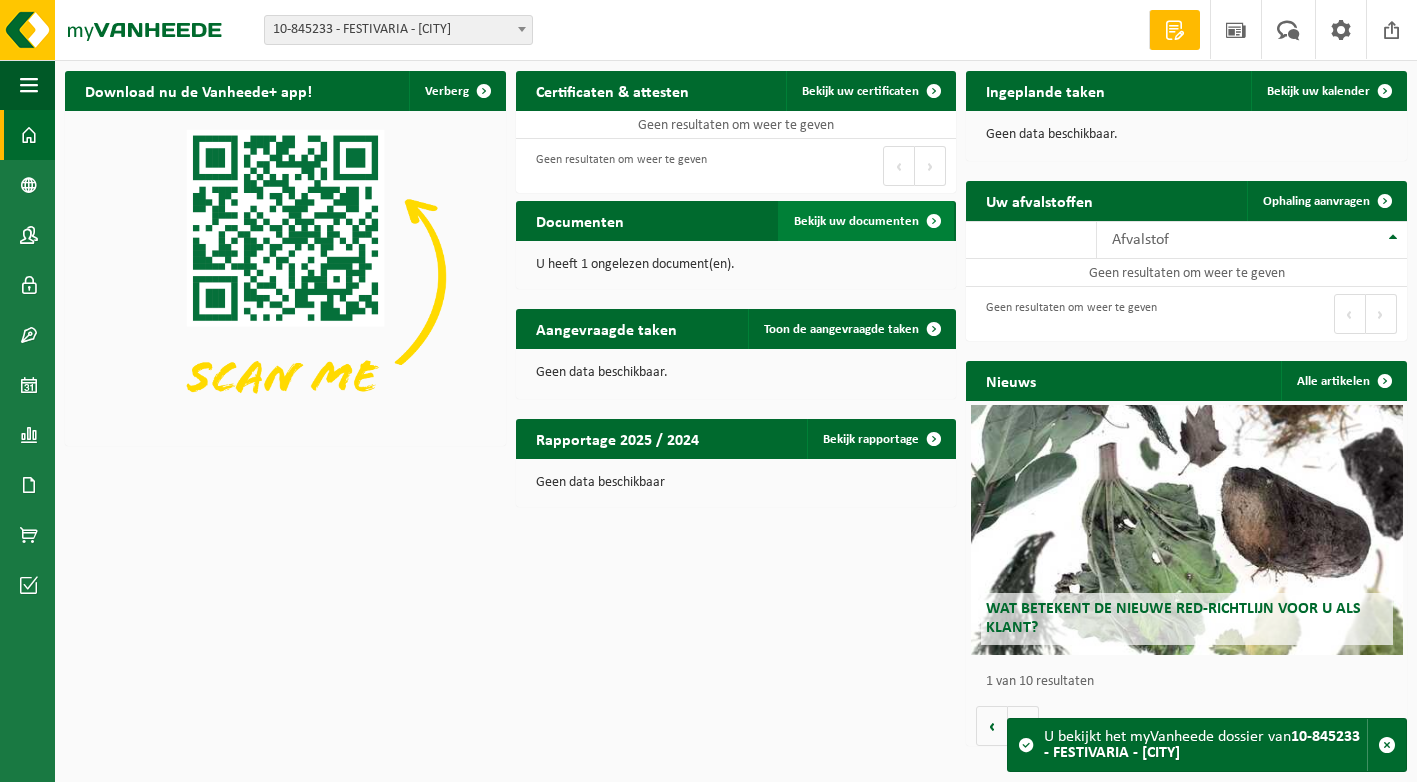 click at bounding box center [934, 221] 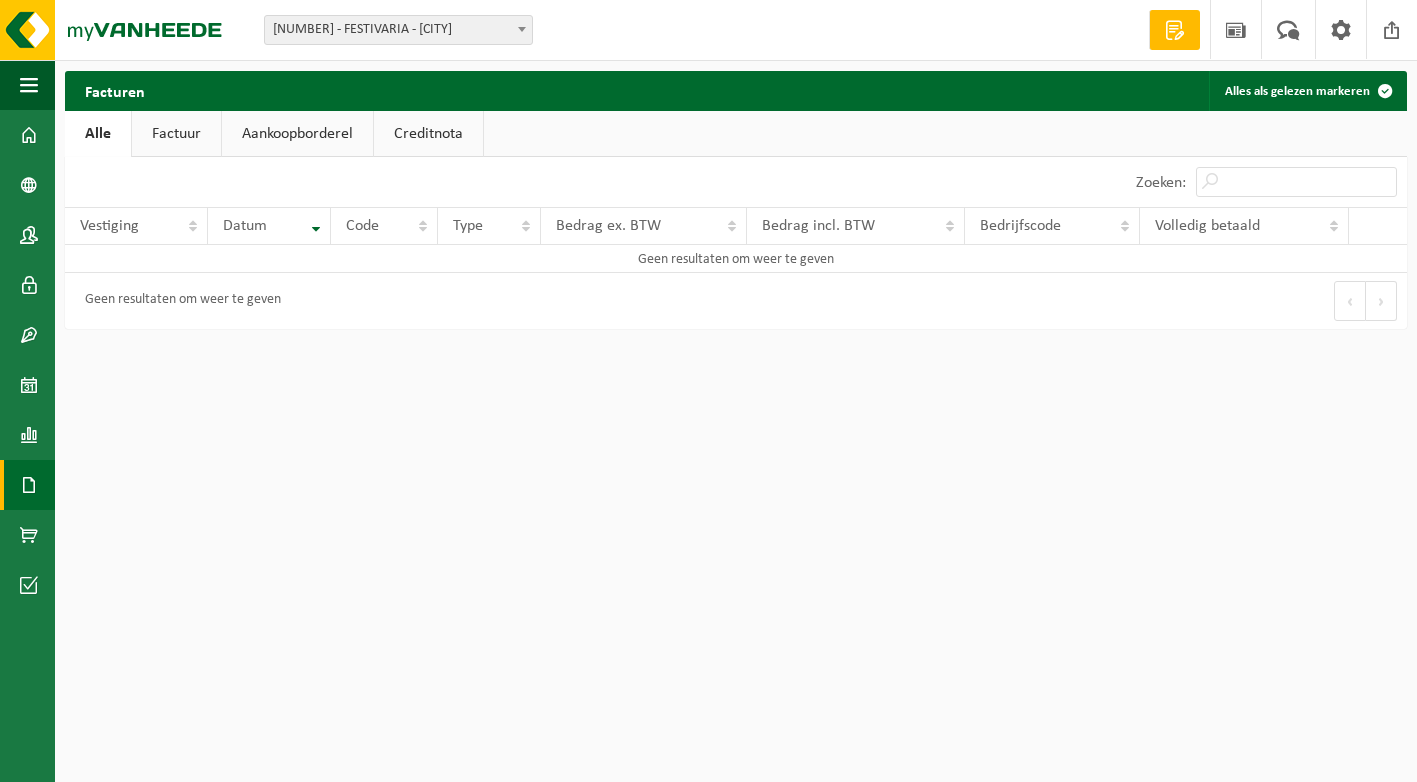 scroll, scrollTop: 0, scrollLeft: 0, axis: both 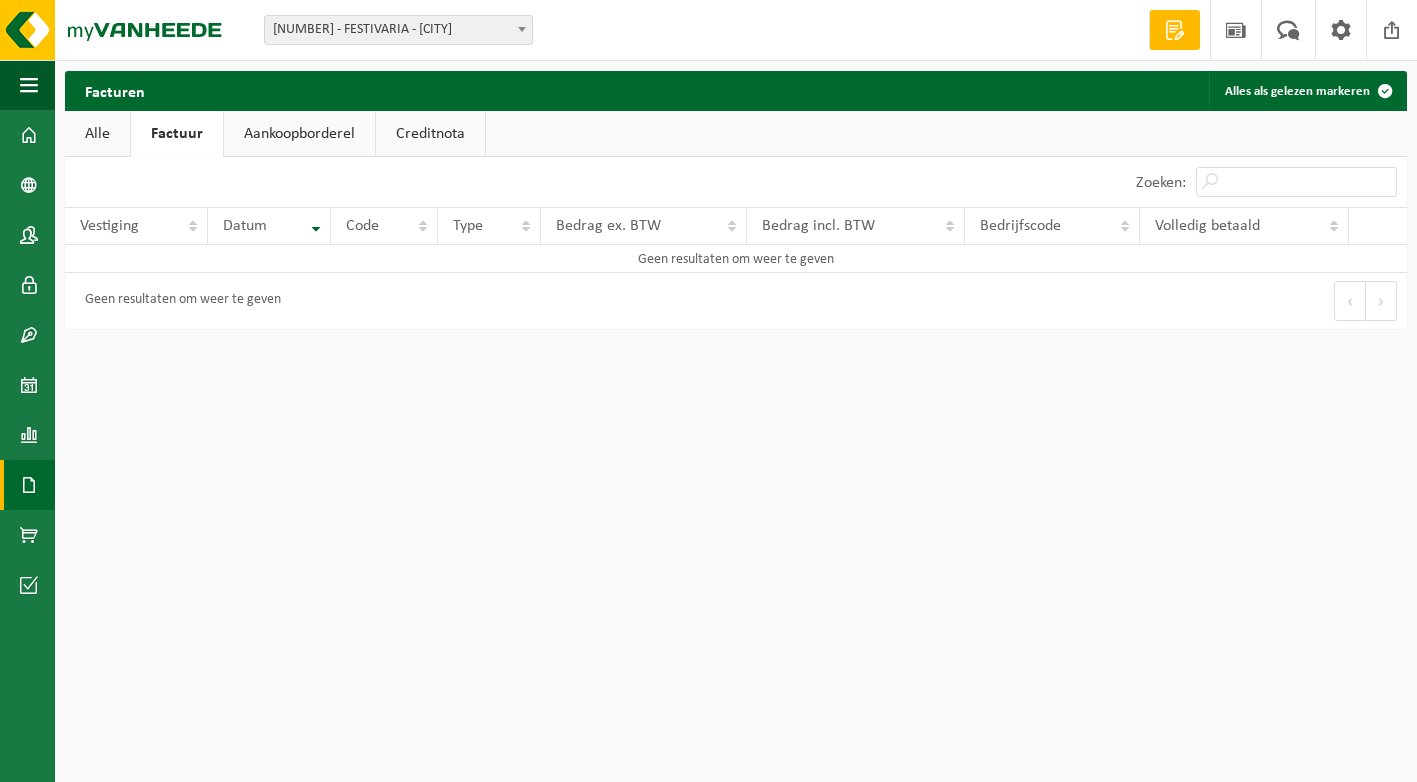 click on "Aankoopborderel" at bounding box center (299, 134) 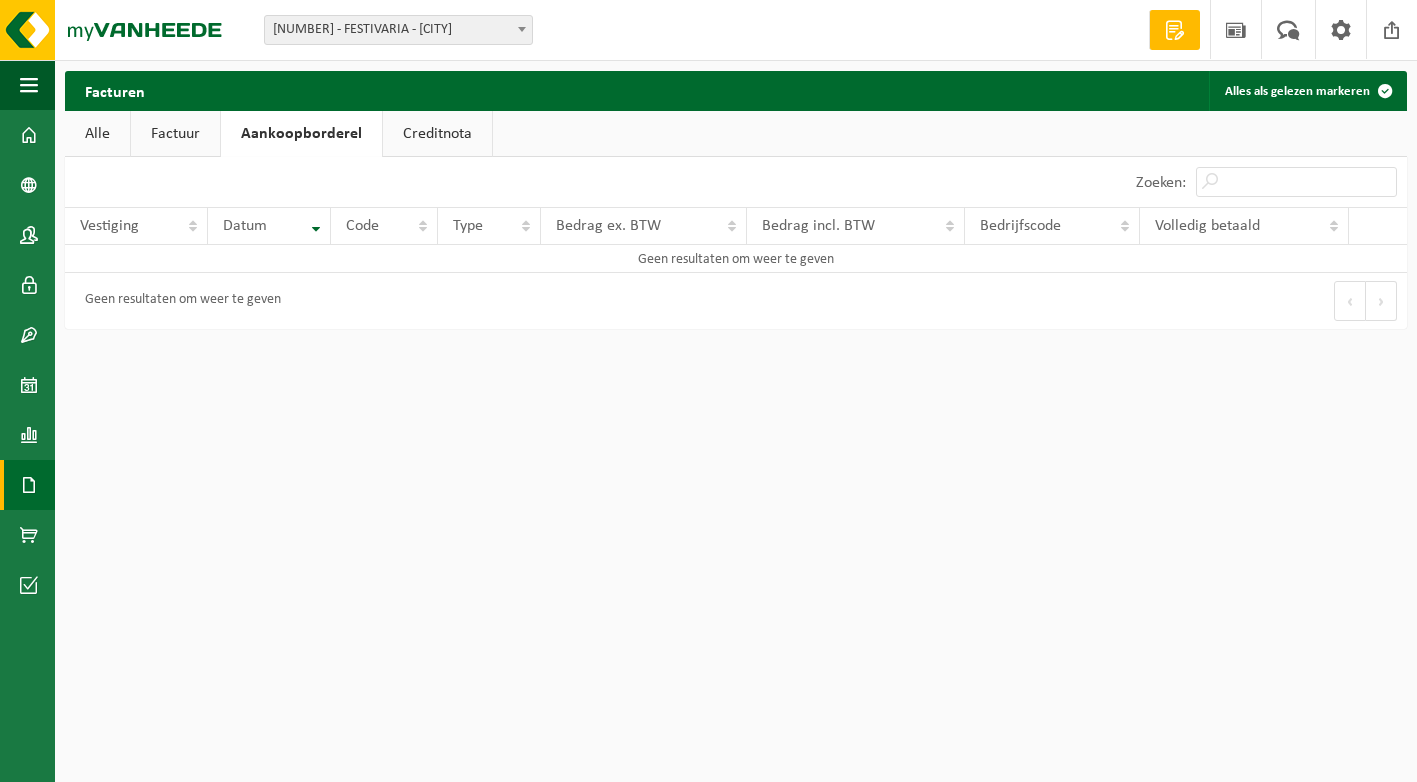 click on "Creditnota" at bounding box center [437, 134] 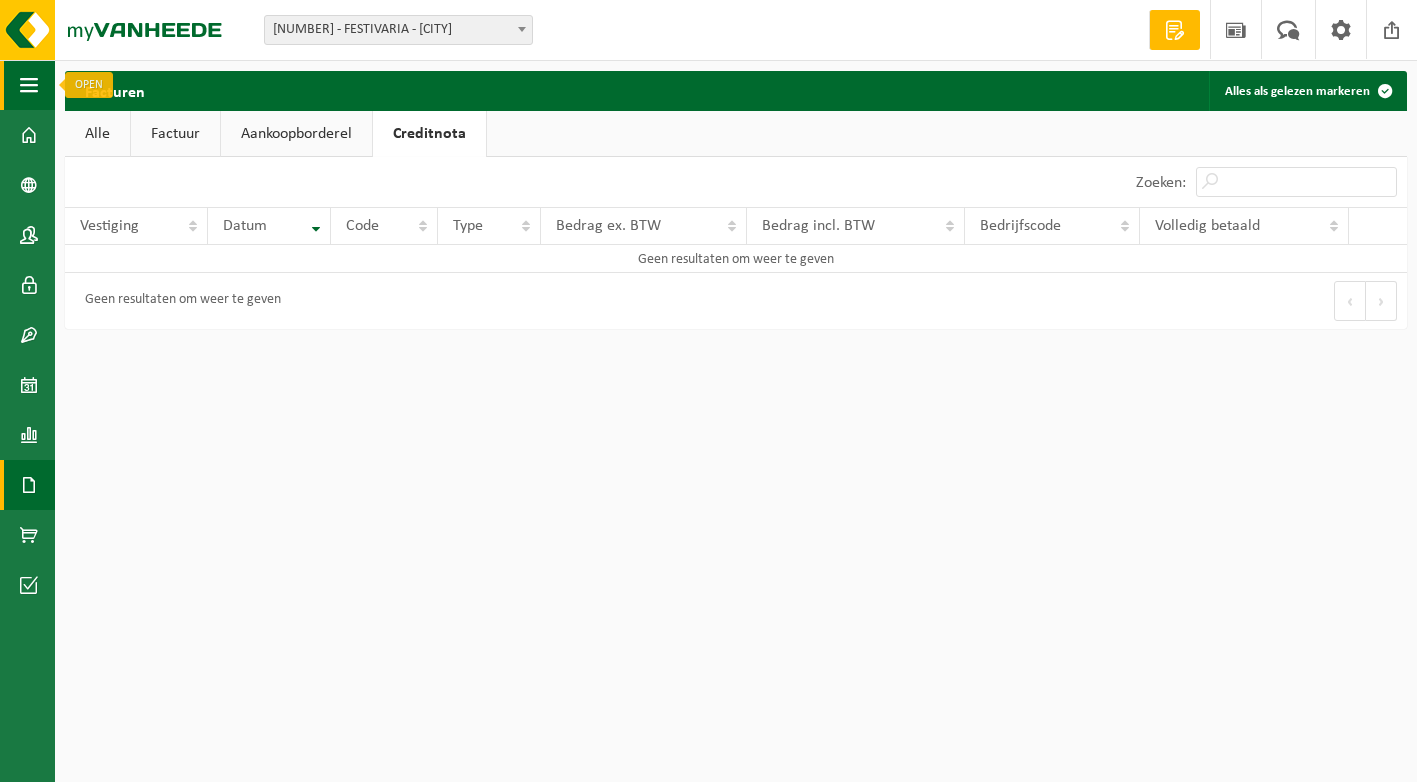 click at bounding box center [29, 85] 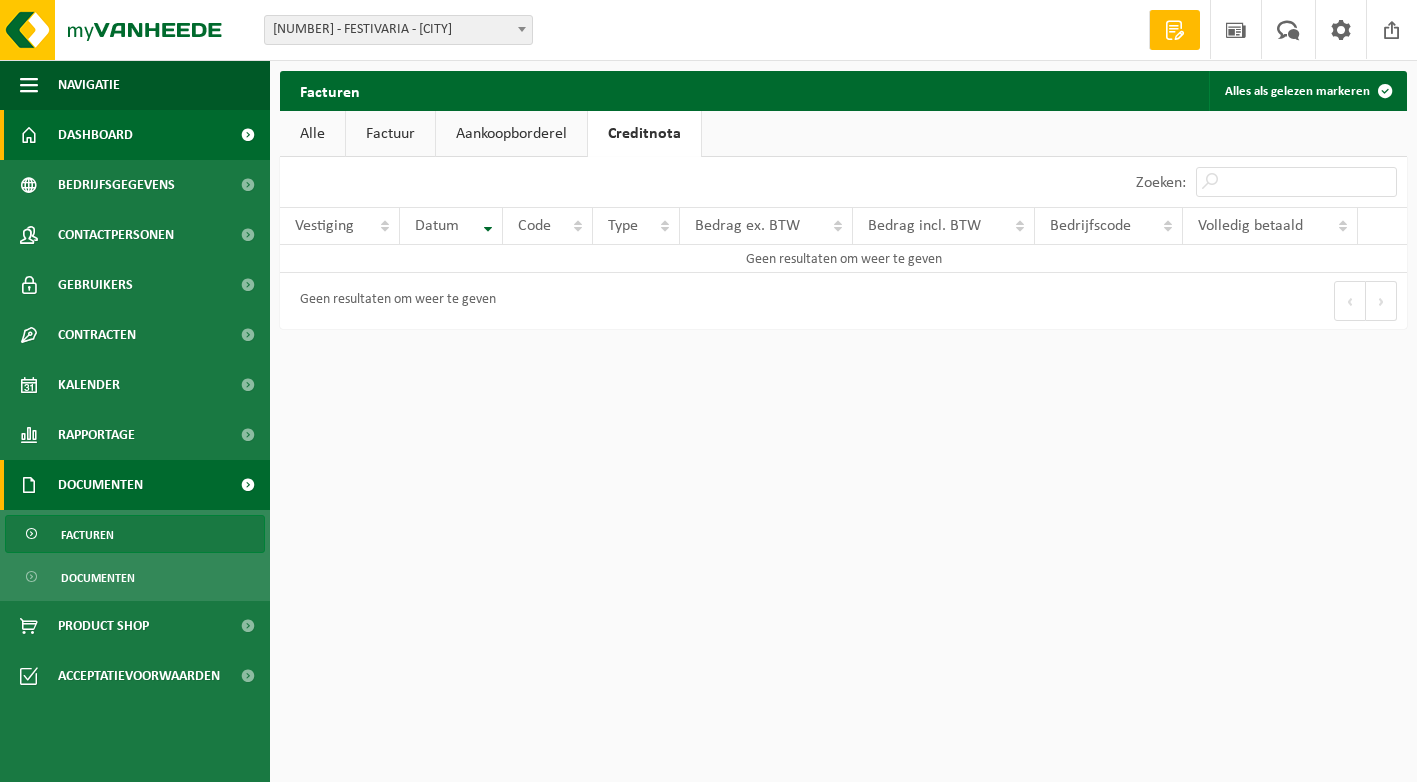 click on "Dashboard" at bounding box center (95, 135) 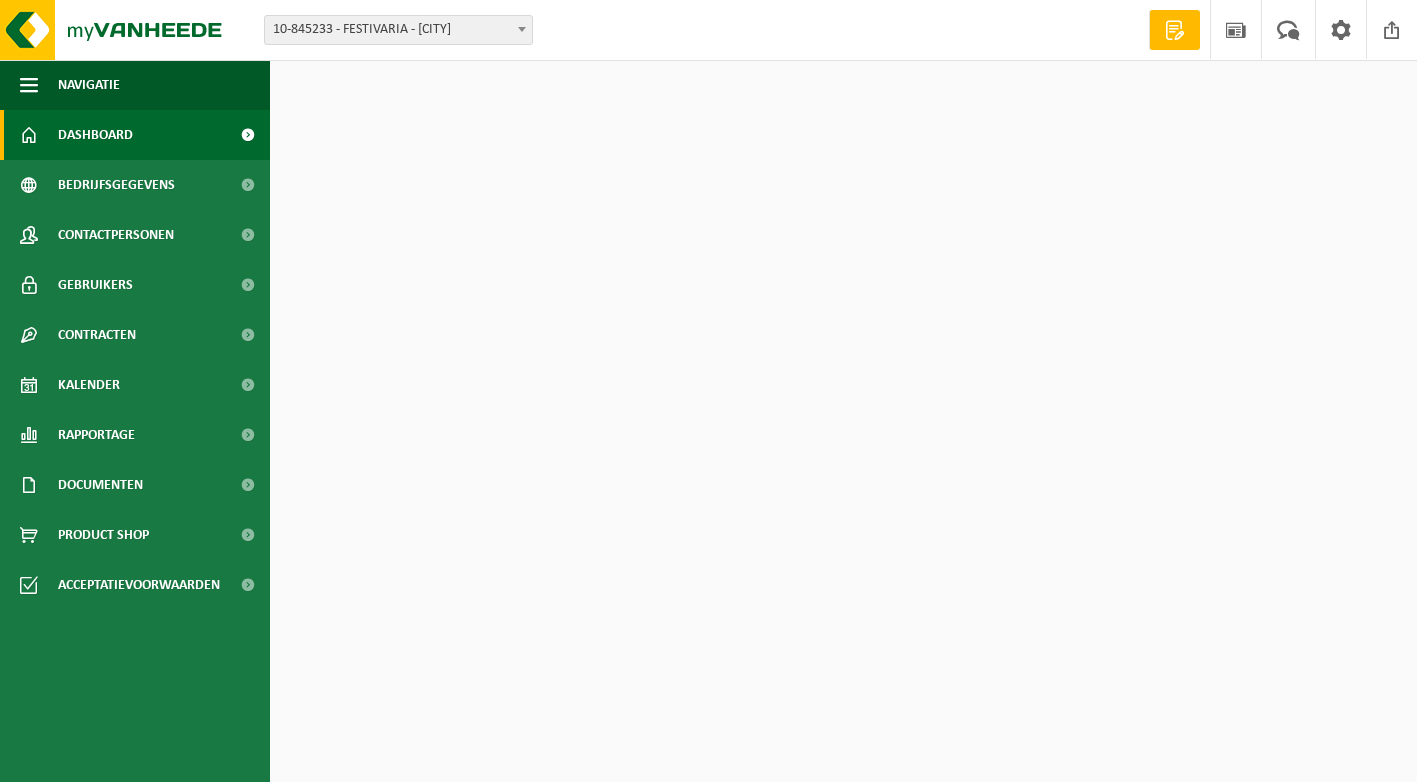 scroll, scrollTop: 0, scrollLeft: 0, axis: both 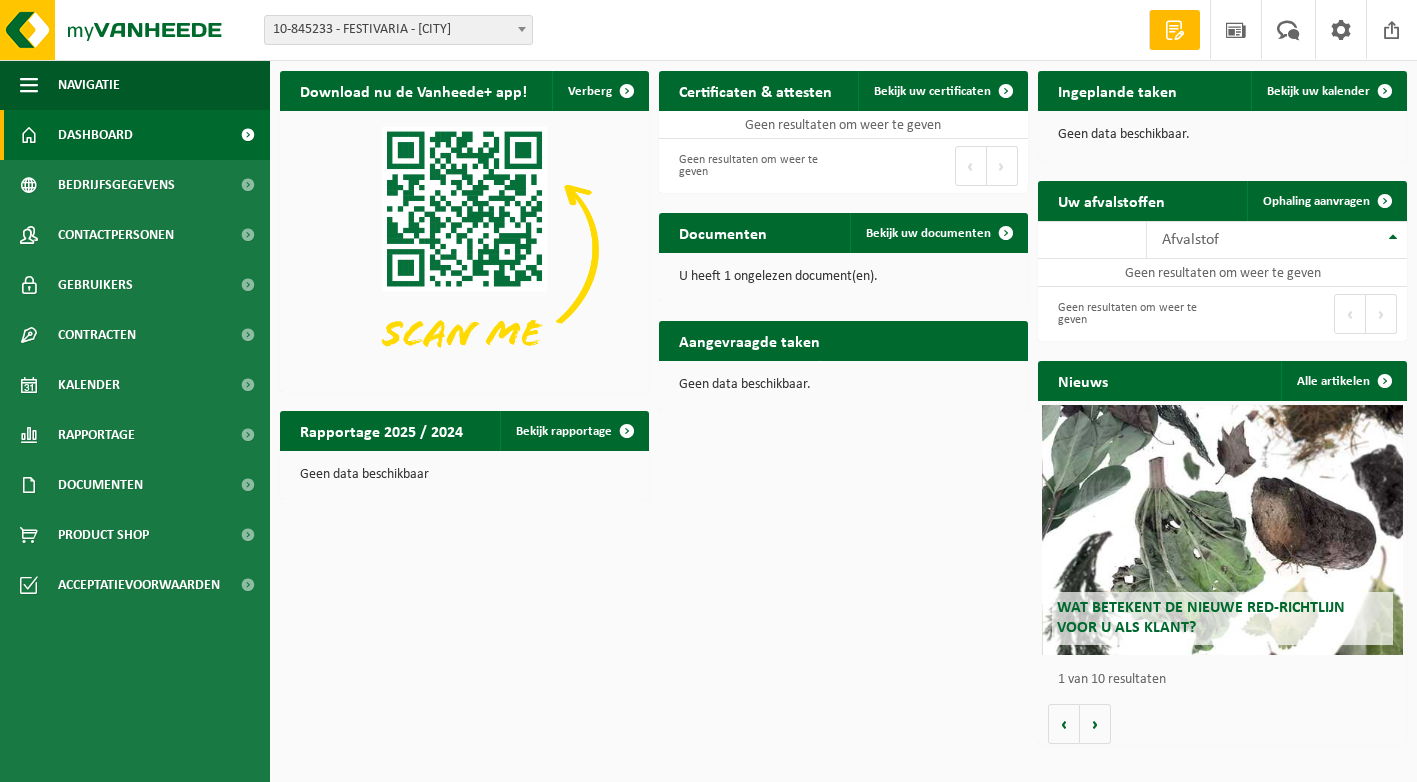 click on "Aangevraagde taken" at bounding box center [749, 340] 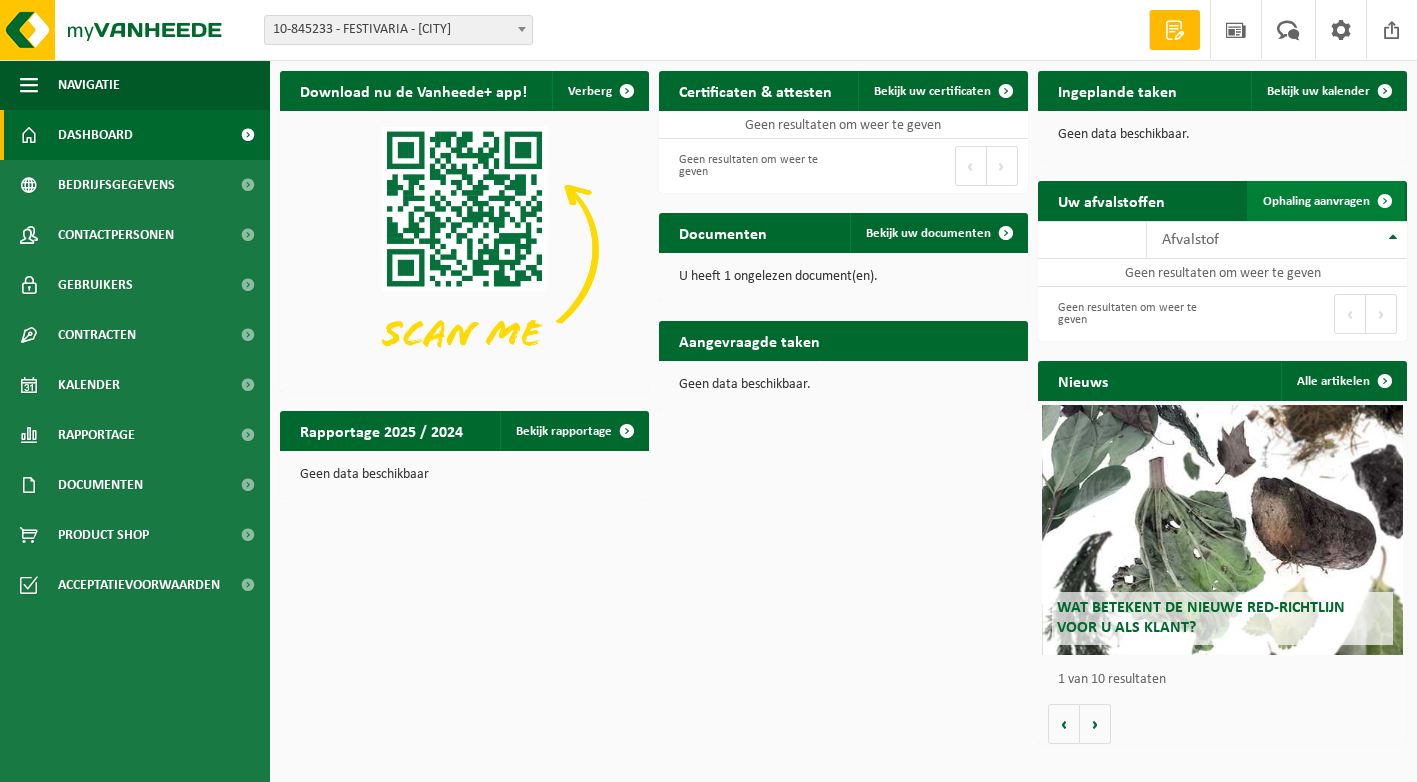 click on "Ophaling aanvragen" at bounding box center (1316, 201) 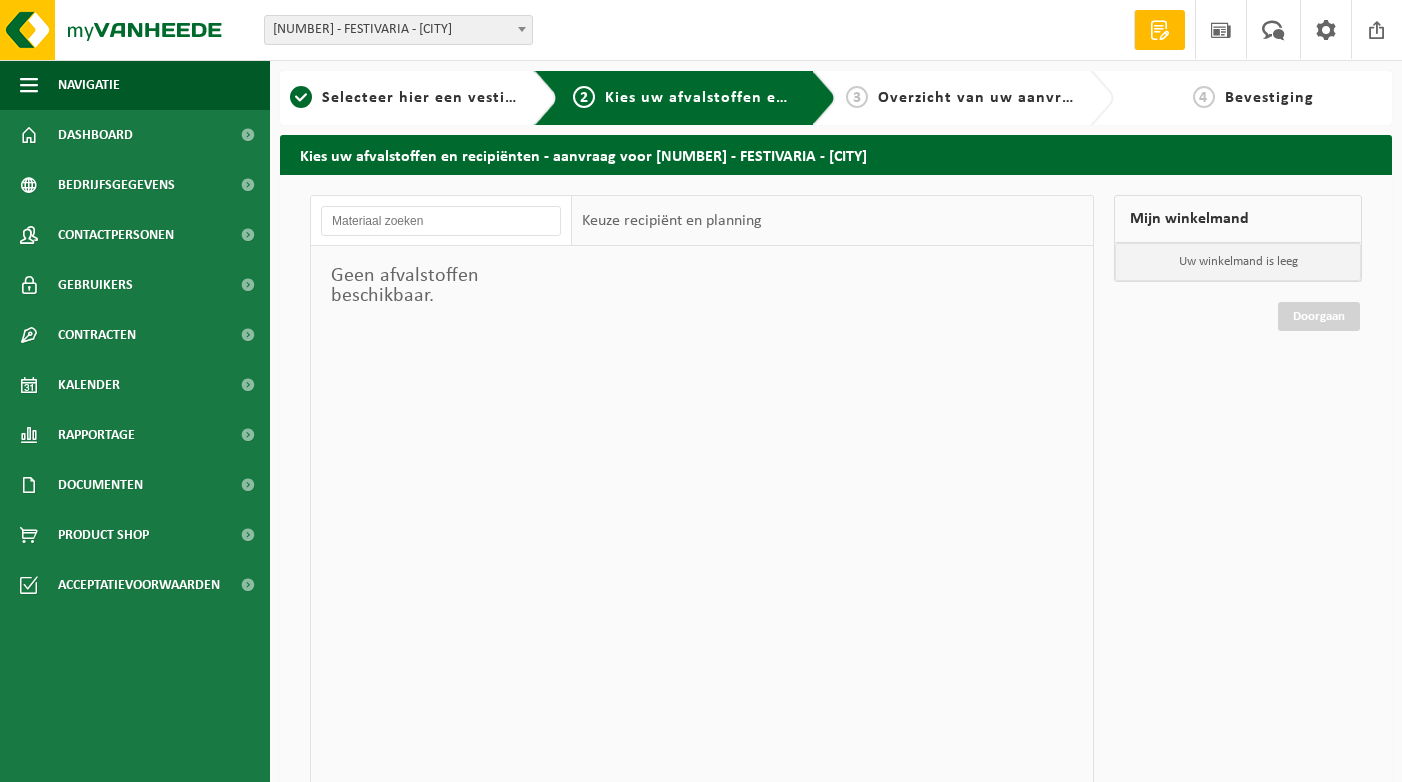 scroll, scrollTop: 0, scrollLeft: 0, axis: both 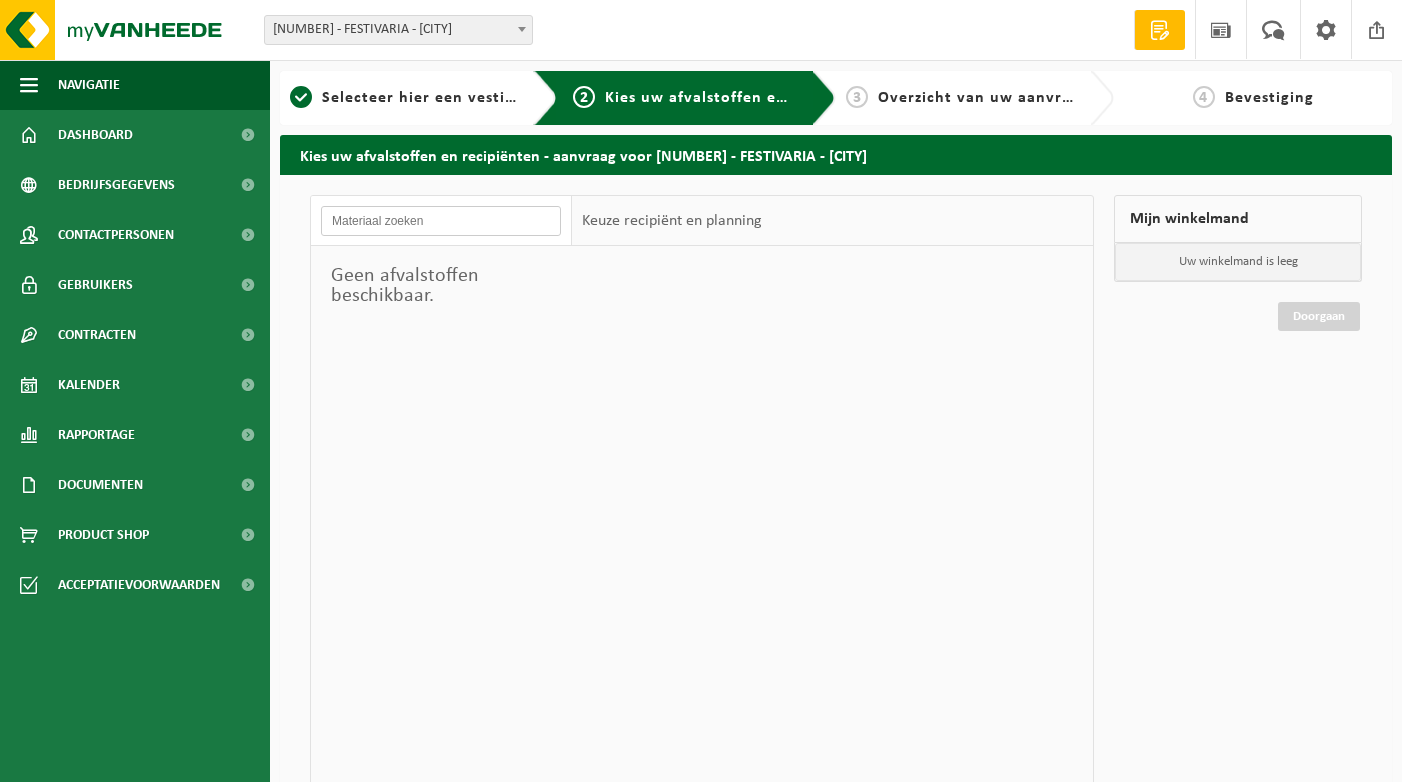 click at bounding box center (441, 221) 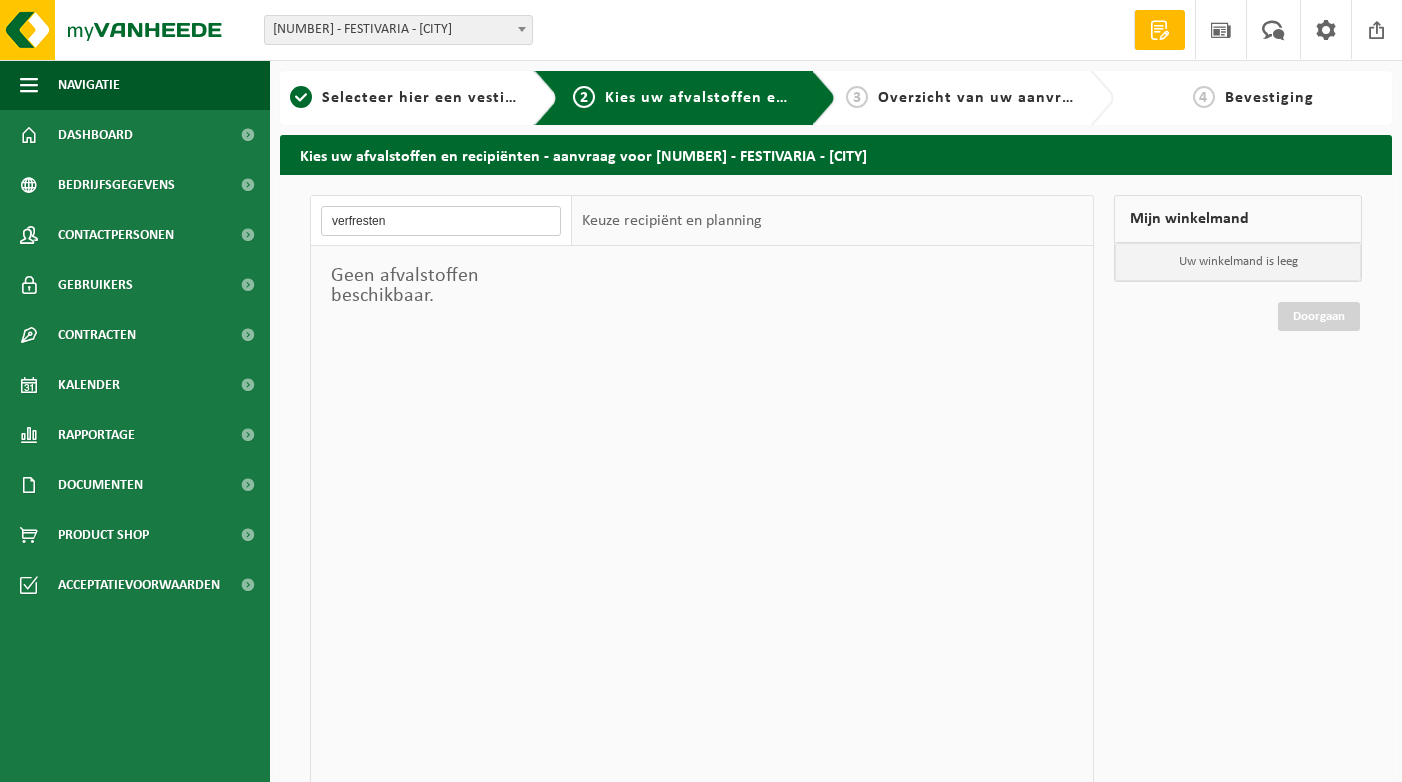 type on "verfresten" 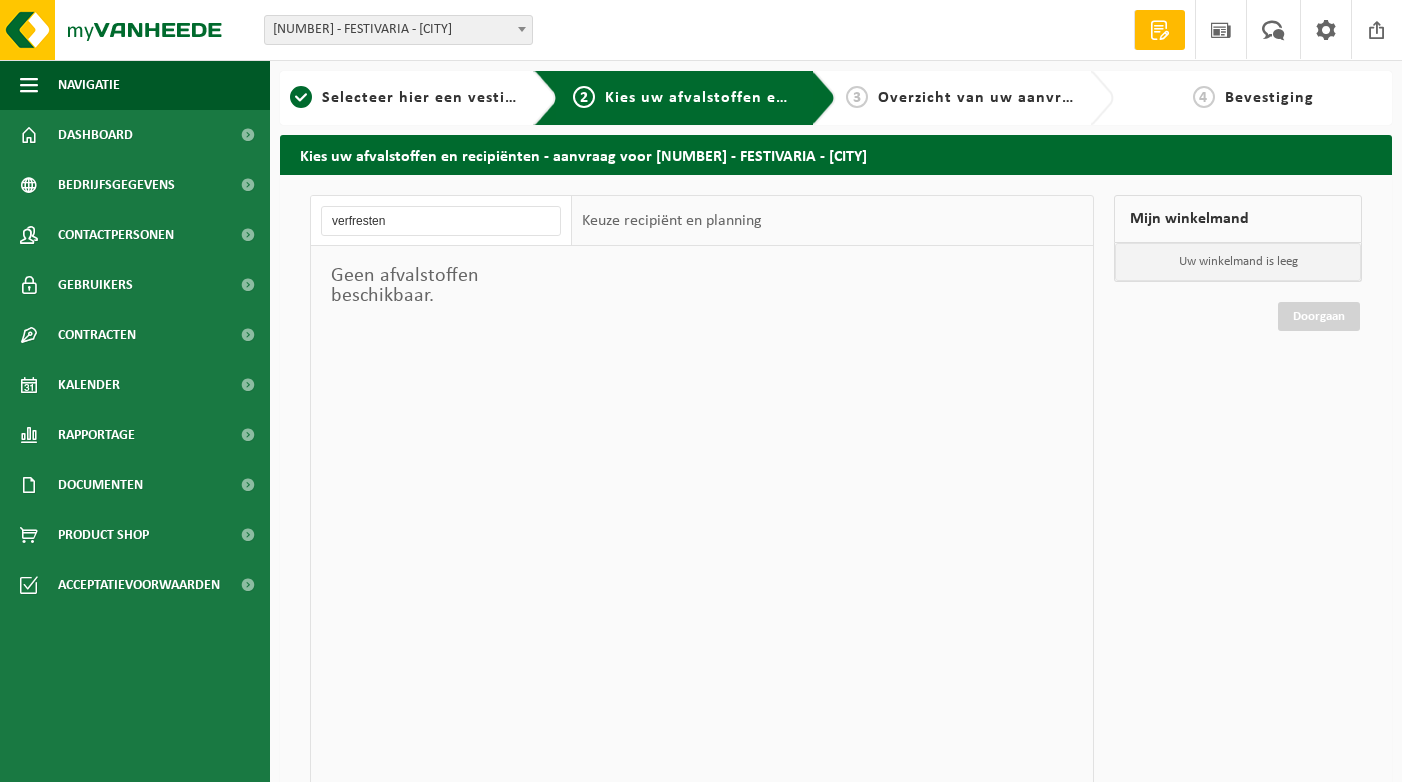 click on "Geen afvalstoffen beschikbaar." at bounding box center (441, 286) 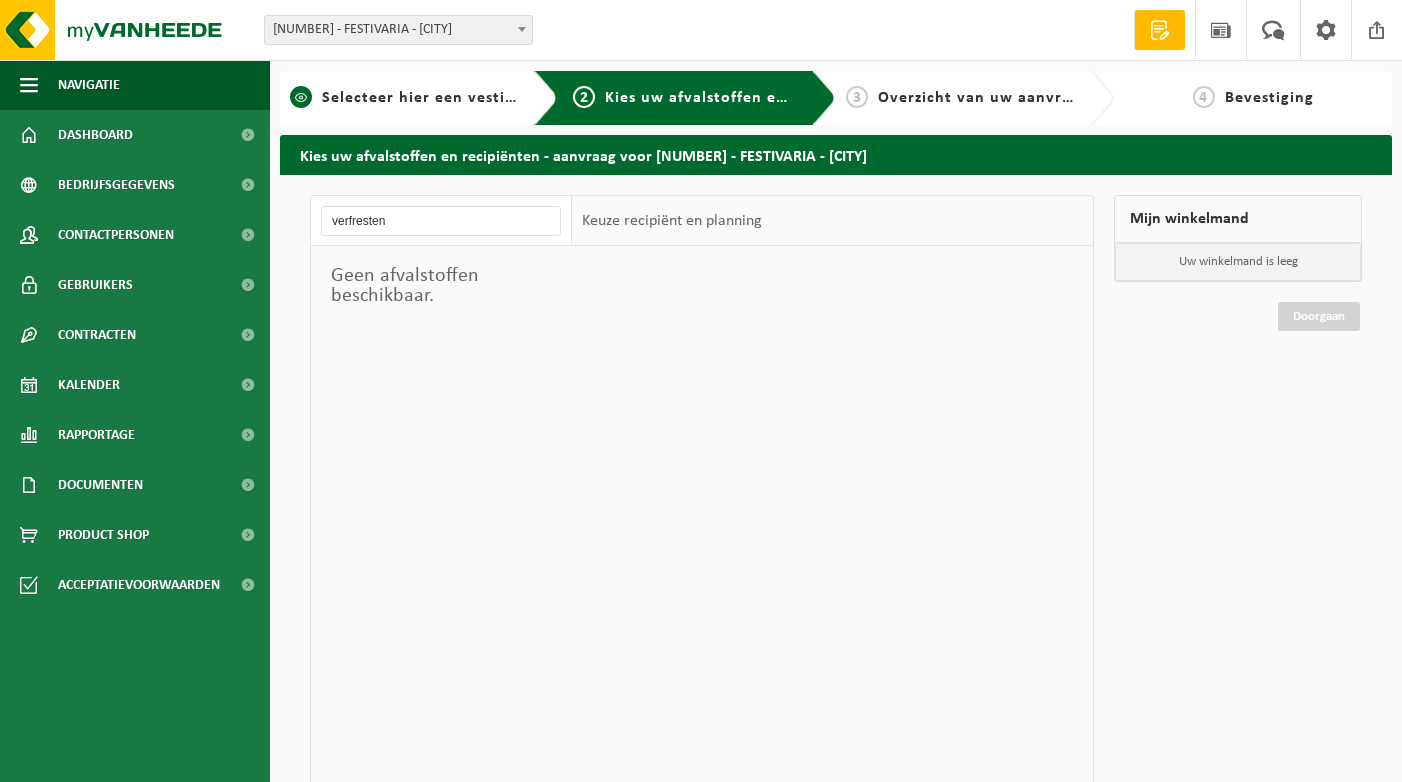 click on "Selecteer hier een vestiging" at bounding box center [430, 98] 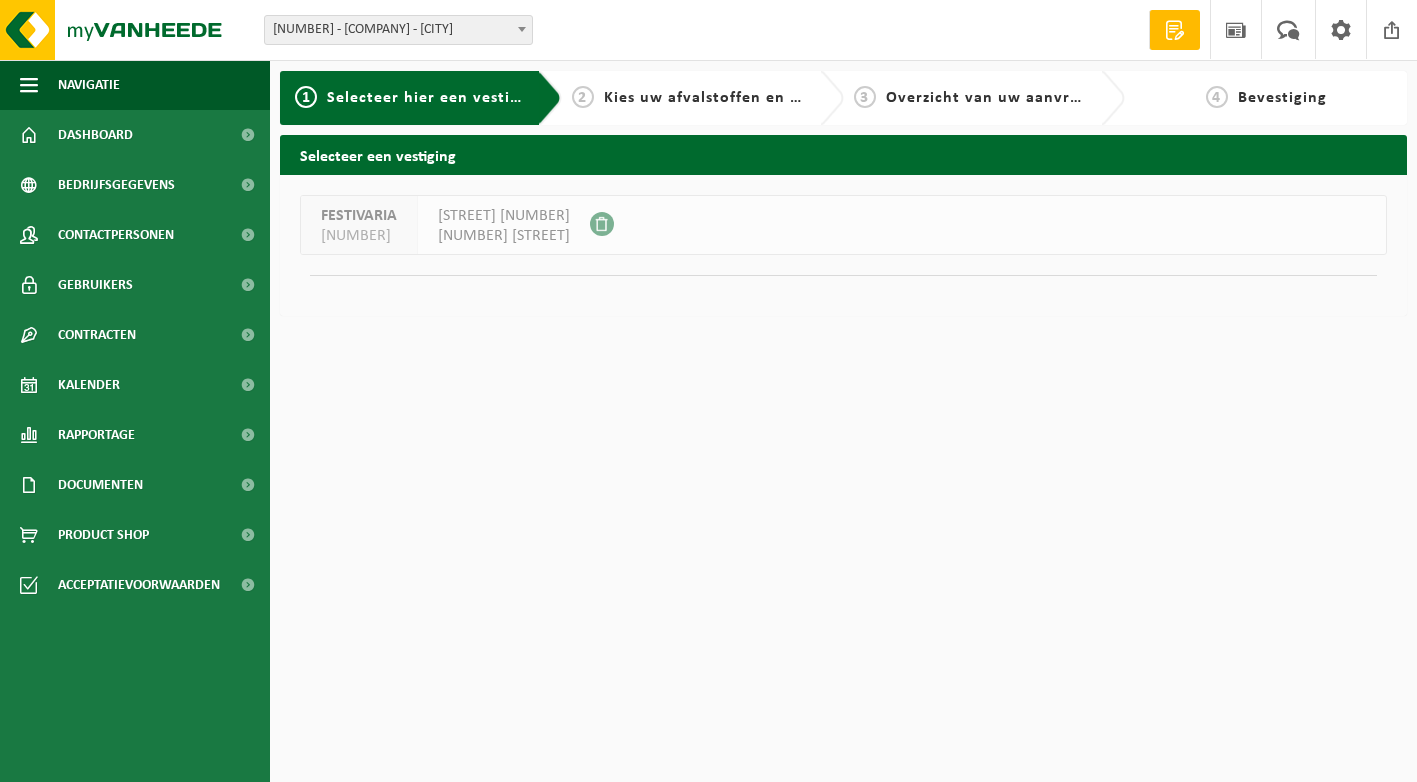 scroll, scrollTop: 0, scrollLeft: 0, axis: both 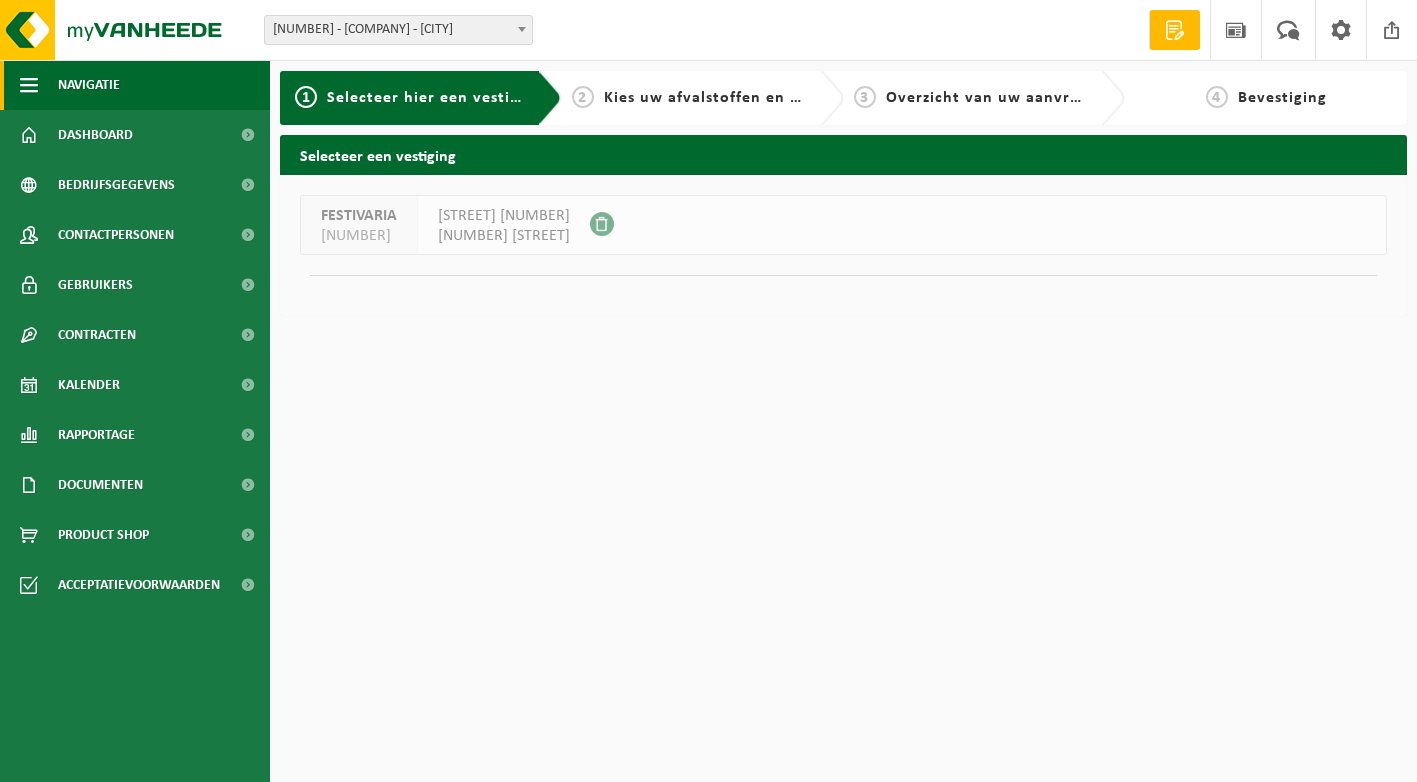 click on "Navigatie" at bounding box center [135, 85] 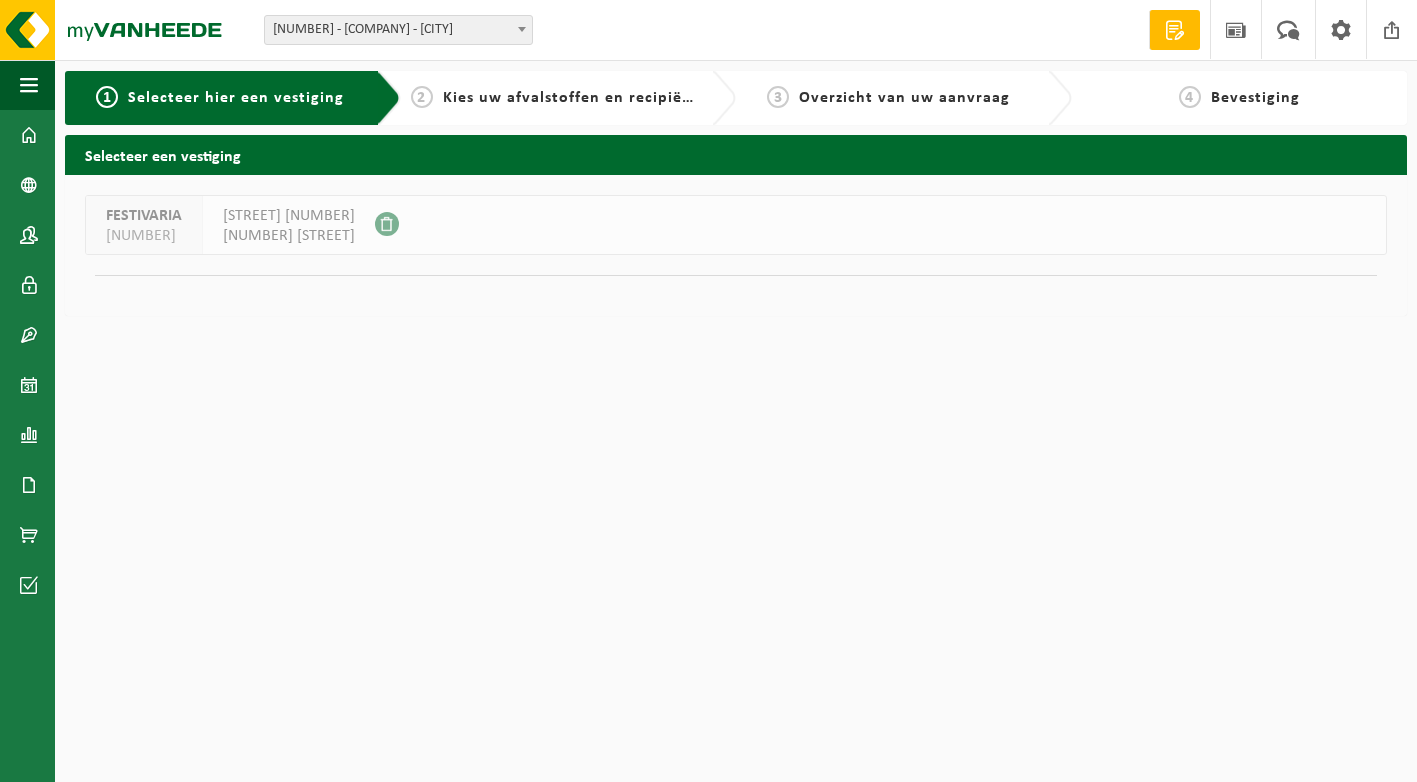 click on "[NUMBER] - [COMPANY] - [STREET] [NUMBER] [POSTAL_CODE] [CITY]" at bounding box center (736, 245) 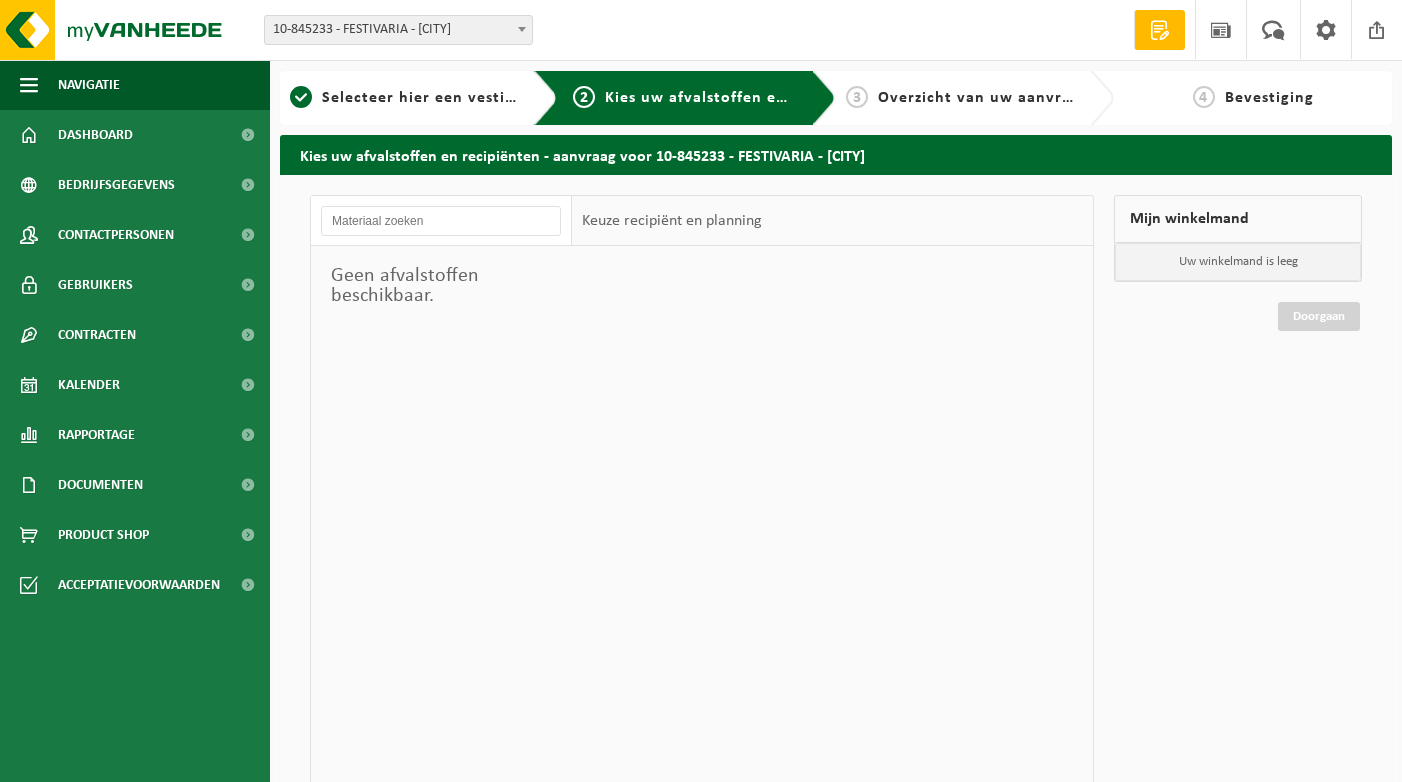 scroll, scrollTop: 0, scrollLeft: 0, axis: both 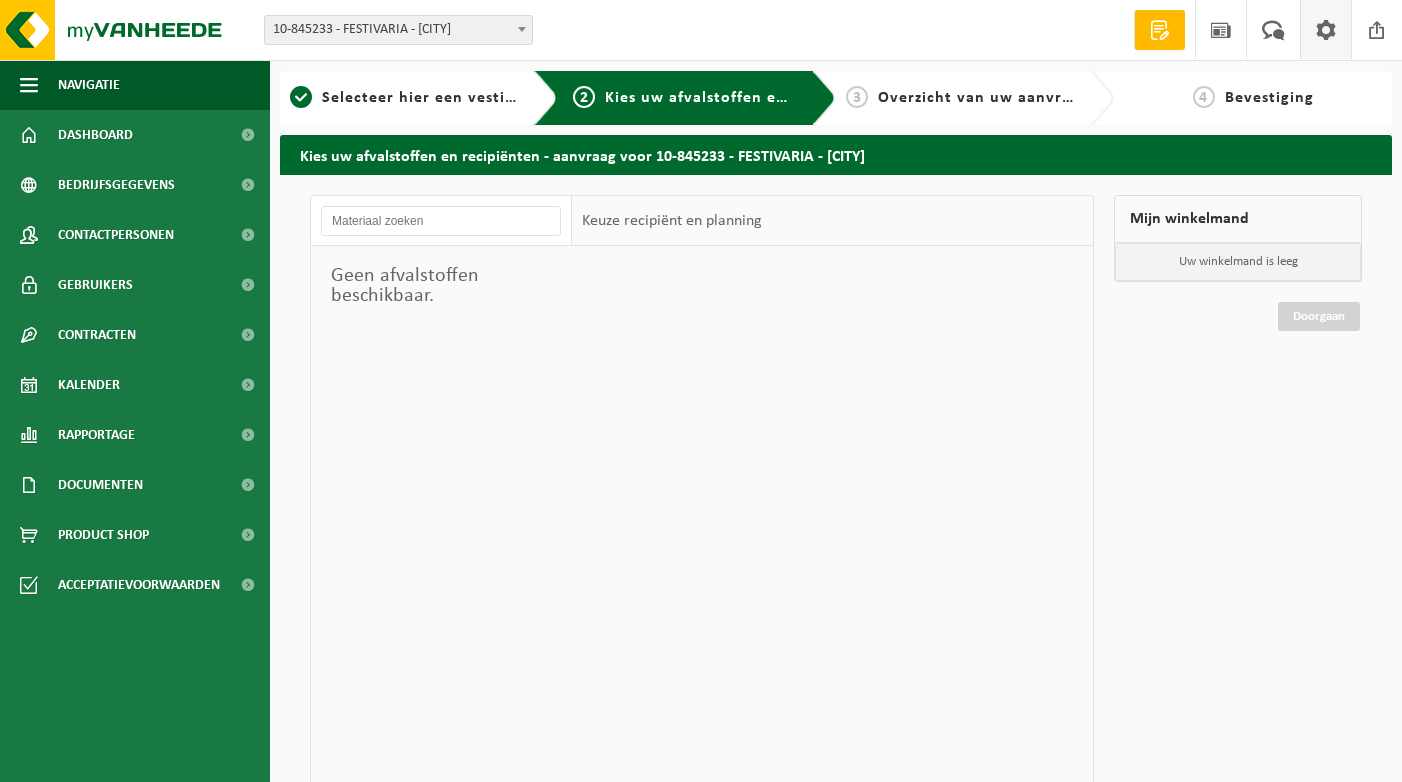 click at bounding box center [1326, 29] 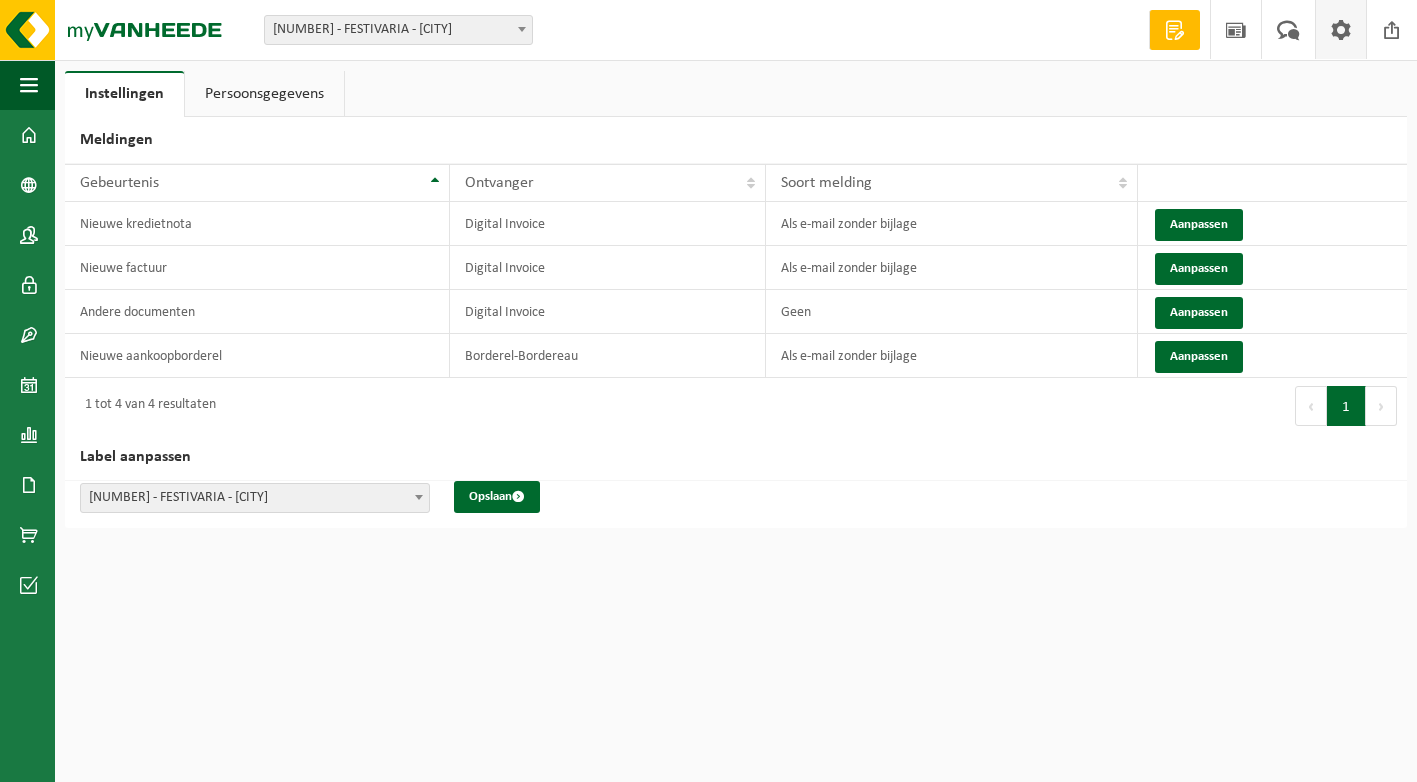 scroll, scrollTop: 0, scrollLeft: 0, axis: both 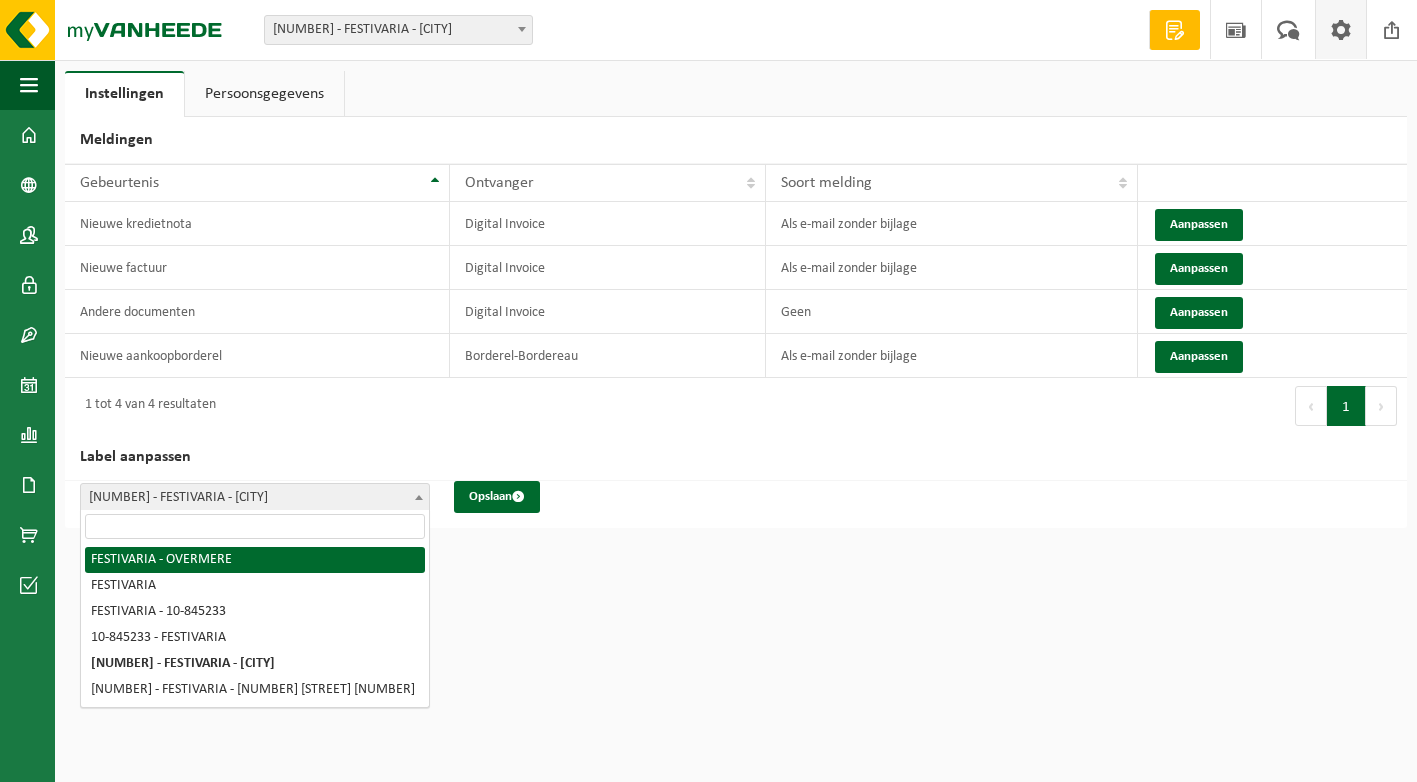 click at bounding box center (255, 526) 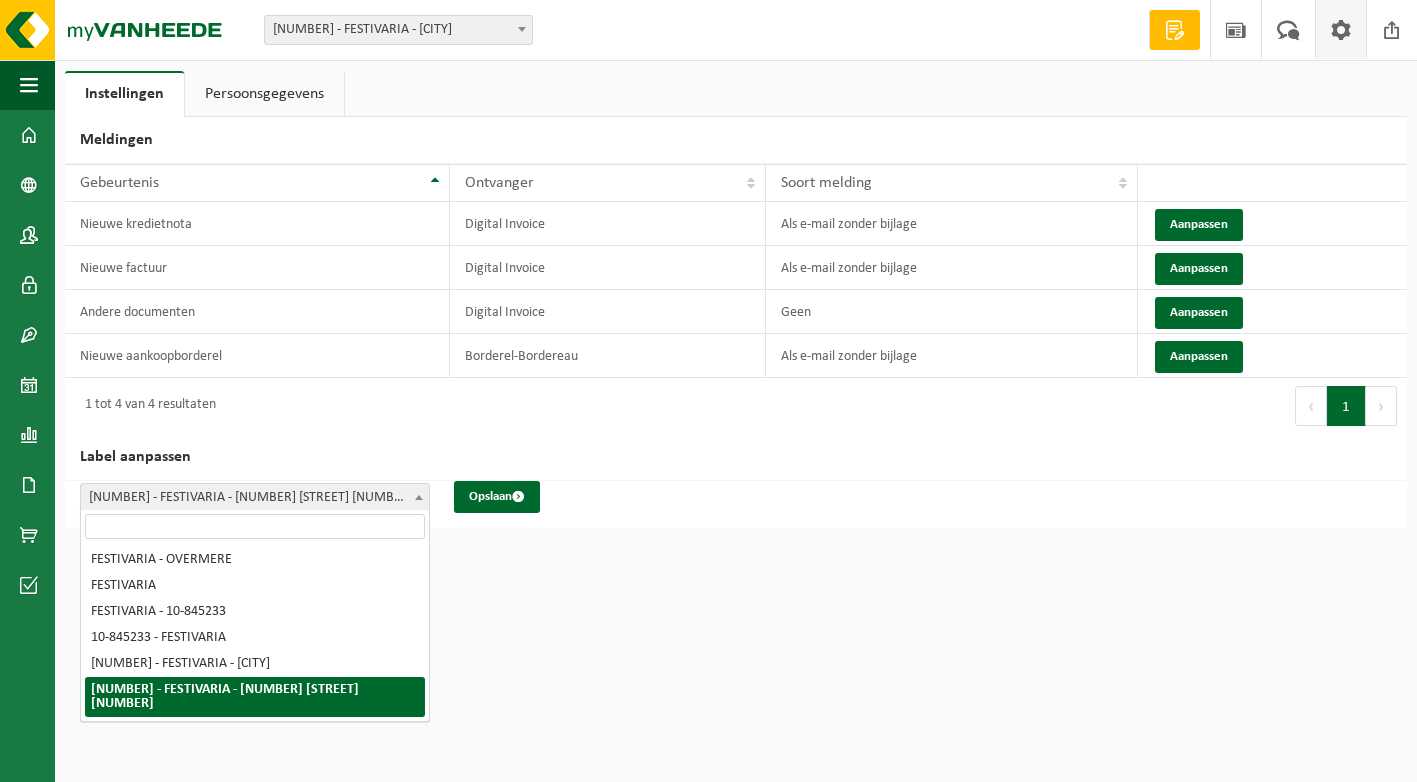 click on "10-845233 - FESTIVARIA - 9290 OVERMERE, BROEKSTRAAT 26" at bounding box center [255, 498] 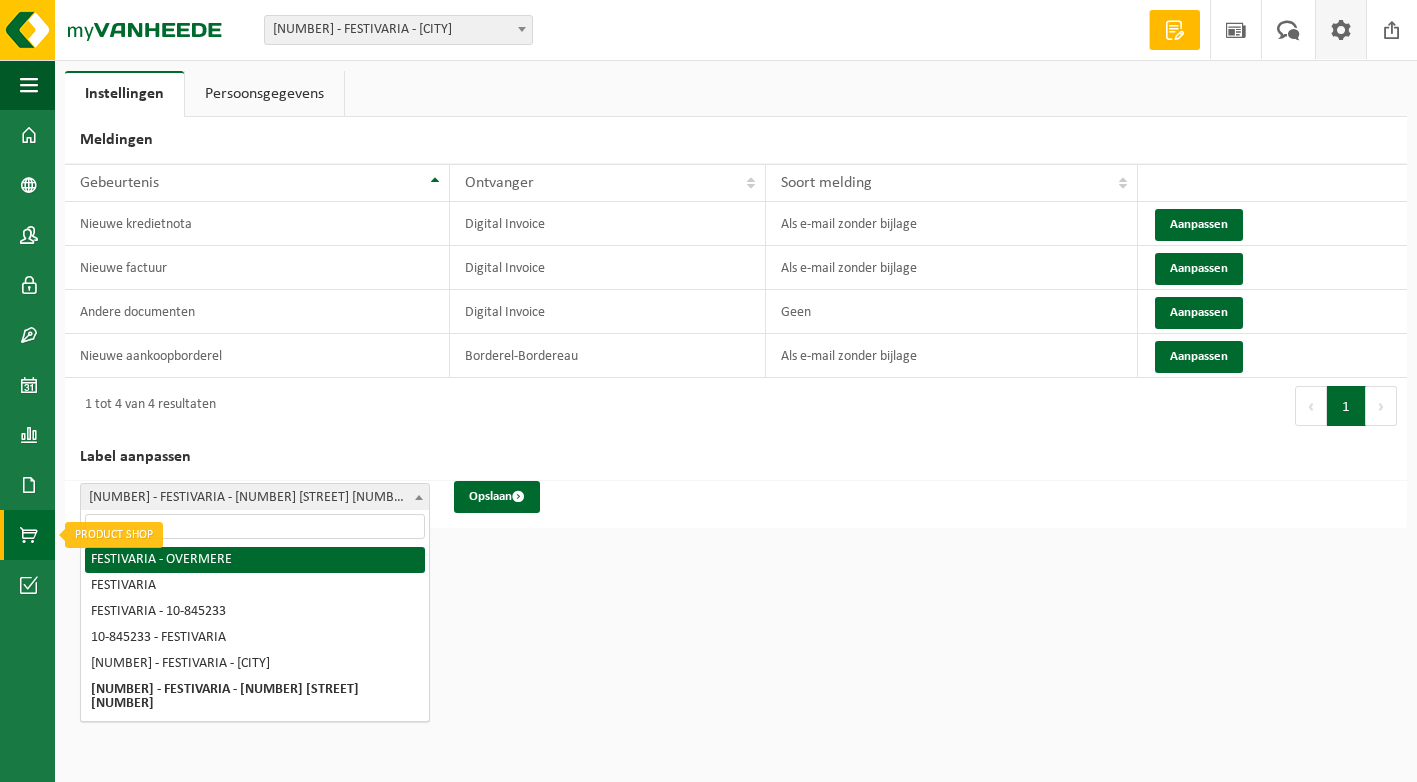 click at bounding box center [29, 535] 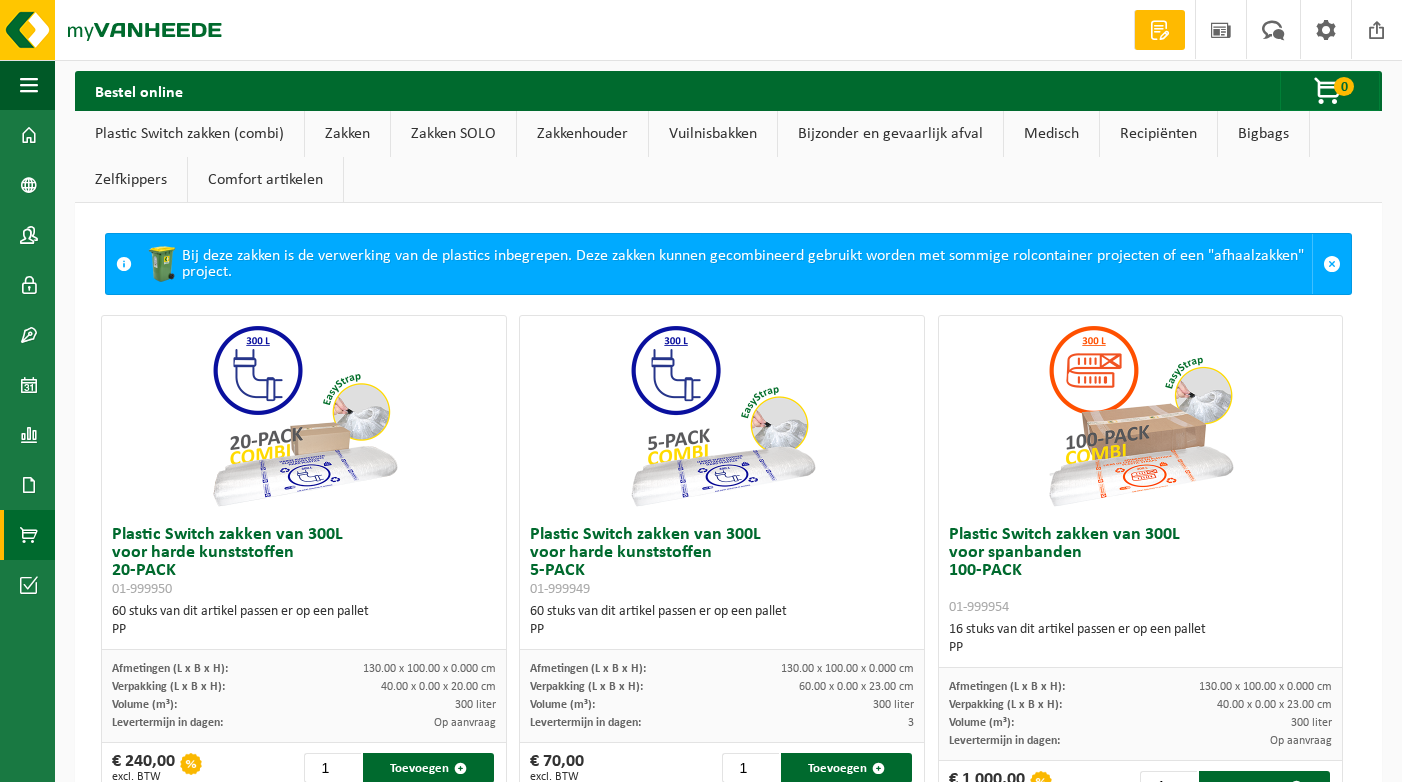 scroll, scrollTop: 0, scrollLeft: 0, axis: both 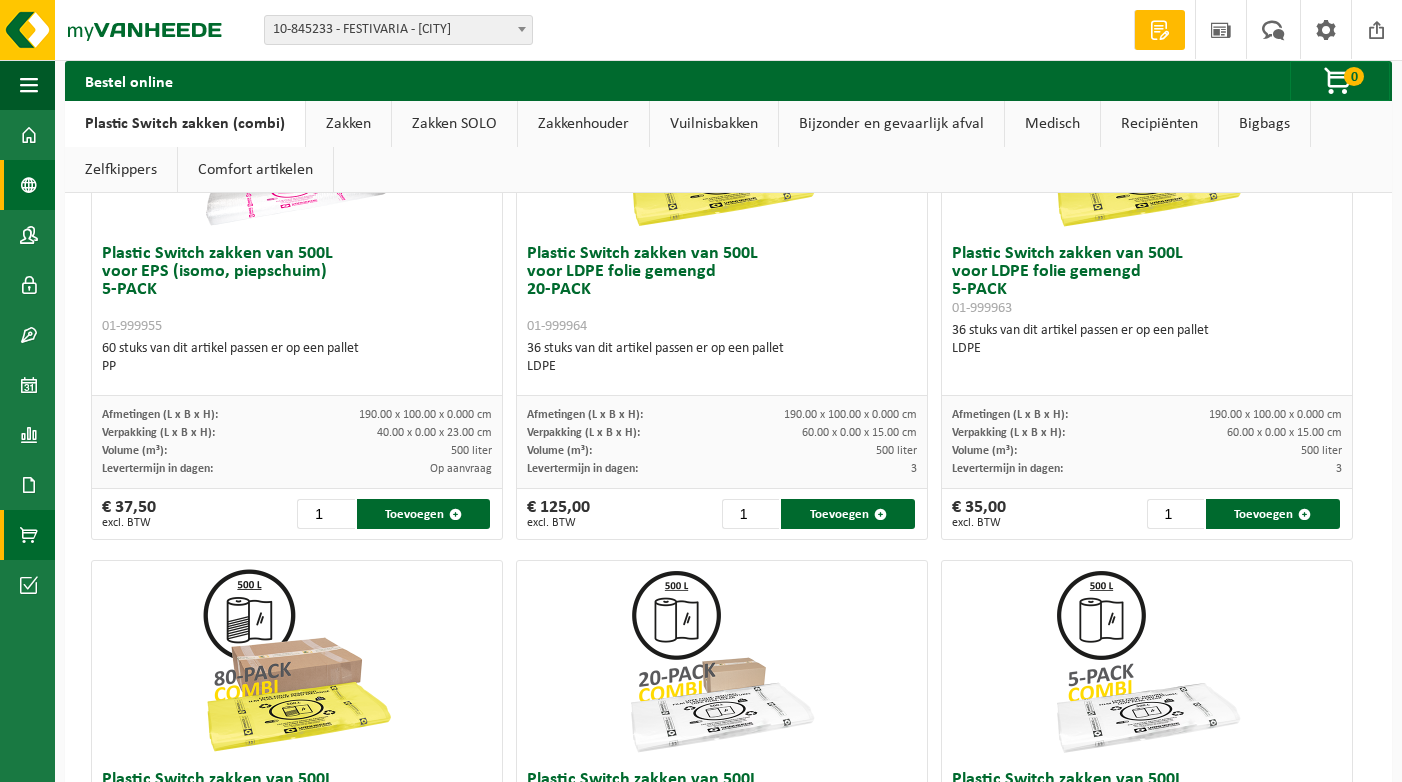 click at bounding box center [29, 185] 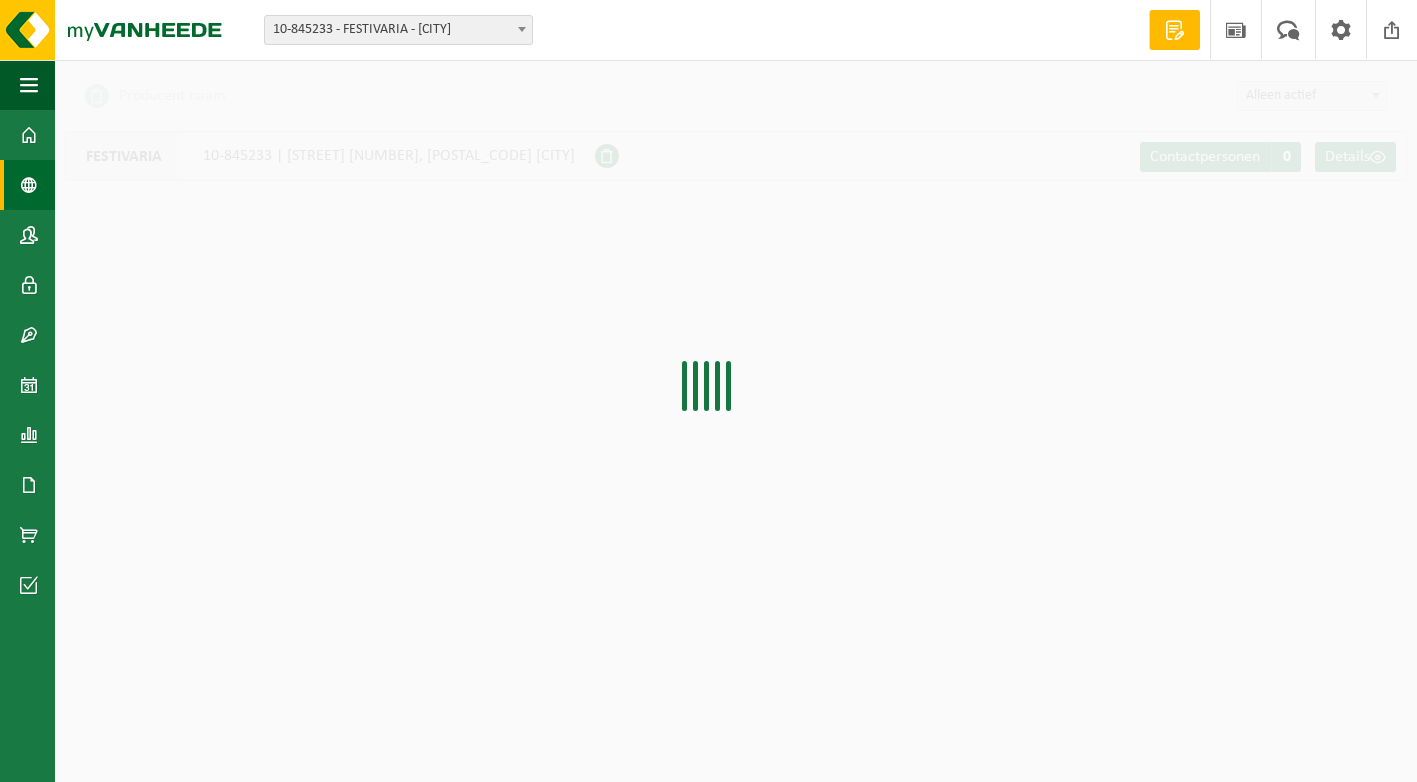 scroll, scrollTop: 0, scrollLeft: 0, axis: both 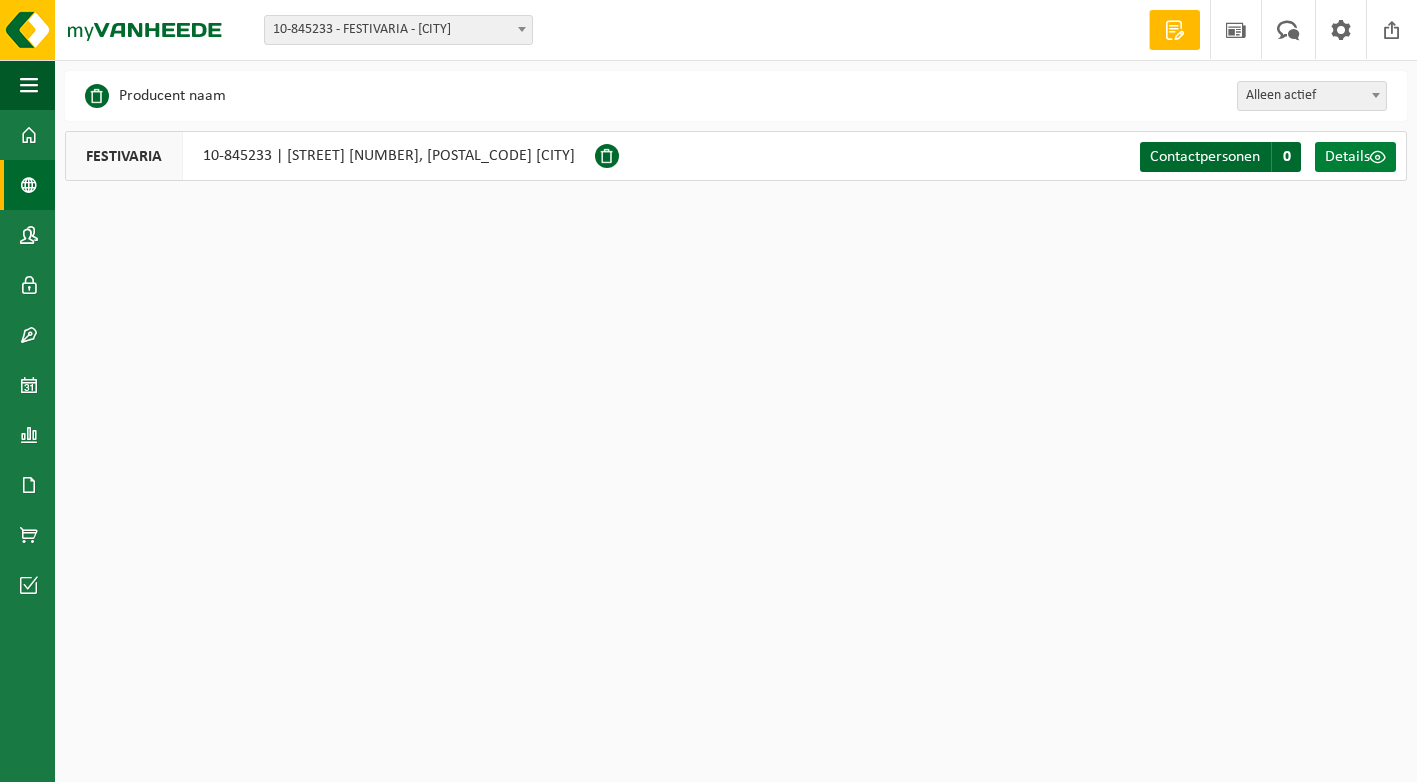 click on "Details" at bounding box center [1347, 157] 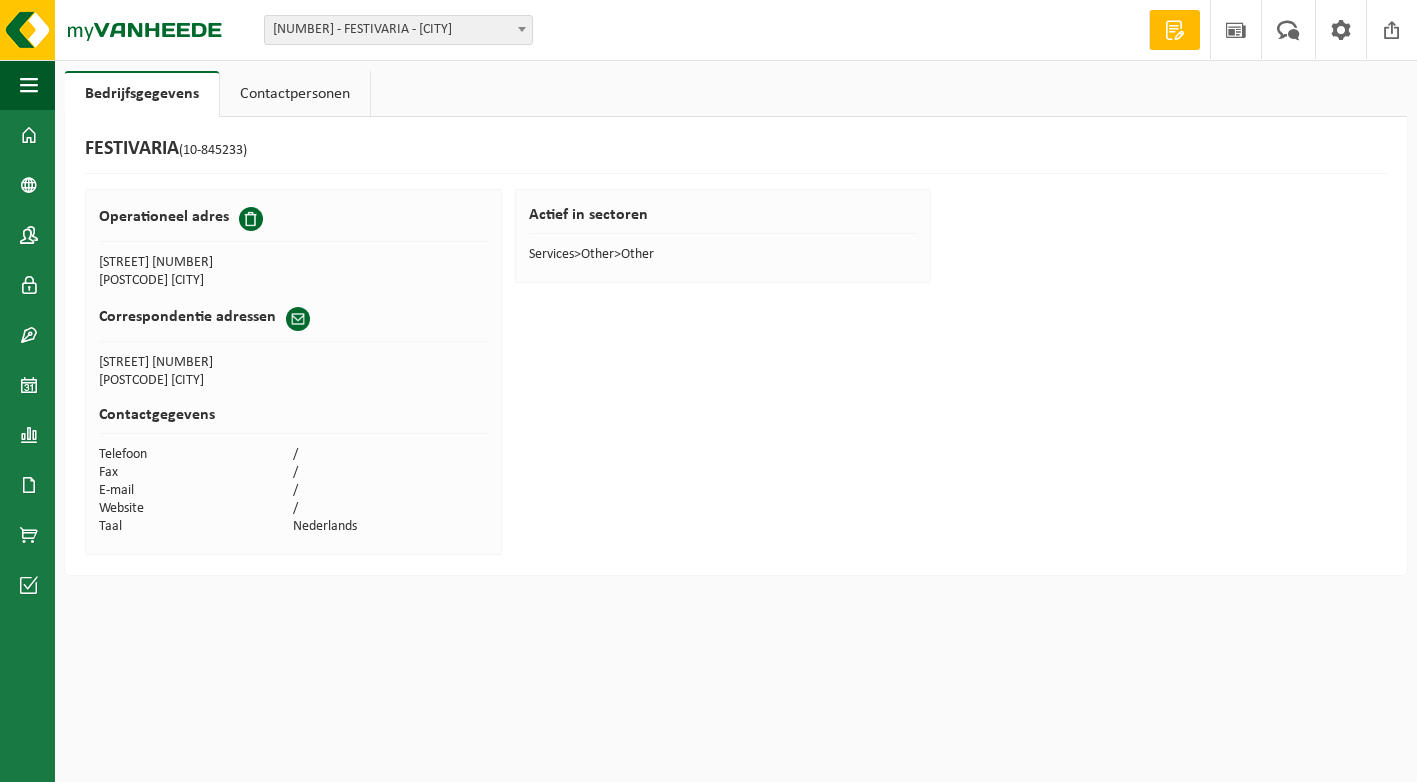 scroll, scrollTop: 0, scrollLeft: 0, axis: both 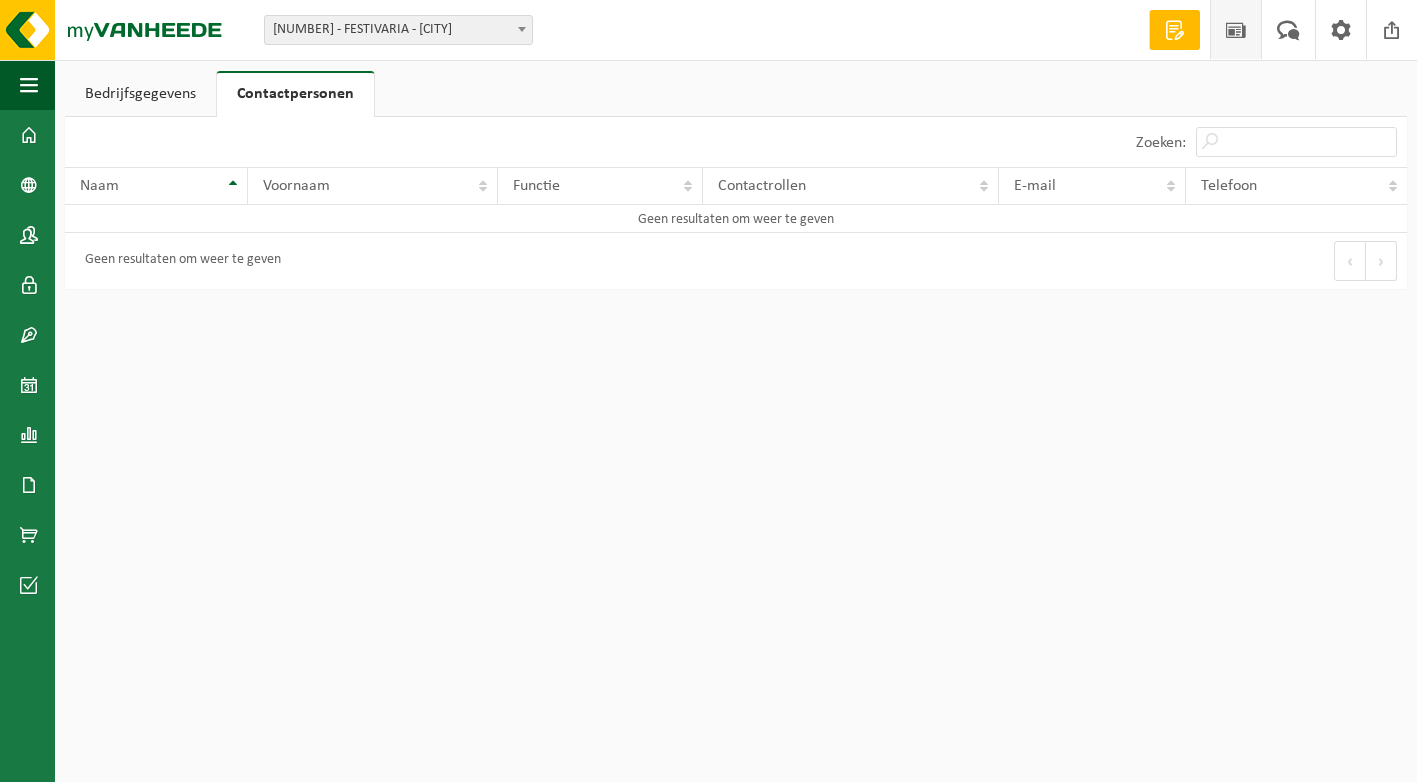 click on "Nieuws" at bounding box center [1235, 29] 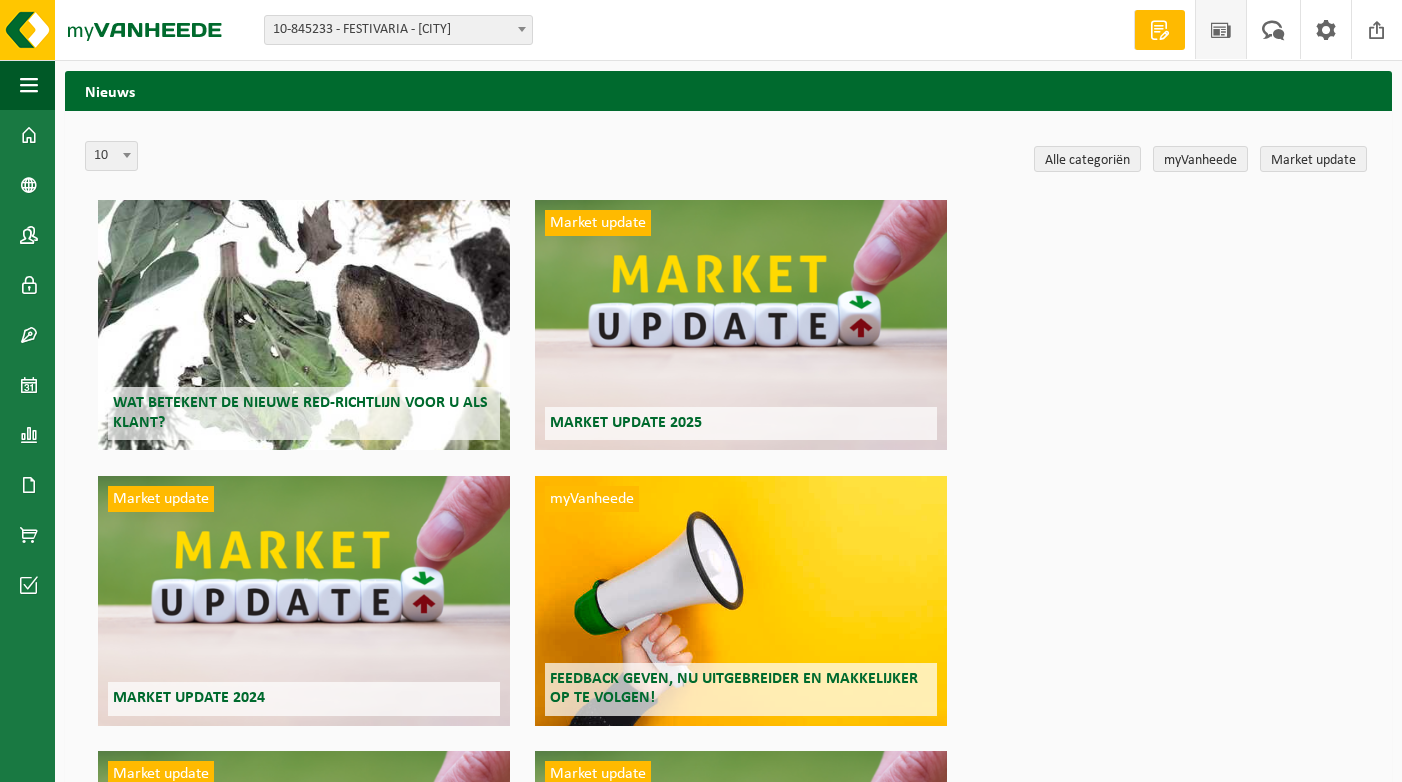 scroll, scrollTop: 0, scrollLeft: 0, axis: both 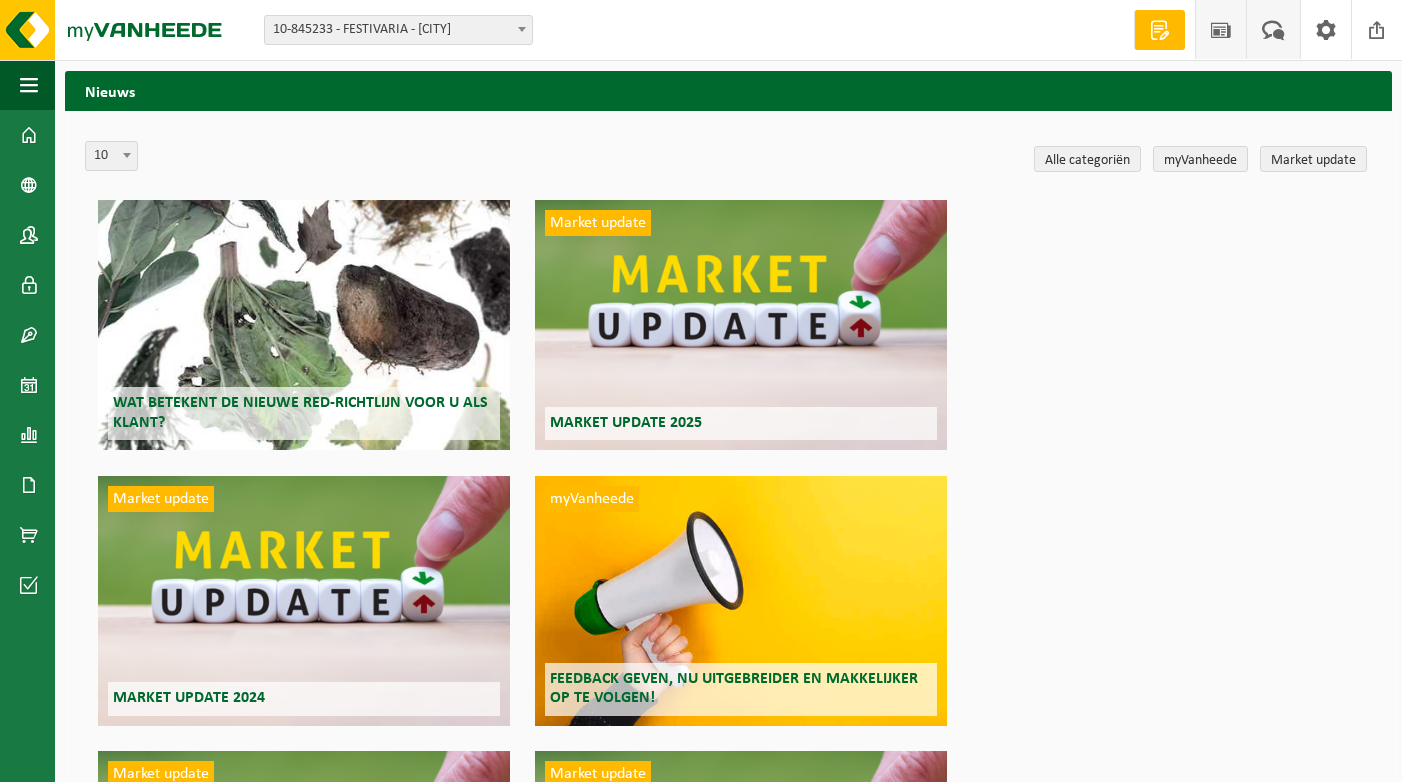 drag, startPoint x: 0, startPoint y: 0, endPoint x: 1271, endPoint y: 36, distance: 1271.5098 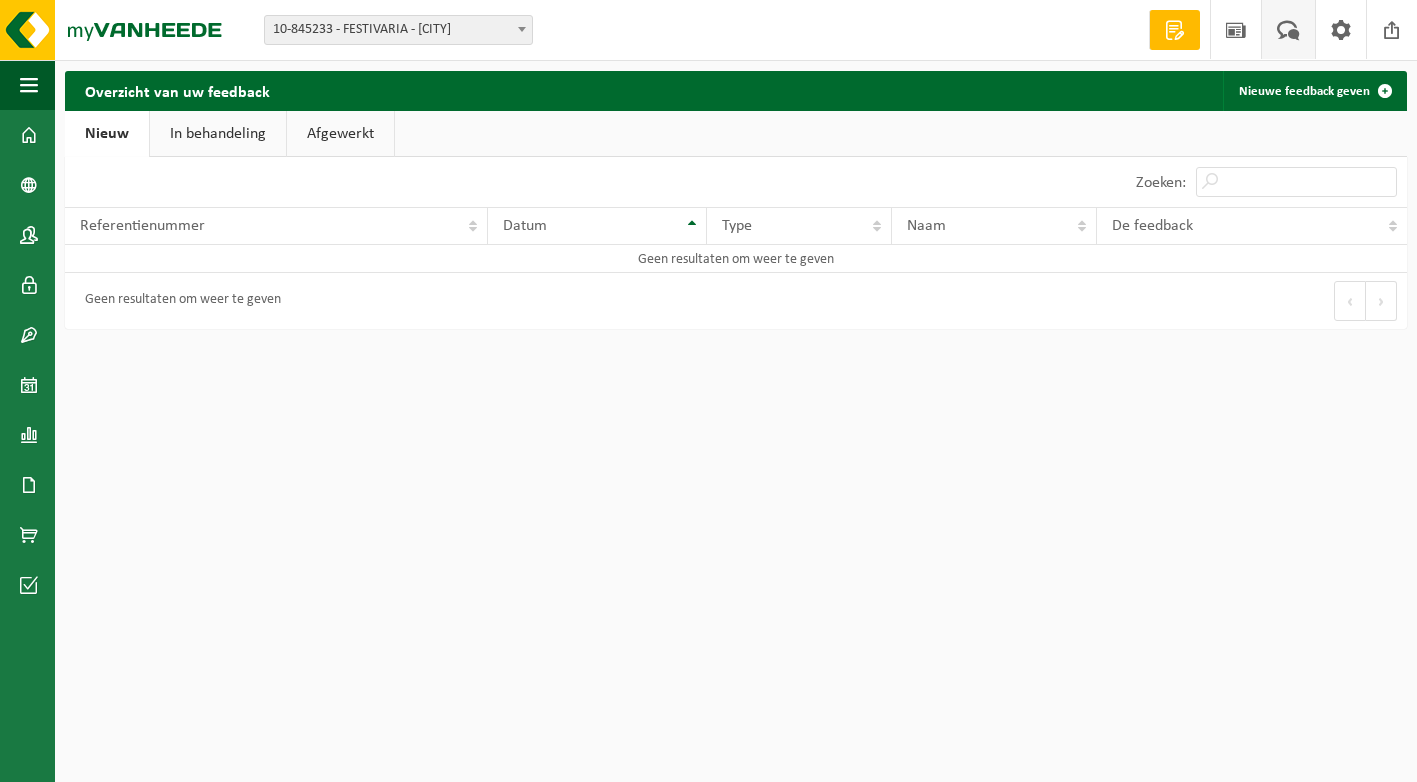 scroll, scrollTop: 0, scrollLeft: 0, axis: both 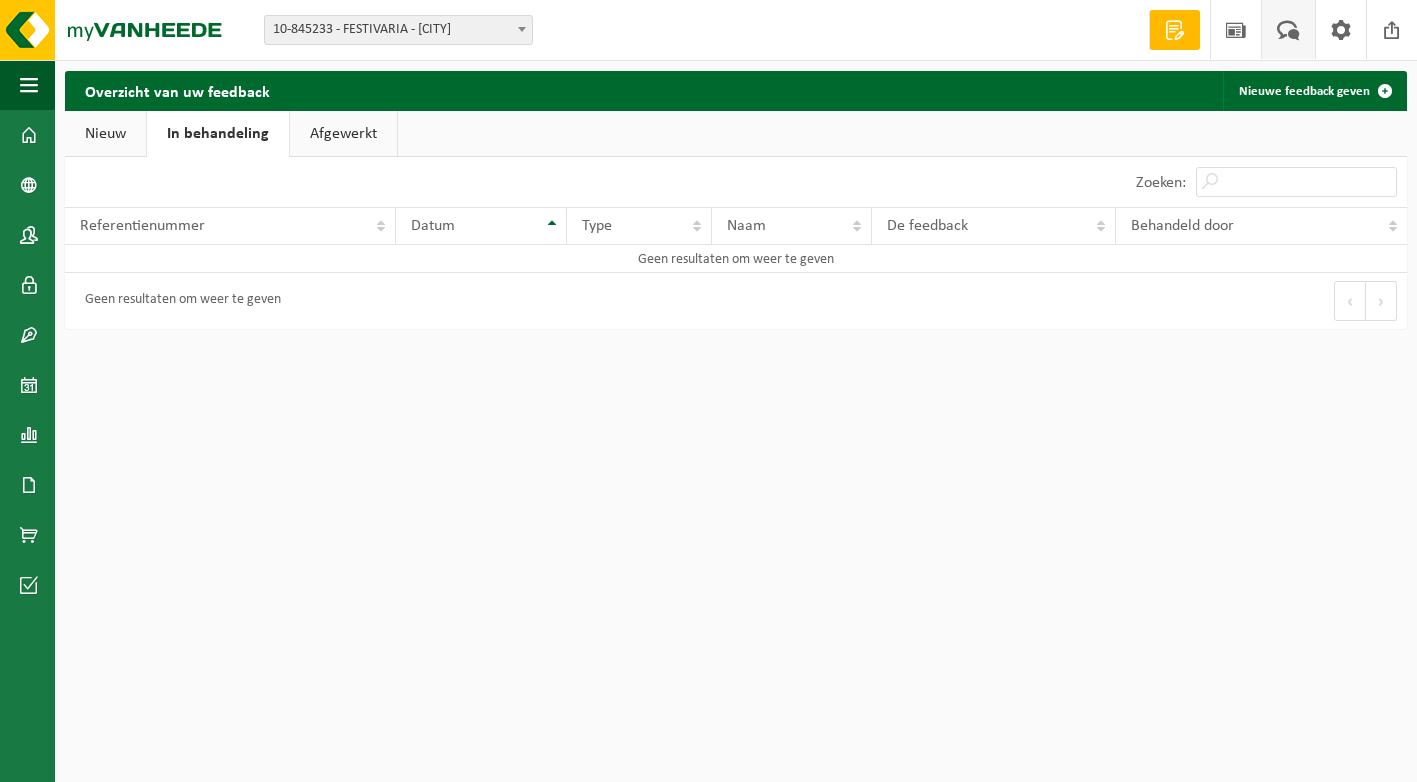 click on "Nieuw" at bounding box center [105, 134] 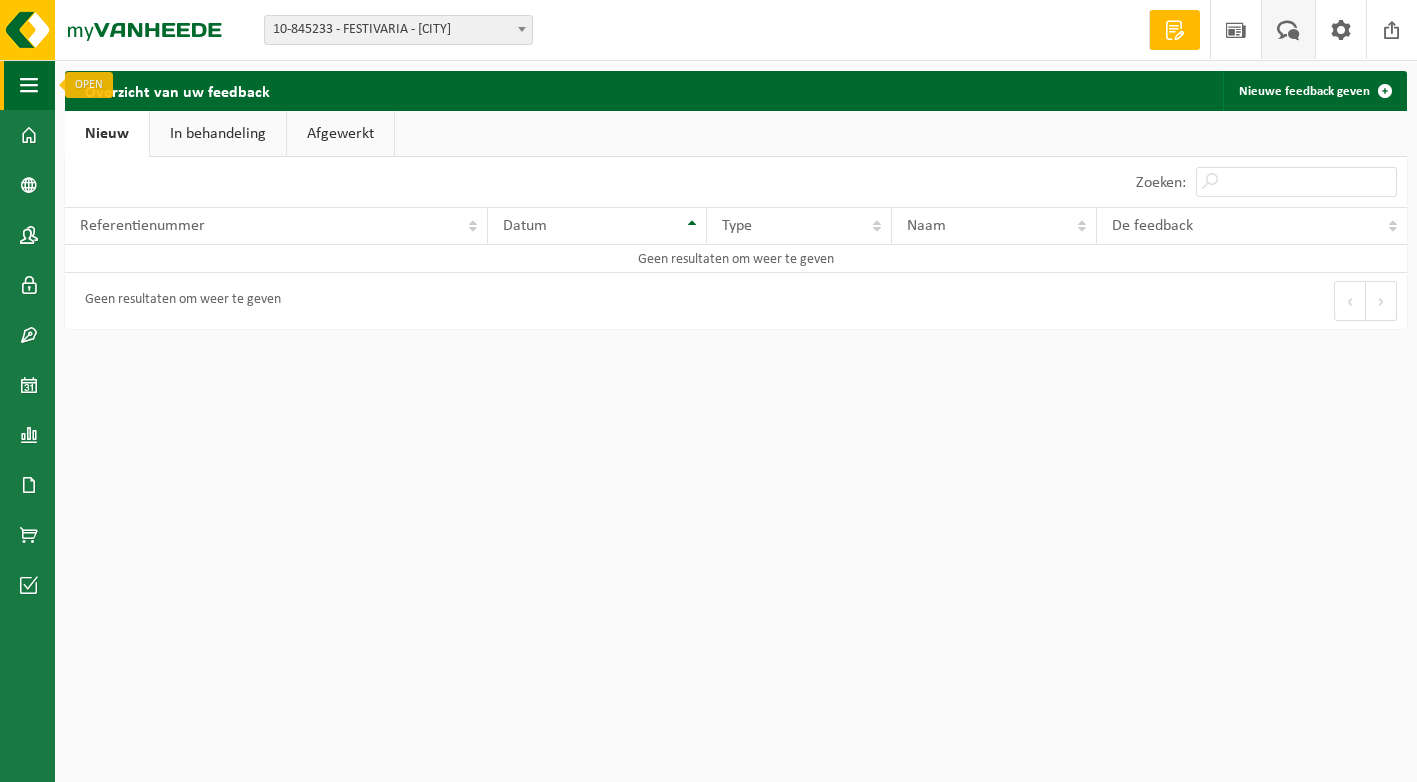 click on "Navigatie" at bounding box center (27, 85) 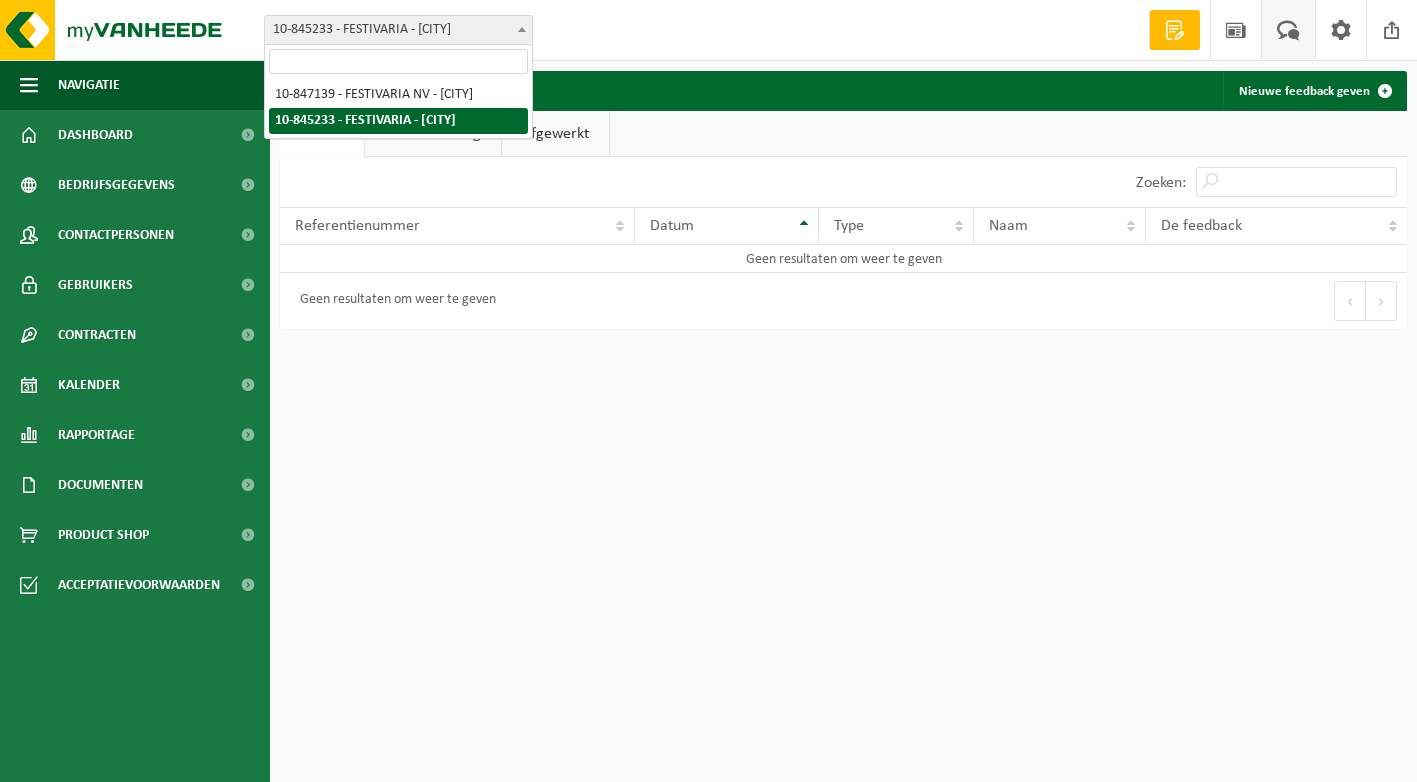 click at bounding box center (522, 29) 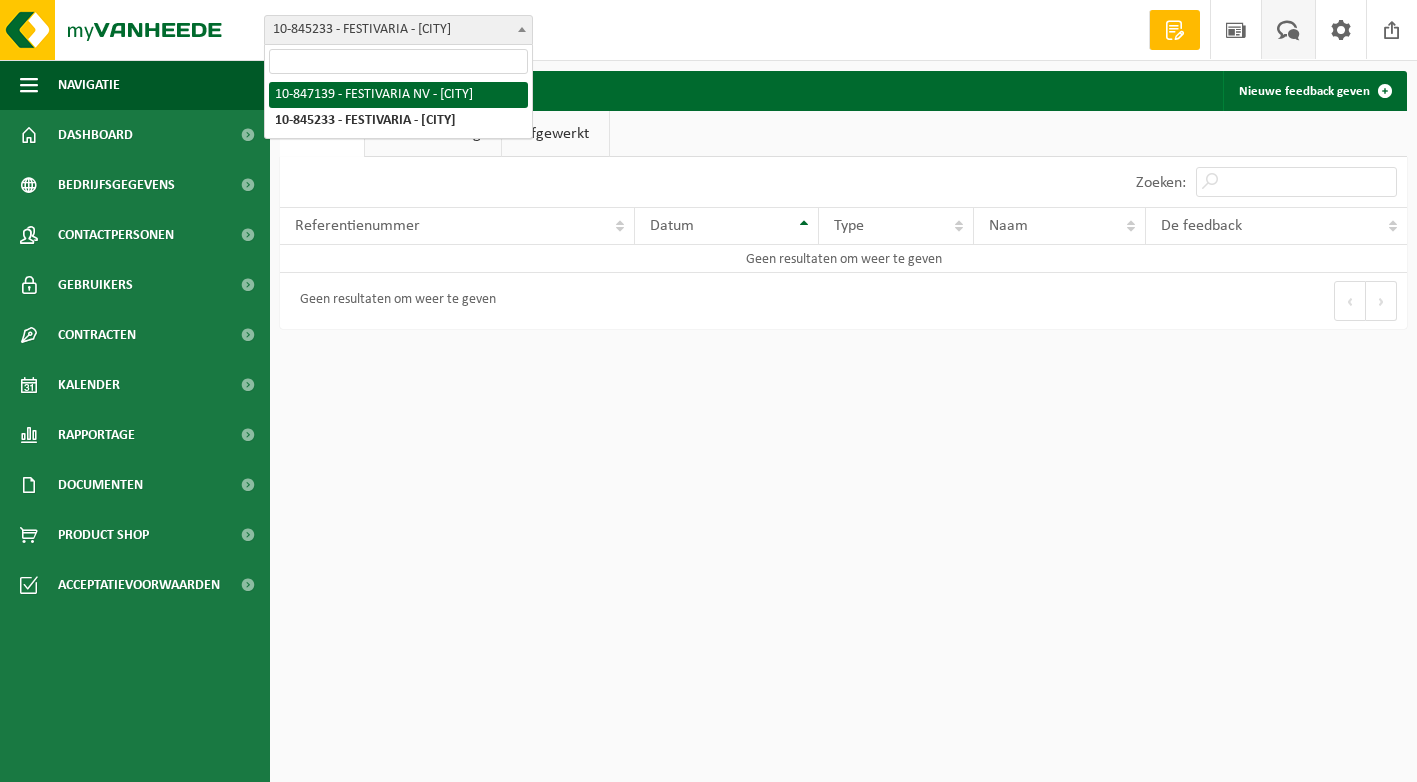 select on "95015" 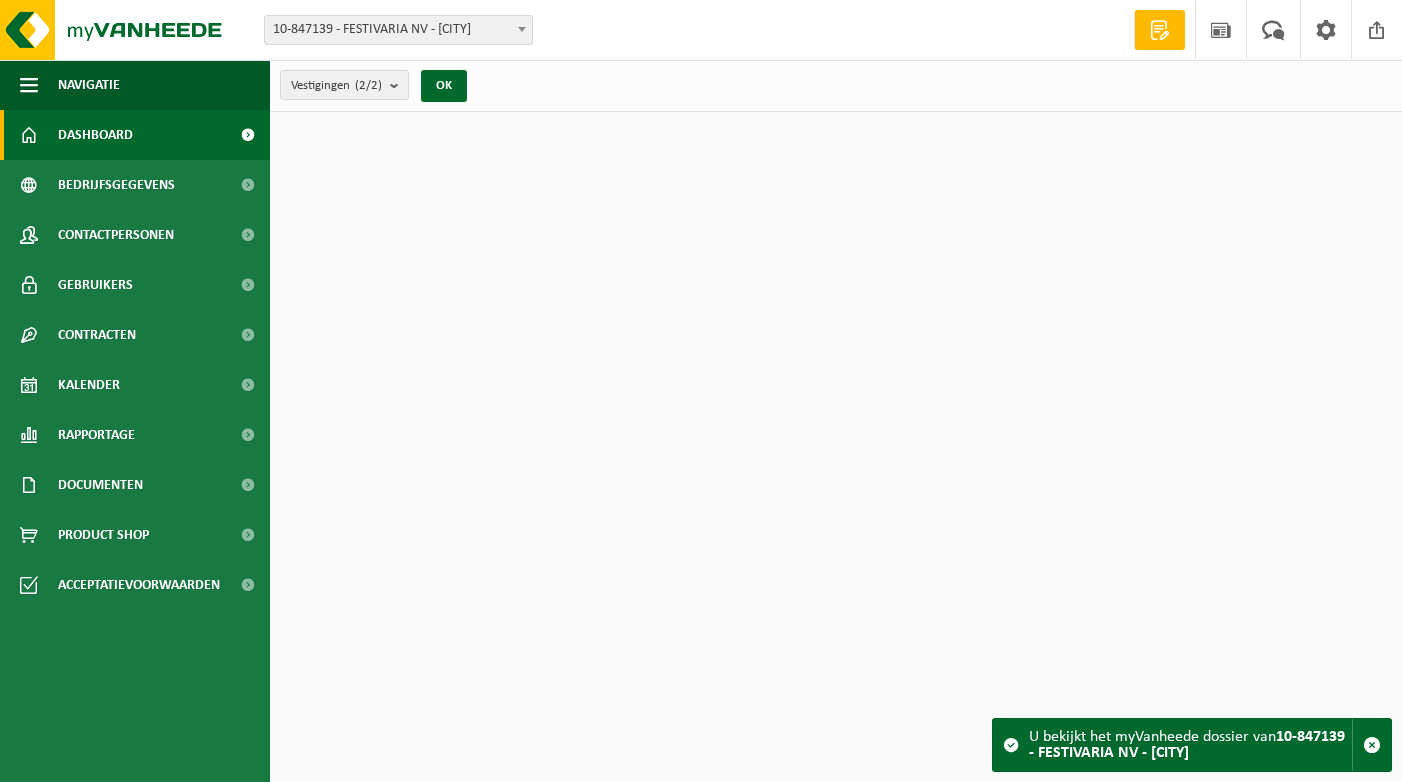 scroll, scrollTop: 0, scrollLeft: 0, axis: both 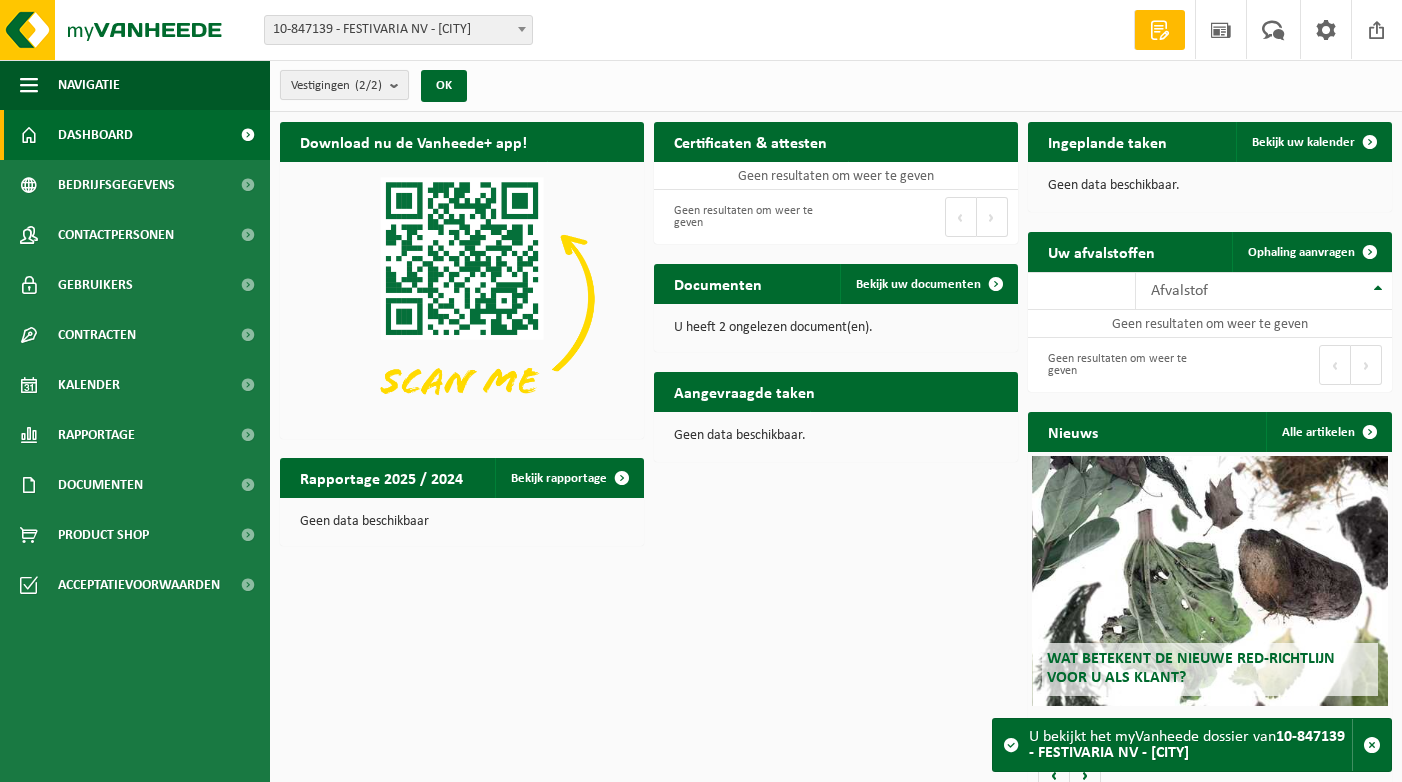 click at bounding box center [399, 85] 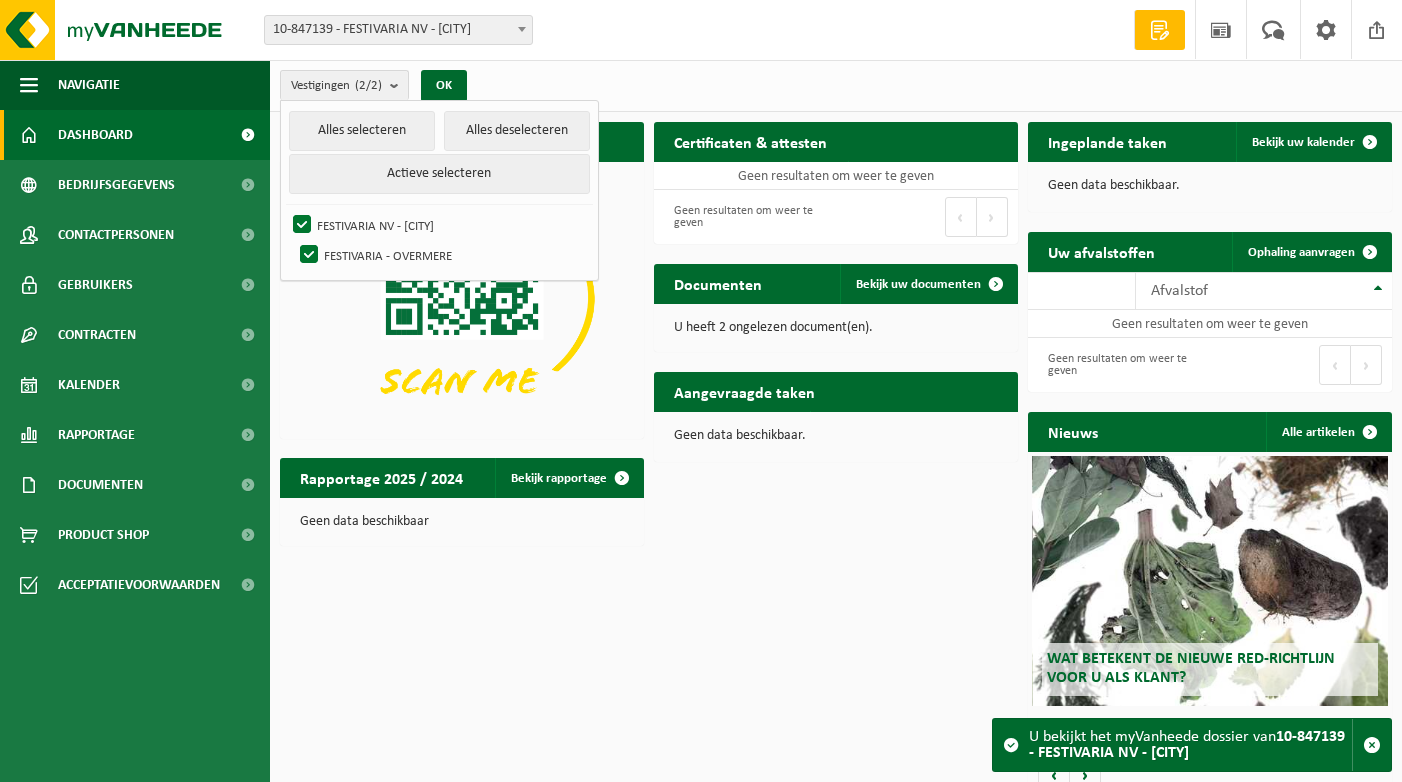 click at bounding box center [1160, 30] 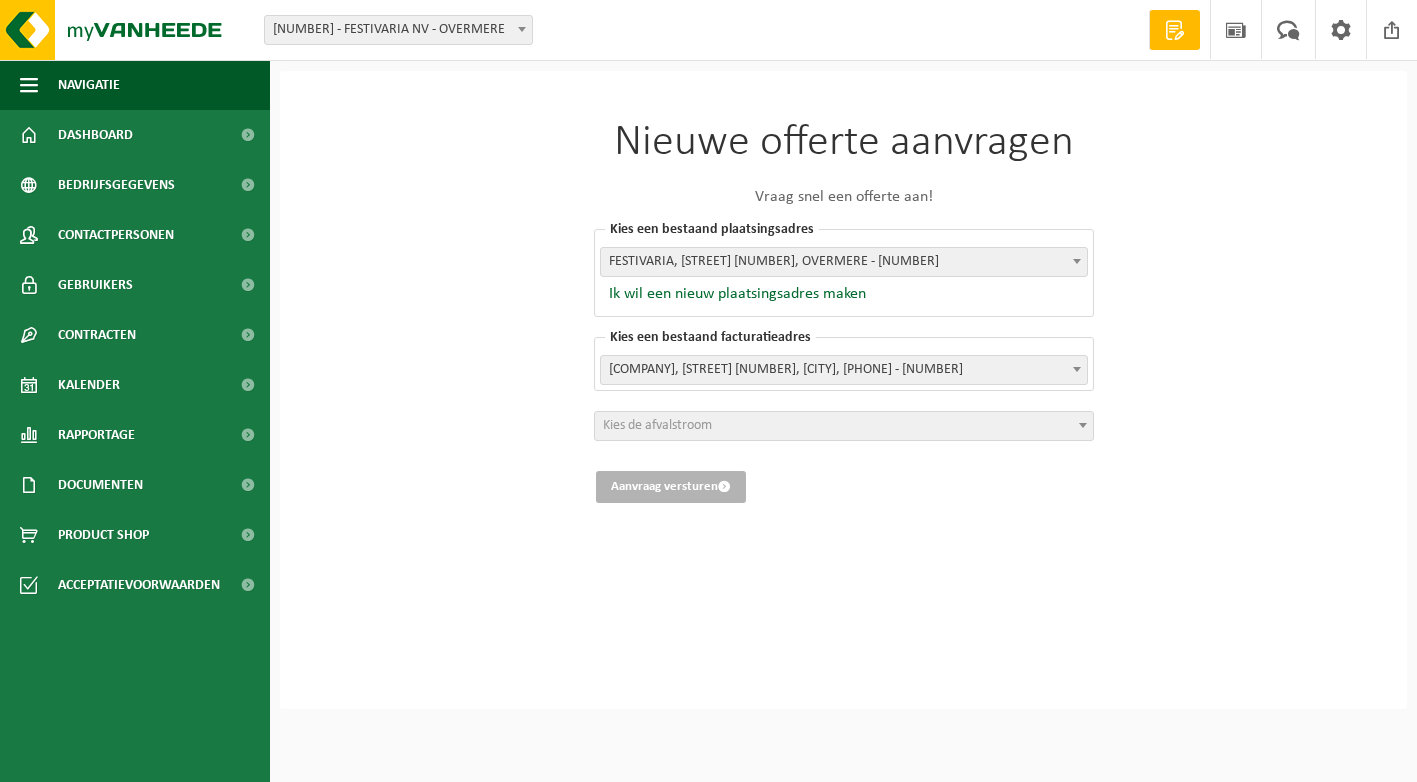 scroll, scrollTop: 0, scrollLeft: 0, axis: both 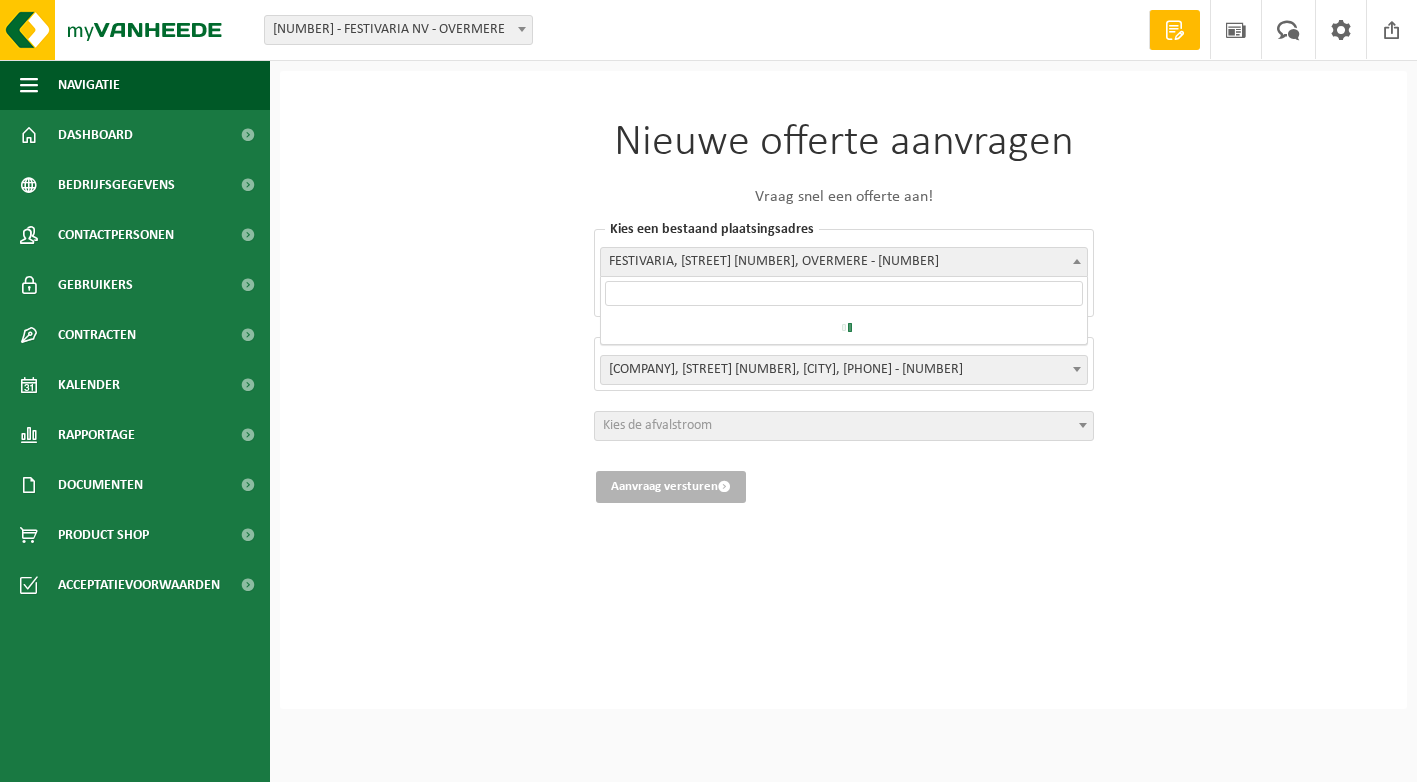 click on "FESTIVARIA, [STREET] [NUMBER], OVERMERE - [NUMBER]" at bounding box center [844, 262] 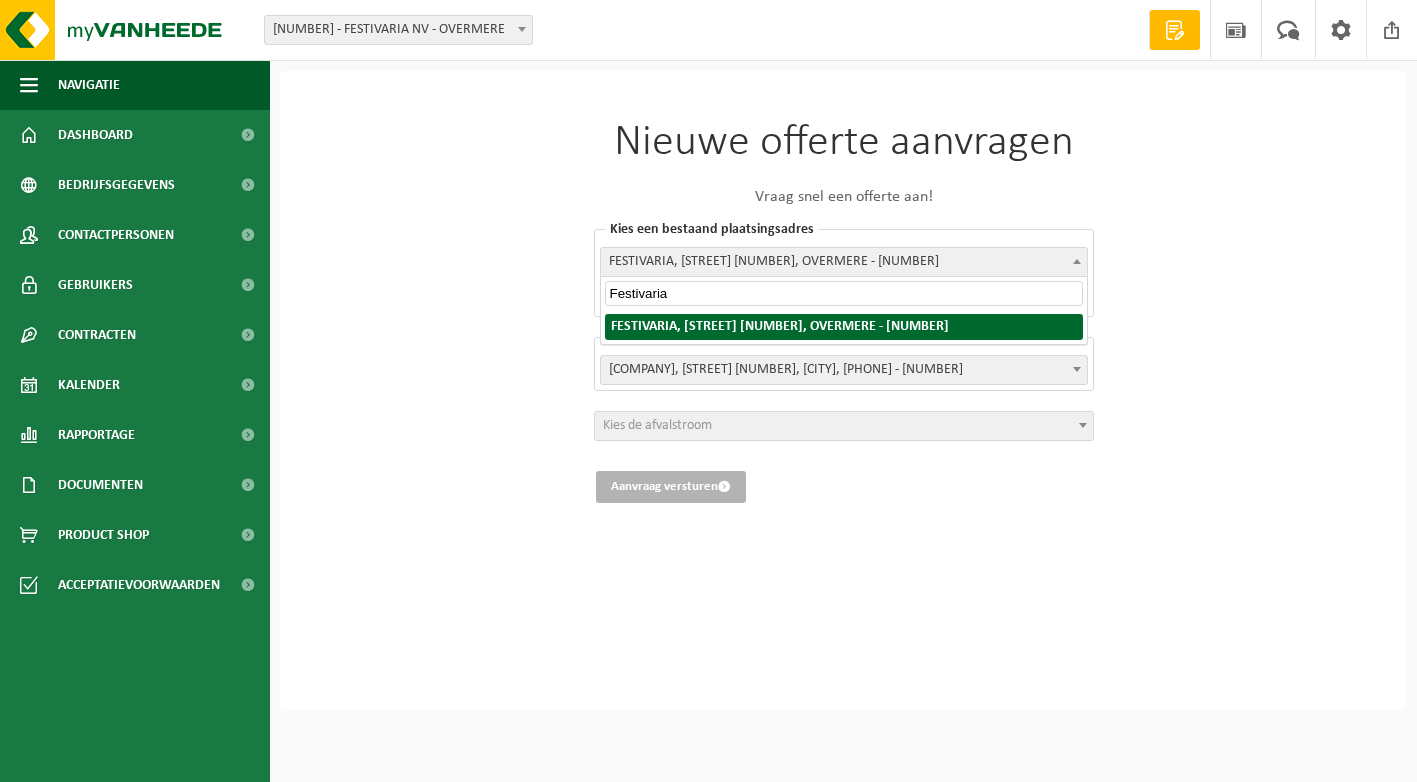 type on "Festivaria" 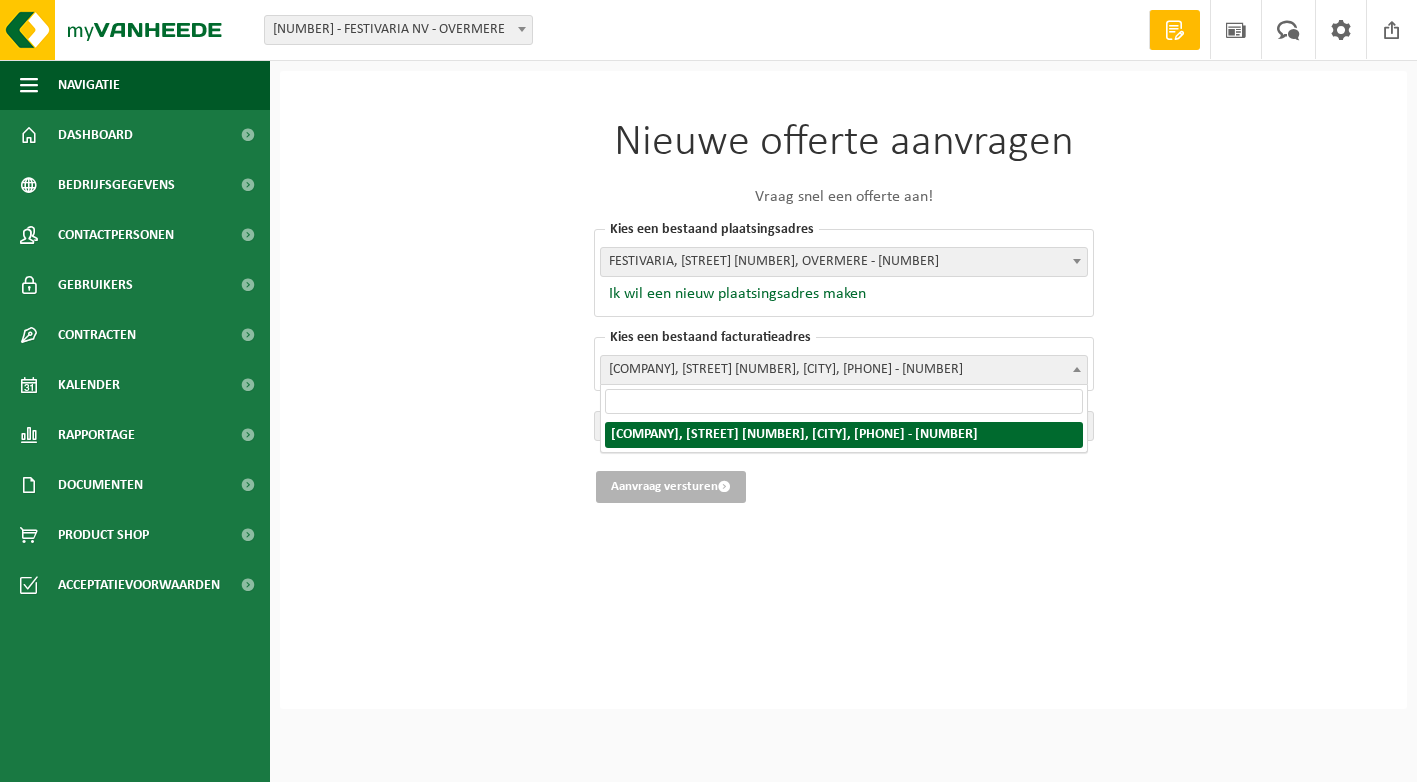 click on "[COMPANY], [STREET] [NUMBER], [CITY], [PHONE] - [NUMBER]" at bounding box center [844, 370] 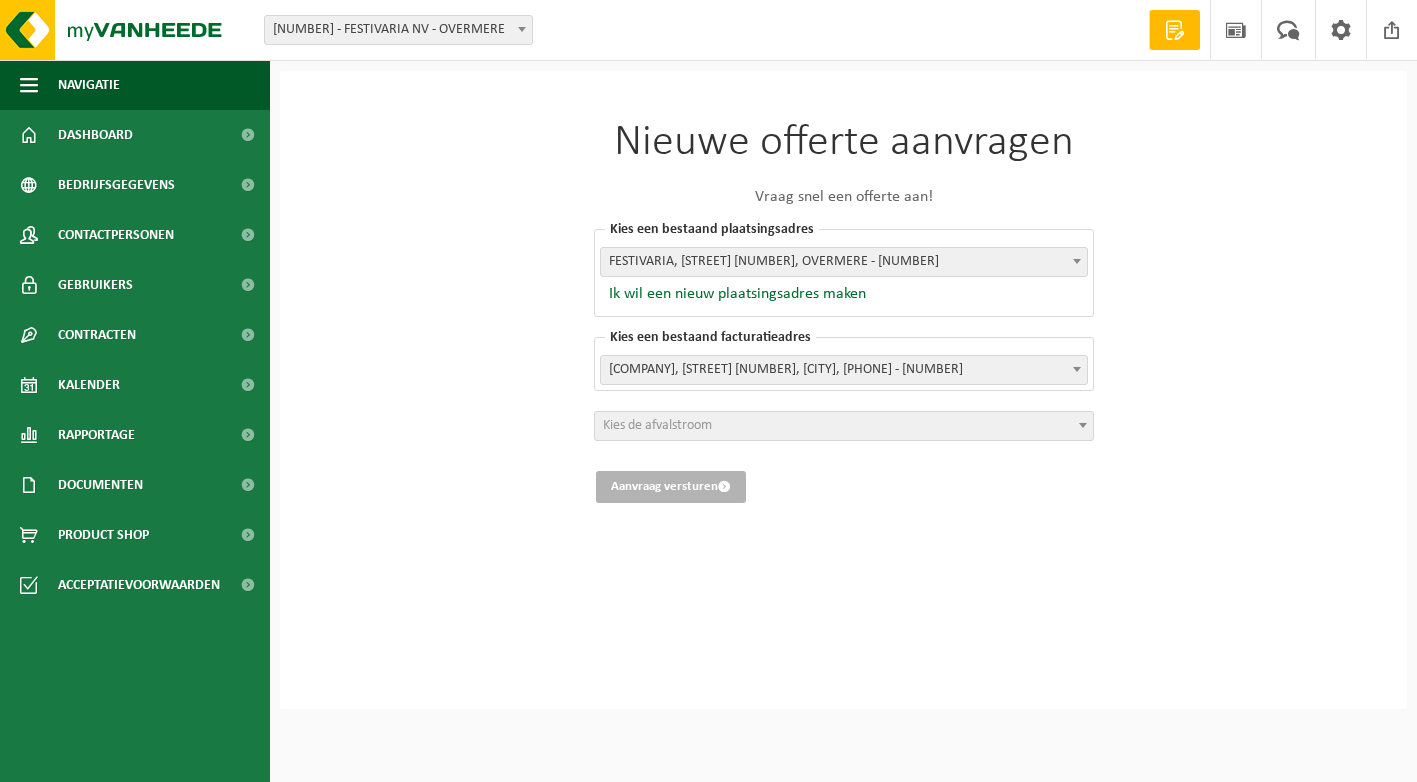 click on "Ik wil een nieuw plaatsingsadres maken" at bounding box center (844, 294) 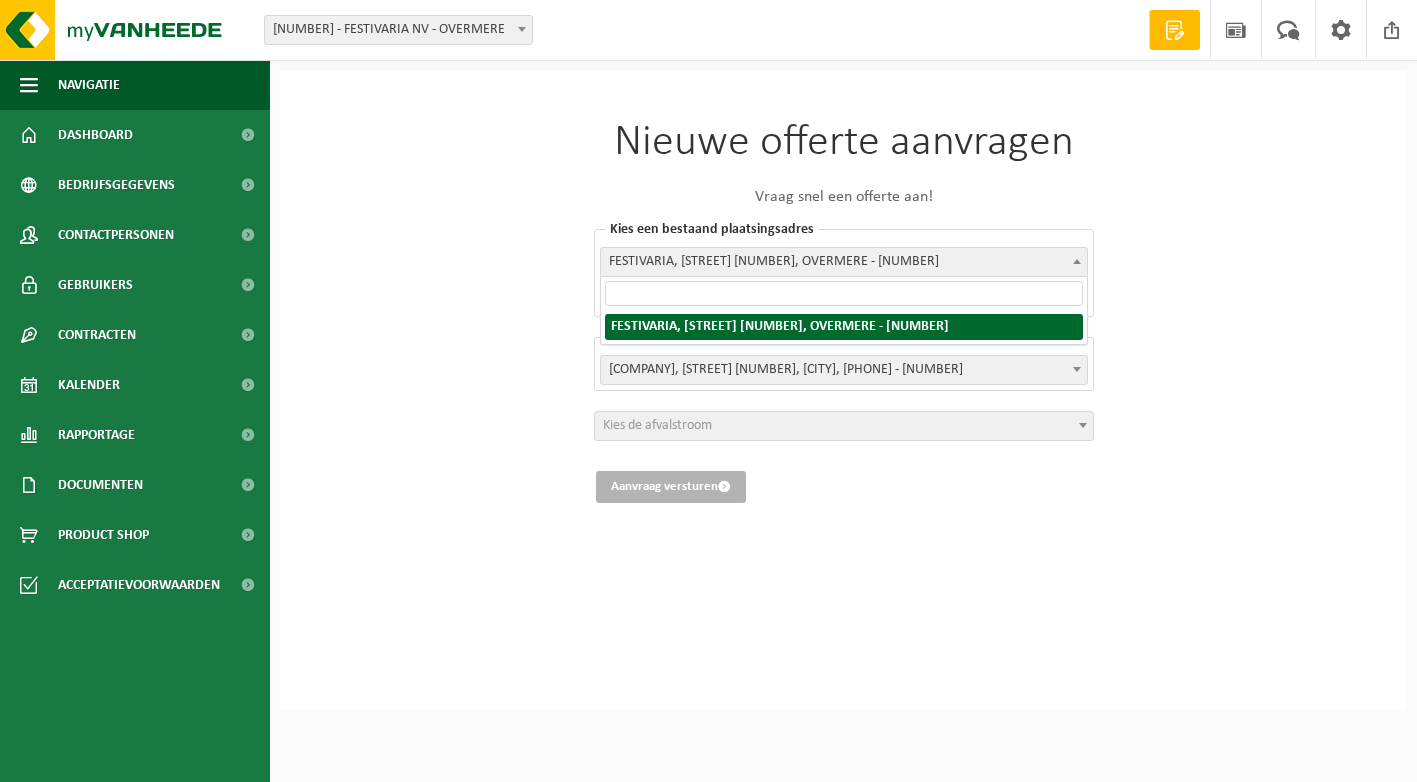 click at bounding box center [844, 293] 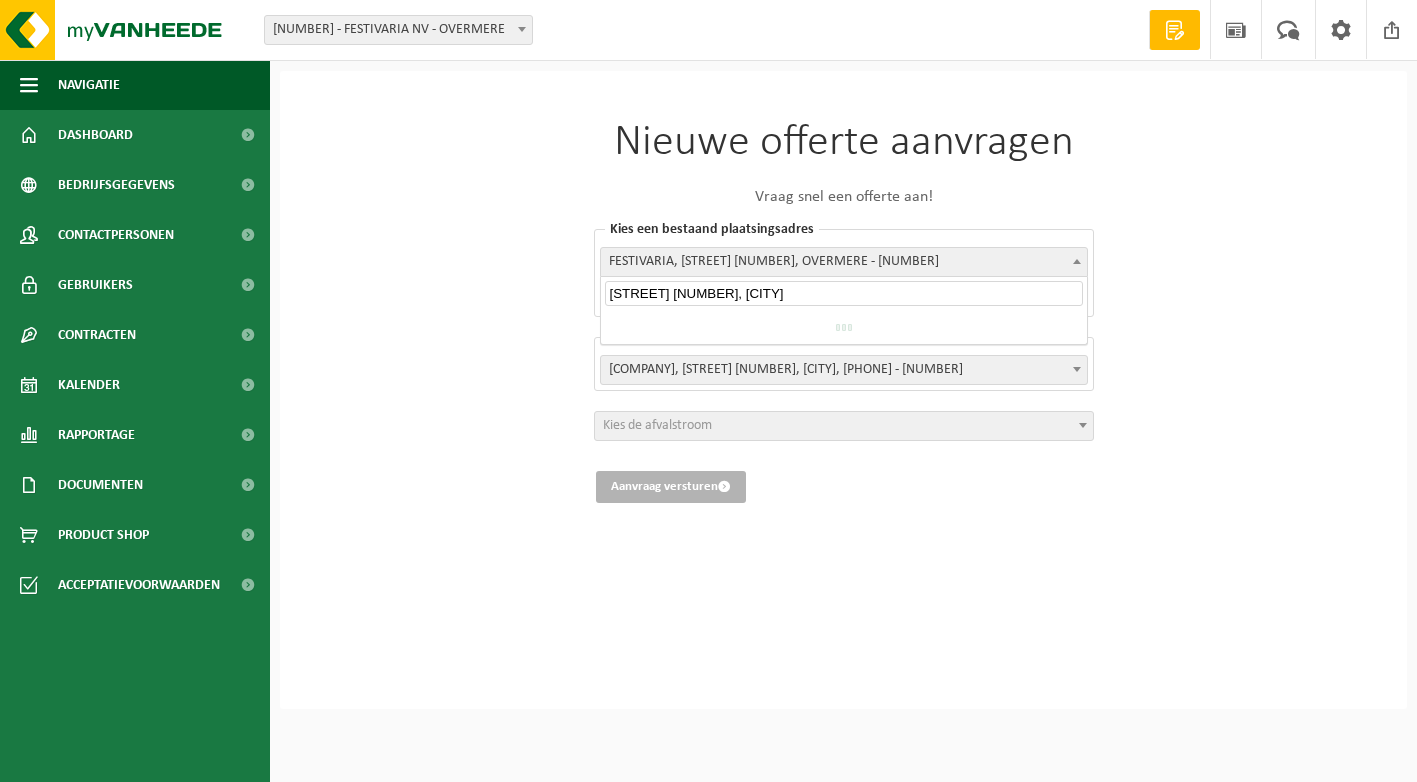 type on "[STREET] [NUMBER], [CITY]" 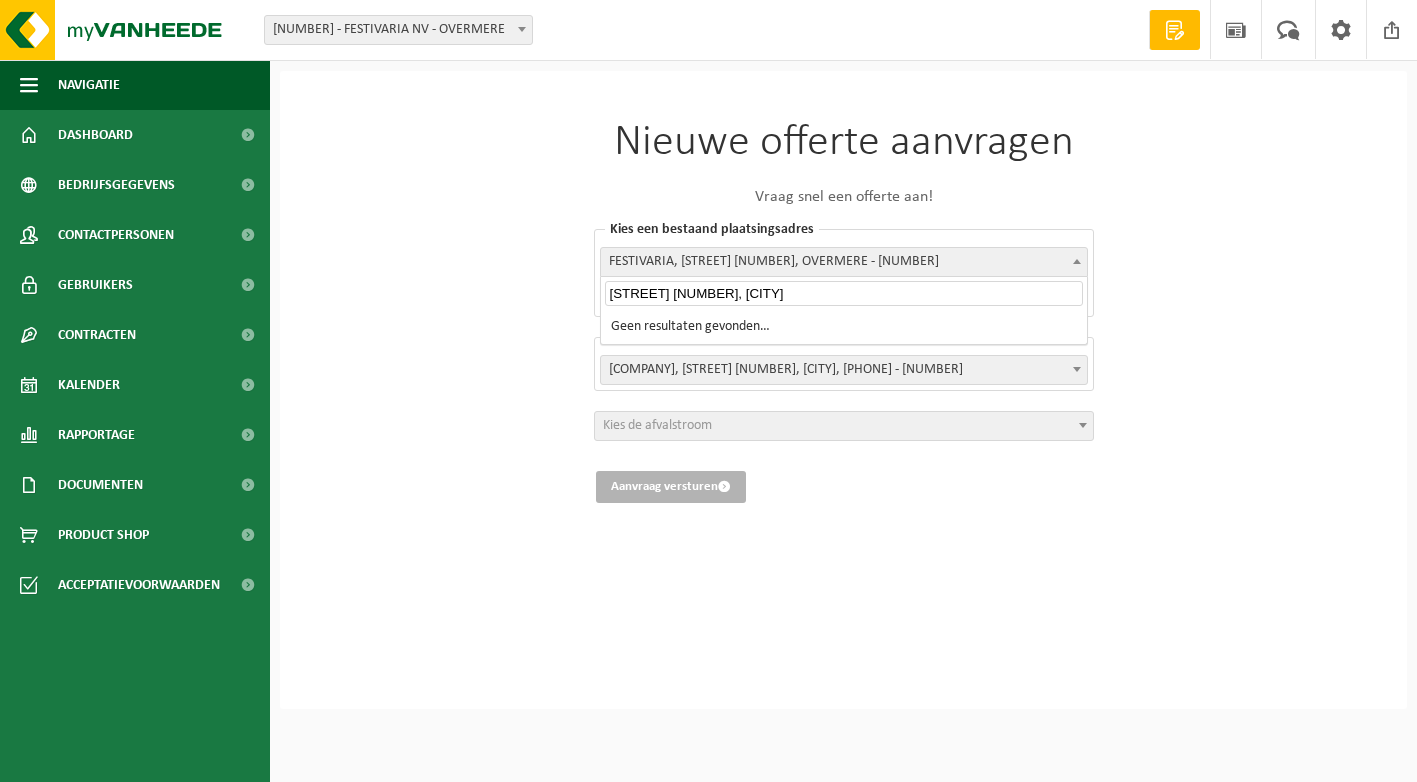 click on "[STREET] [NUMBER], [CITY]" at bounding box center (844, 293) 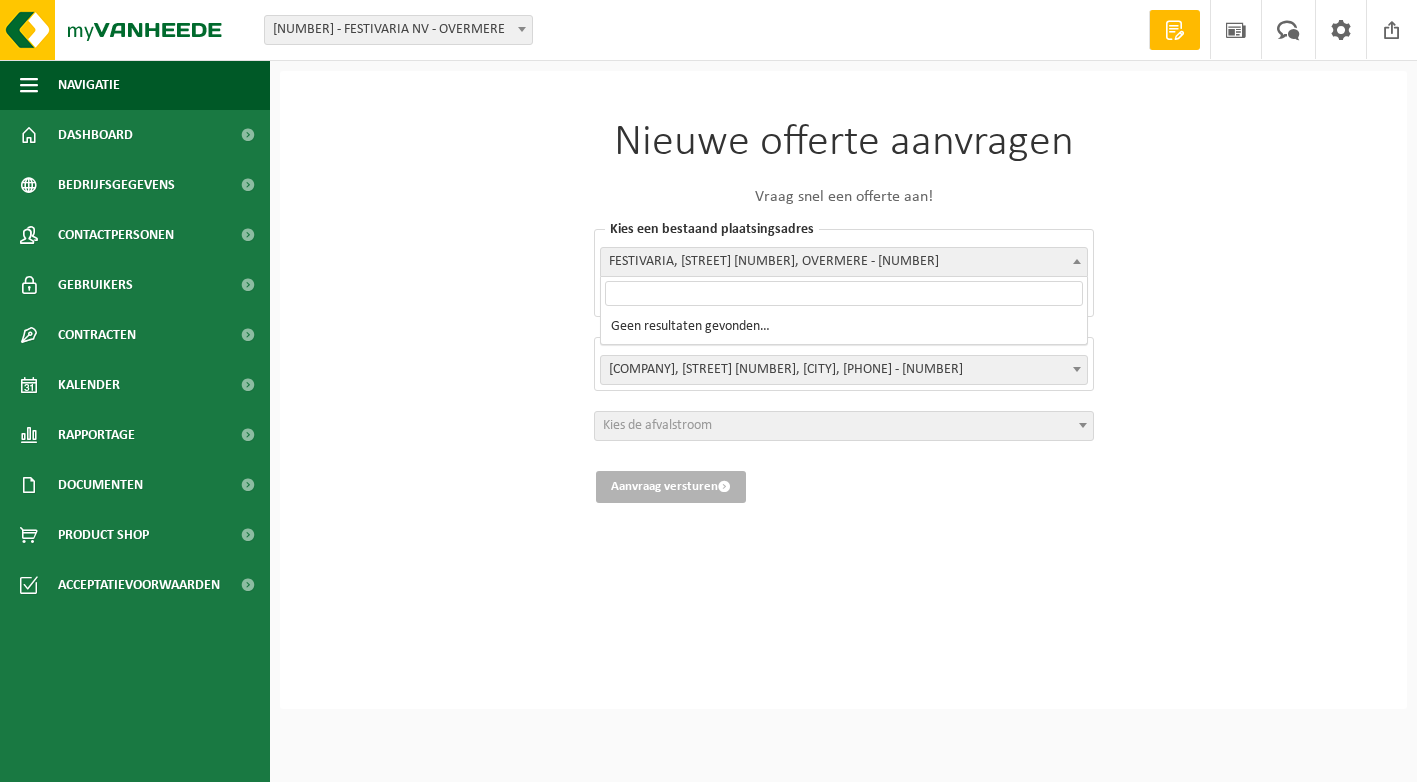 click on "FESTIVARIA, [STREET] [NUMBER], OVERMERE - [NUMBER]" at bounding box center (844, 262) 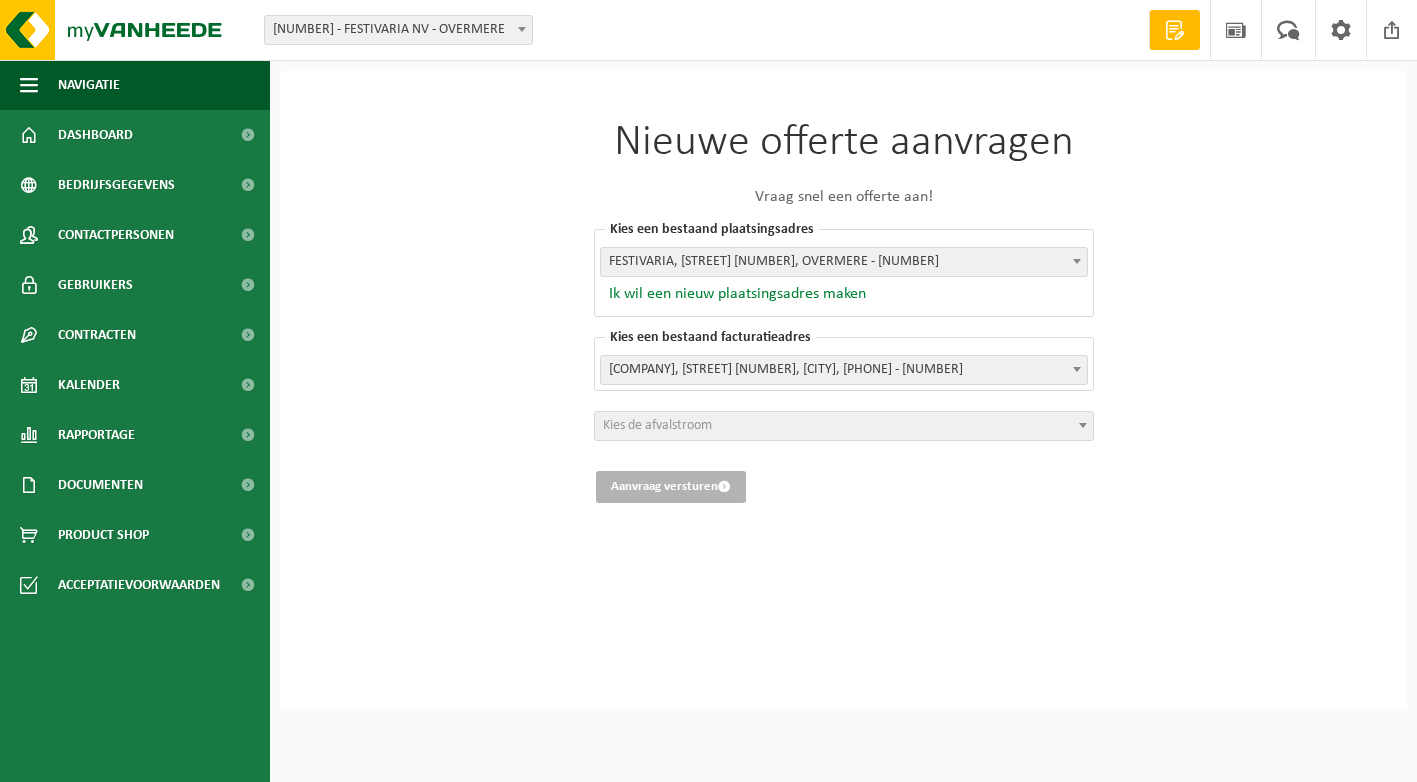 click on "Ik wil een nieuw plaatsingsadres maken" at bounding box center (733, 294) 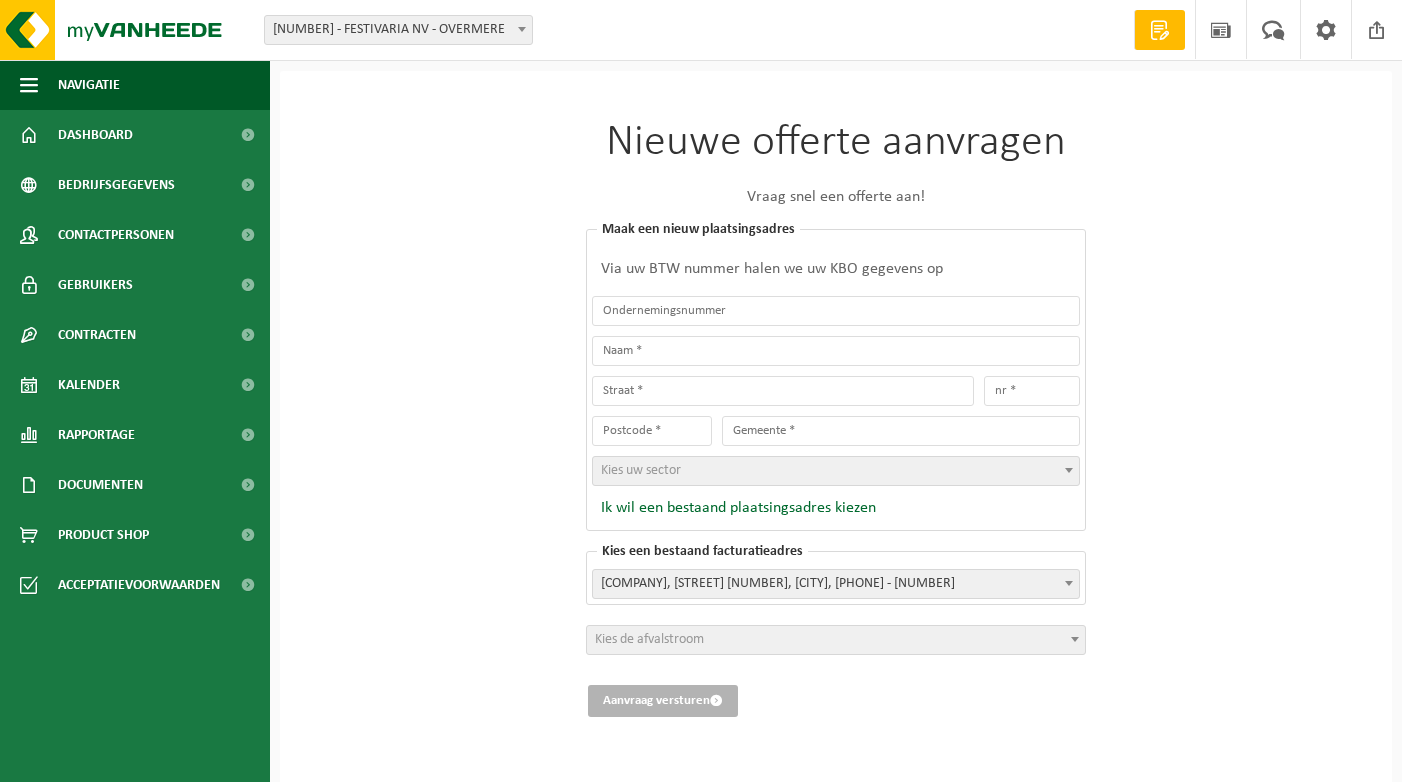 click on "Via uw BTW nummer halen we uw KBO gegevens op" at bounding box center [836, 269] 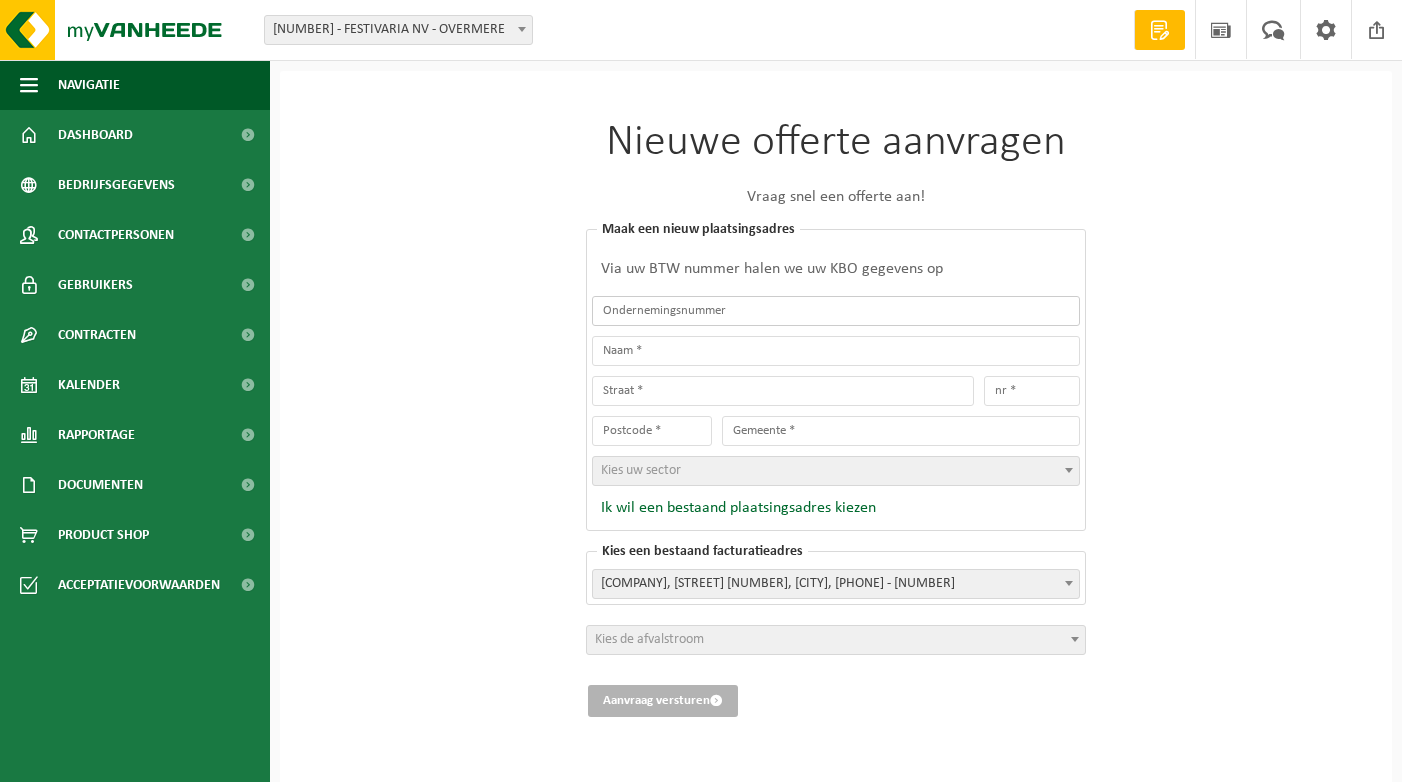 click at bounding box center [836, 311] 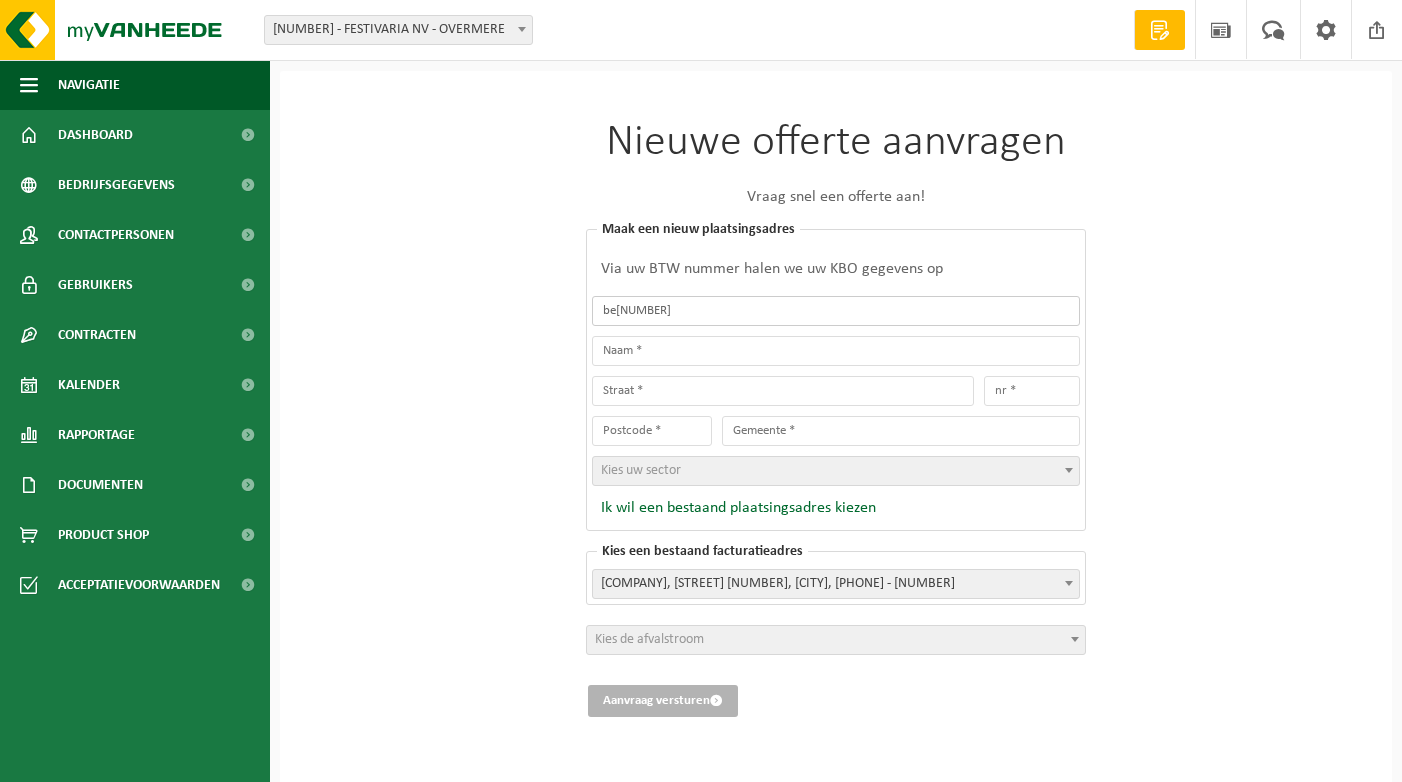 type on "be[NUMBER]" 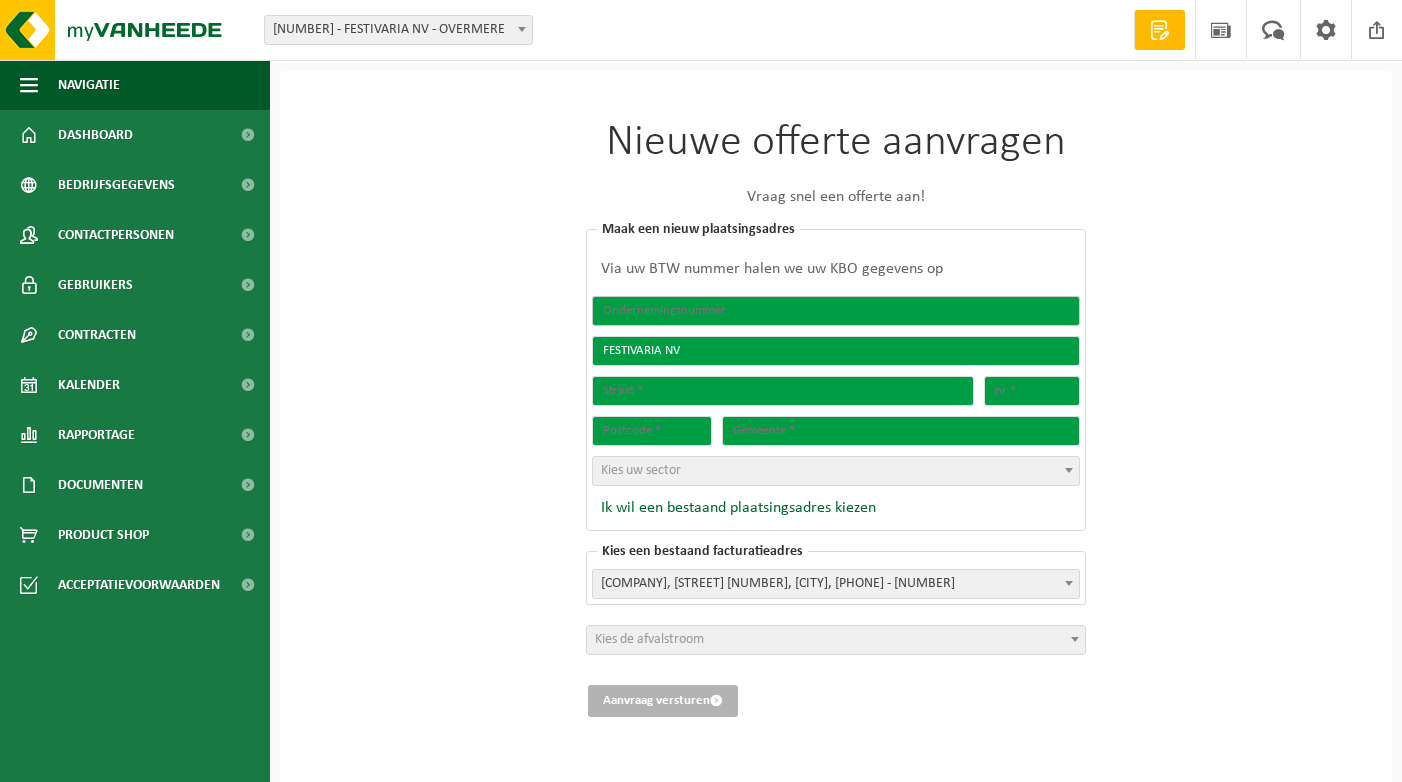 click at bounding box center [836, 311] 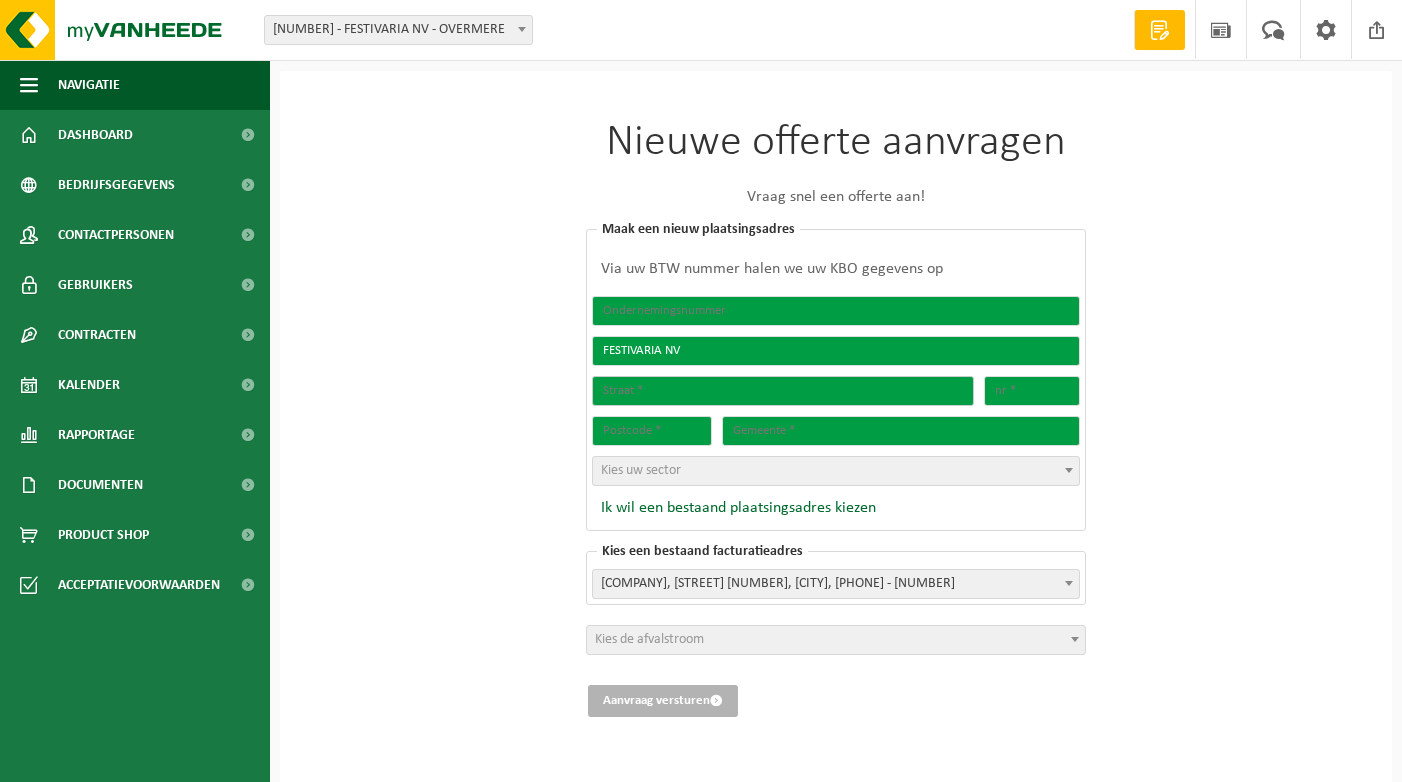click at bounding box center (783, 391) 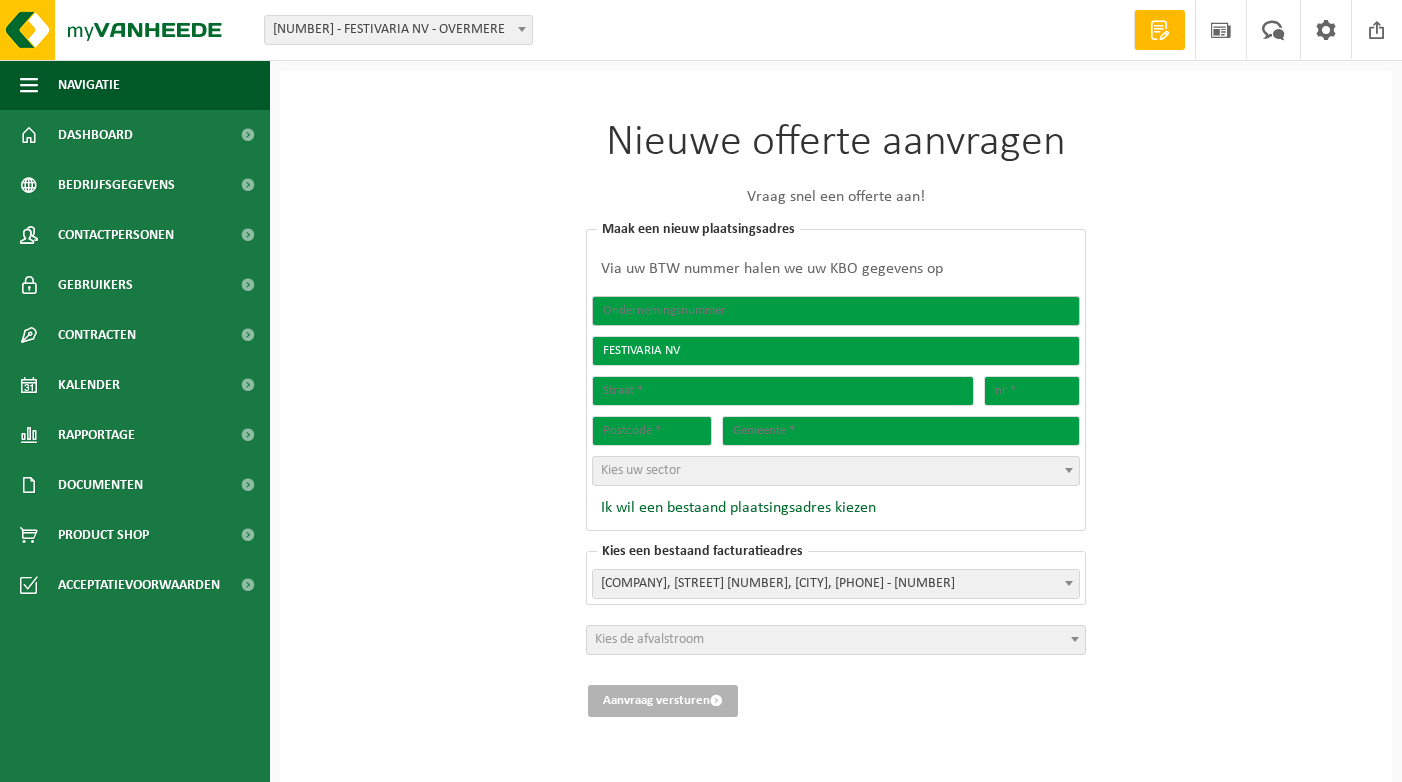click at bounding box center [836, 311] 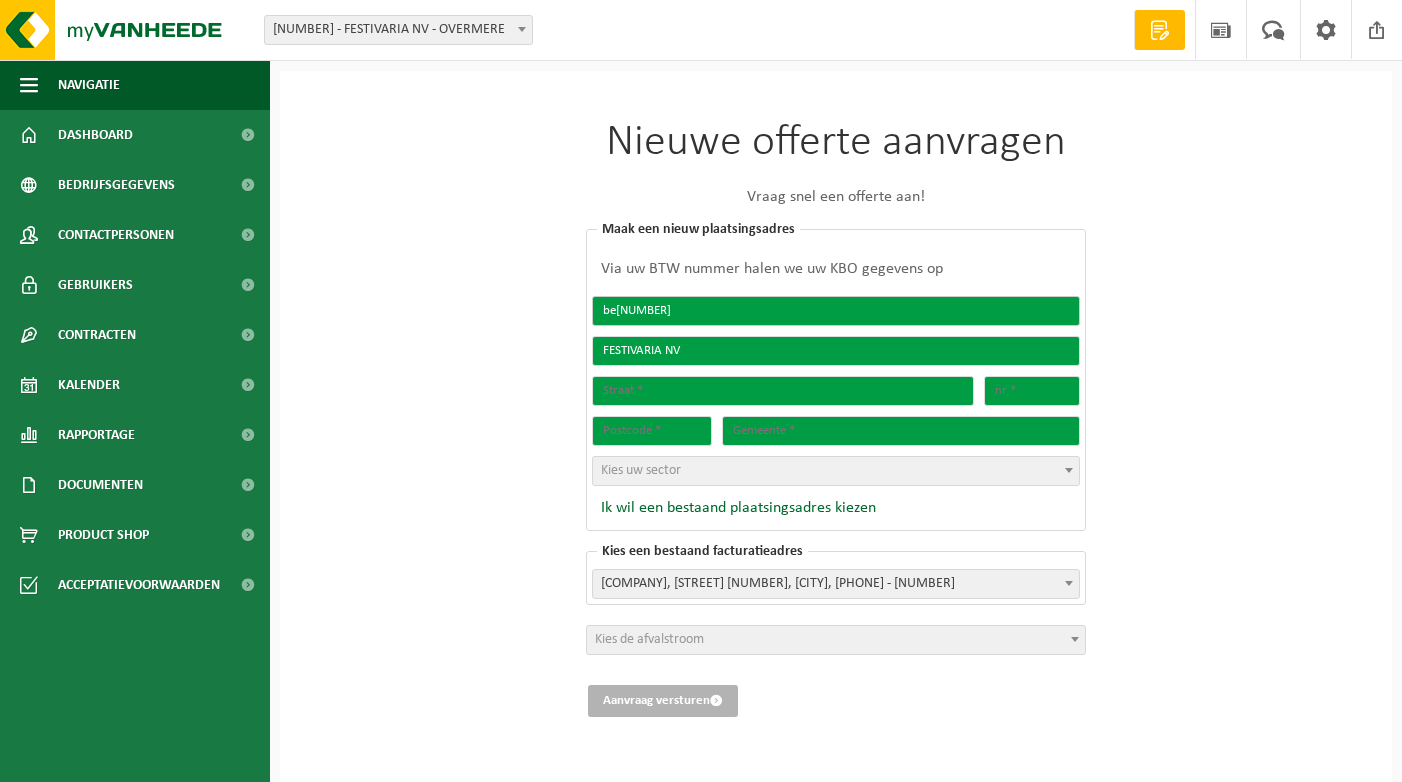 type on "be[NUMBER]" 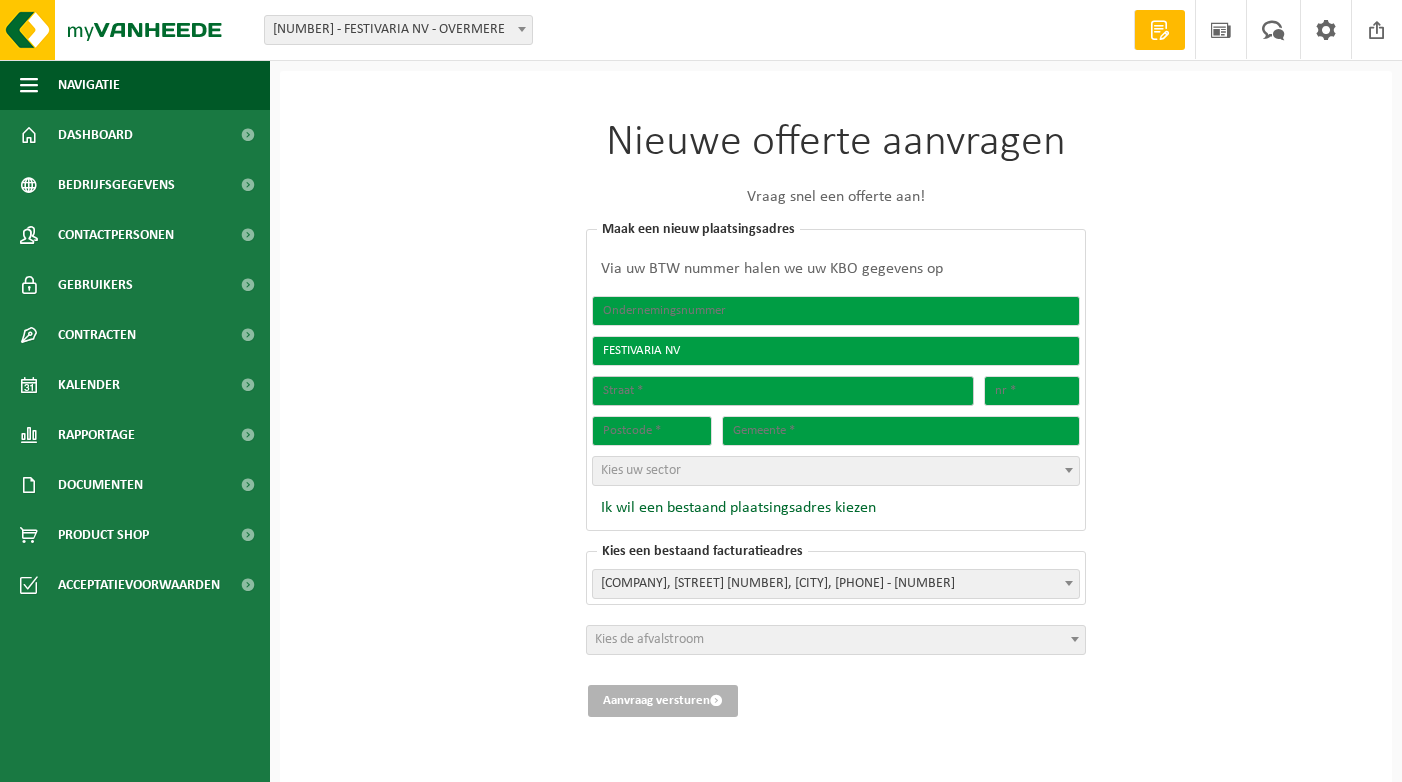 click at bounding box center (783, 391) 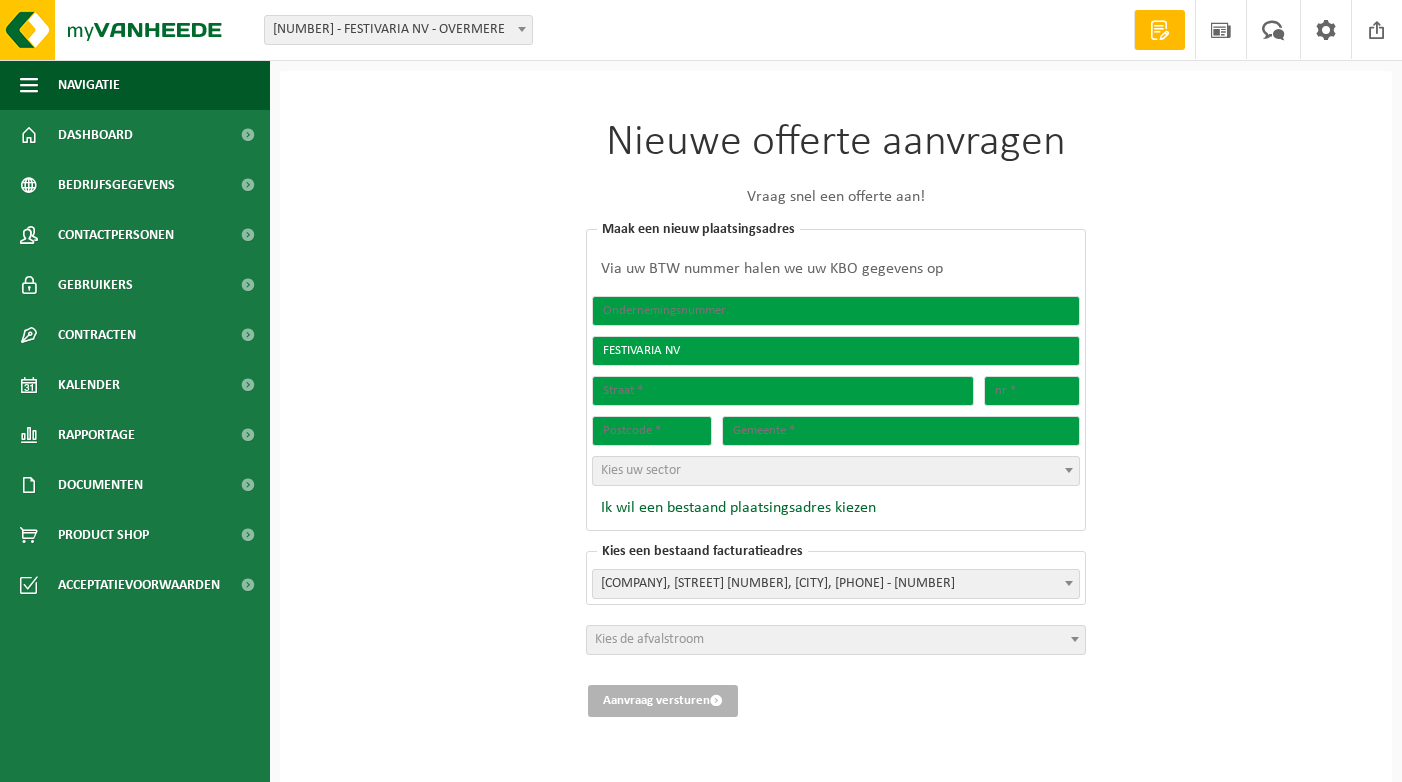 click on "Via uw BTW nummer halen we uw KBO gegevens op" at bounding box center [836, 269] 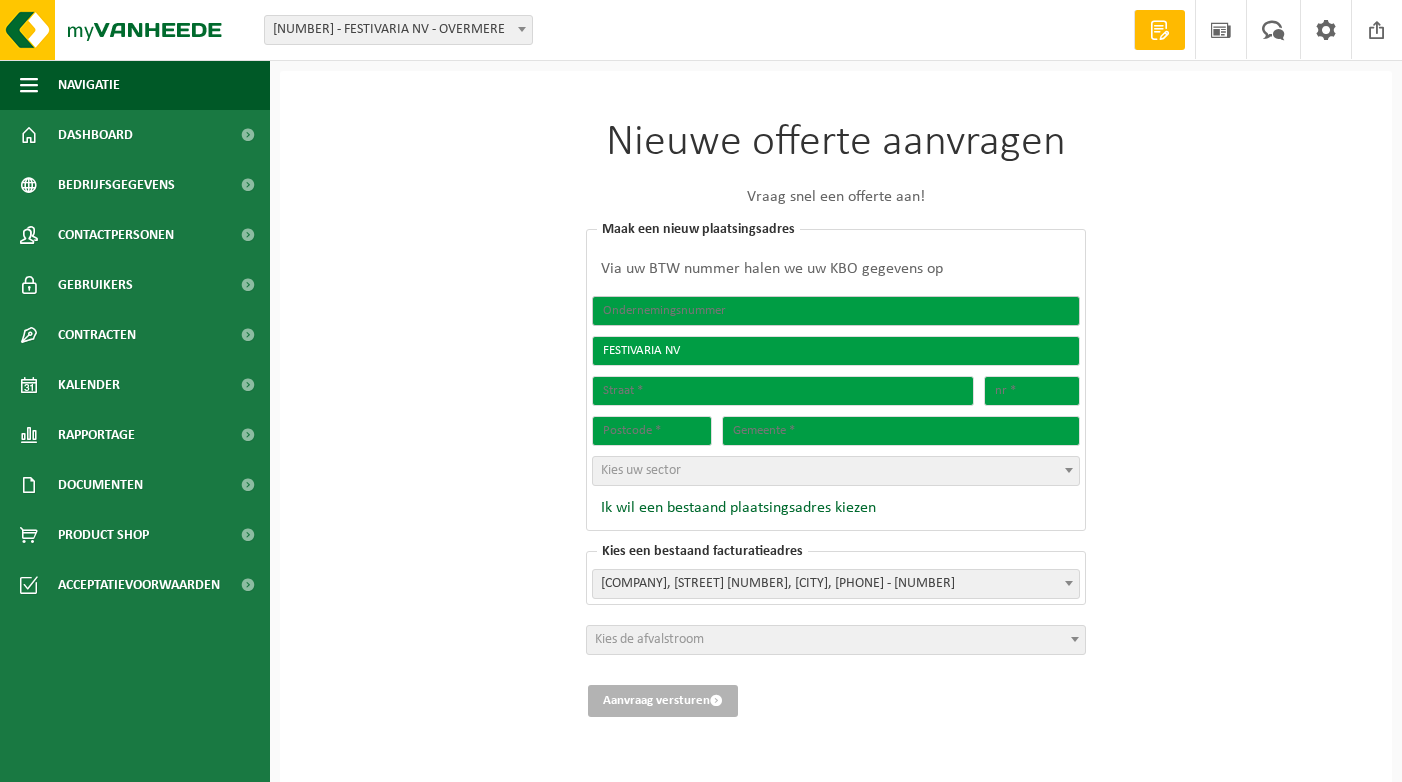 click at bounding box center (836, 311) 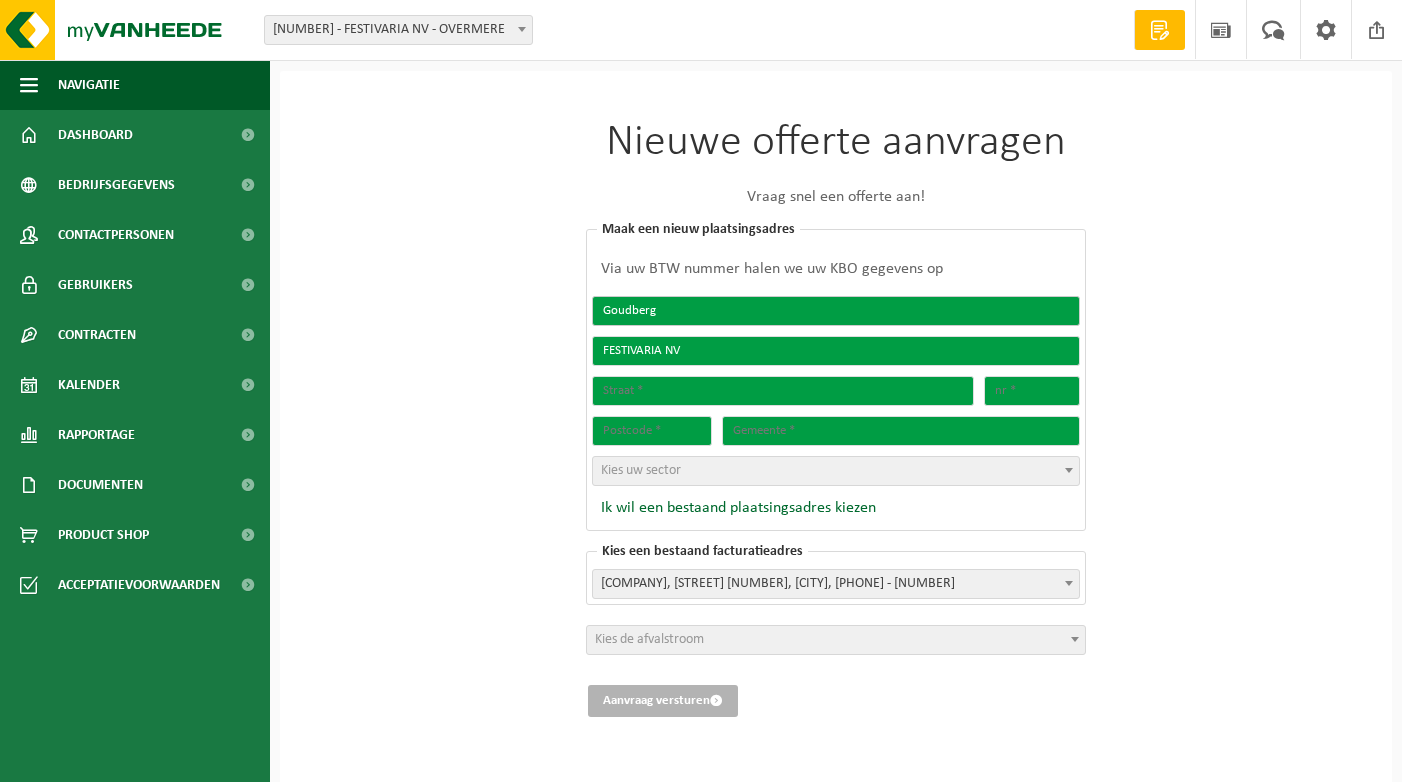 type on "Goudberg" 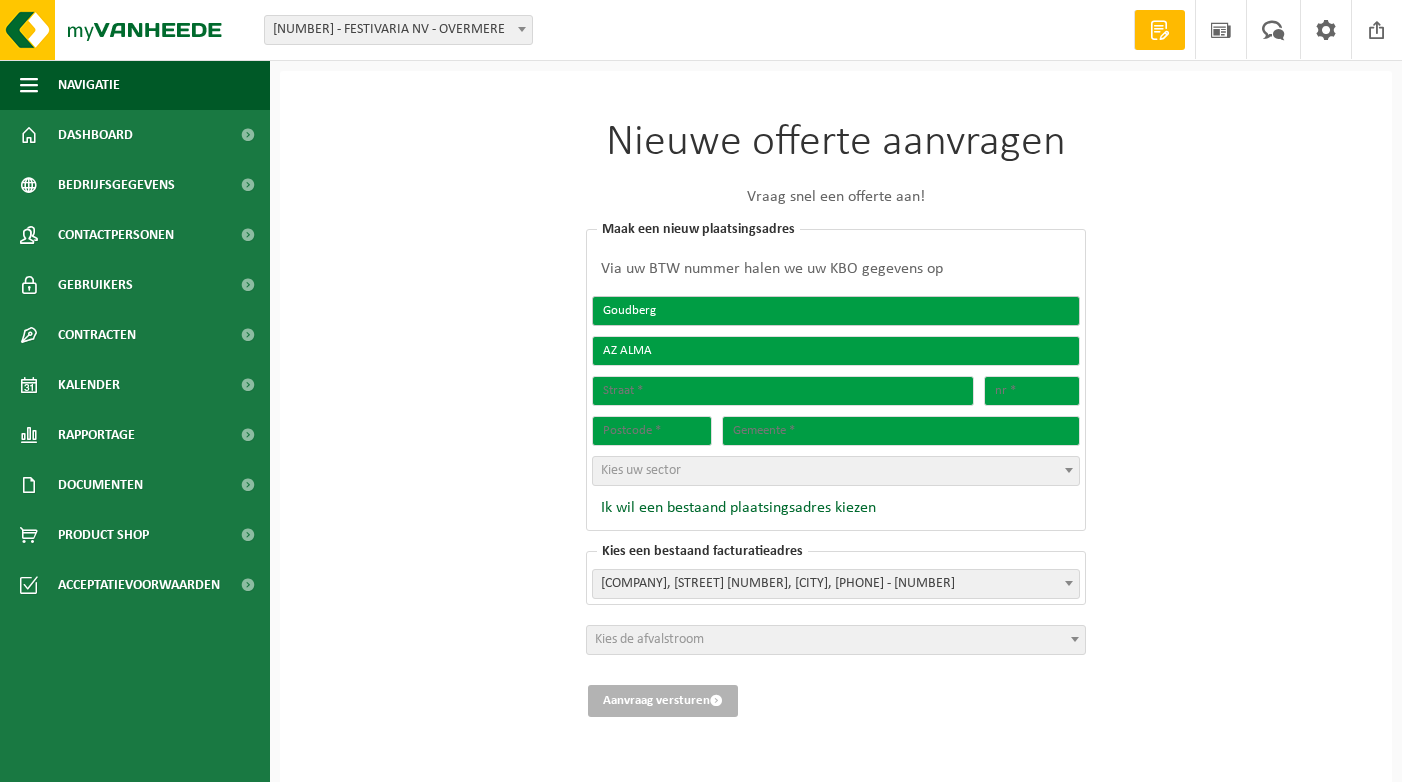 type on "Goudberg" 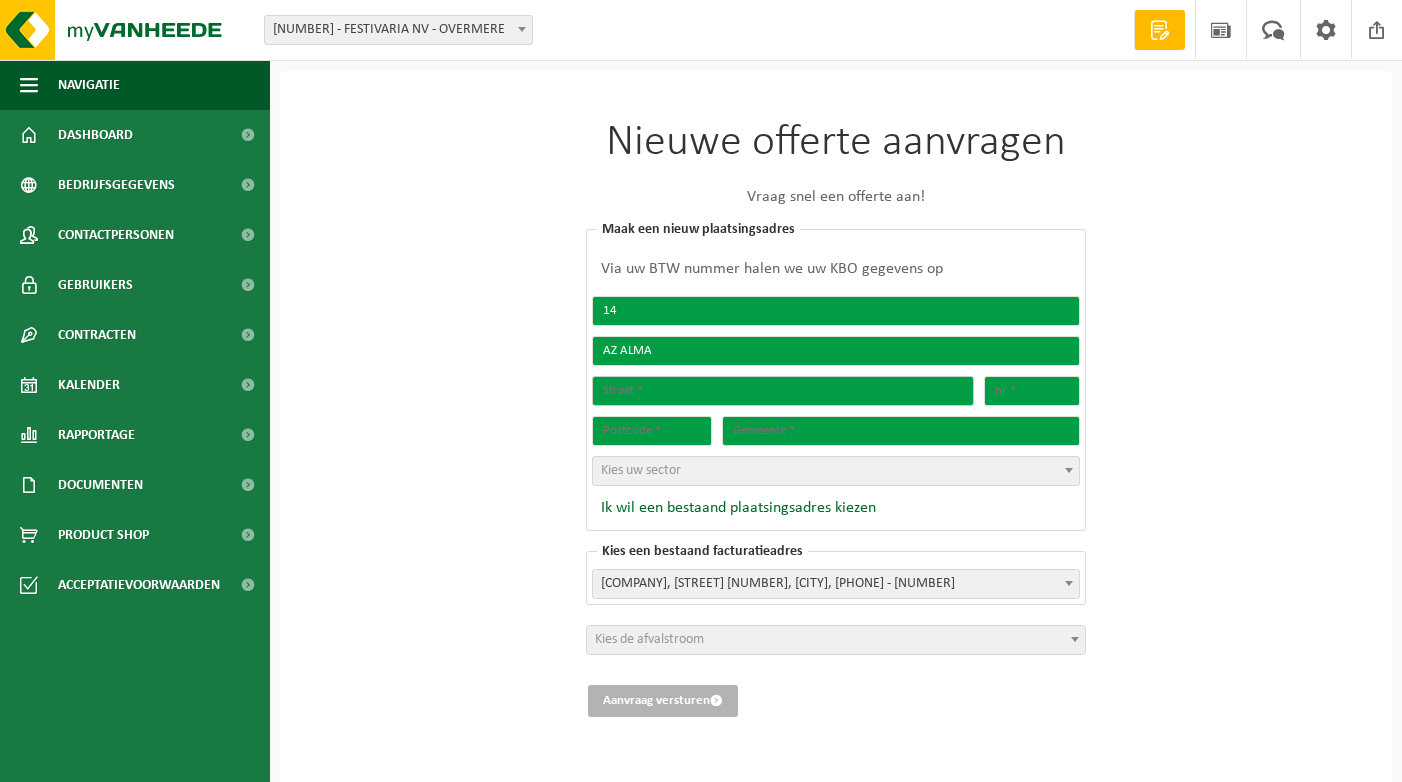 click at bounding box center (783, 391) 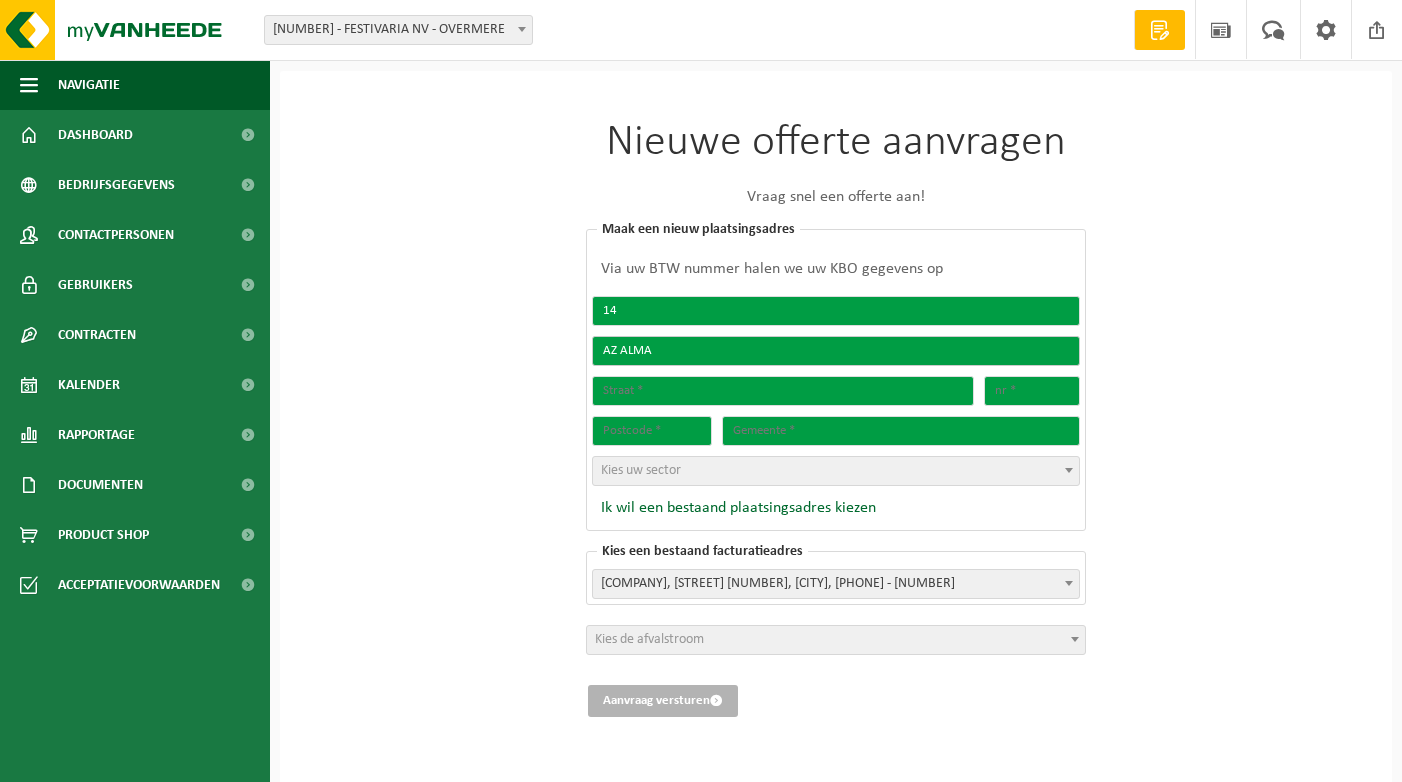 click on "AZ ALMA" at bounding box center [836, 351] 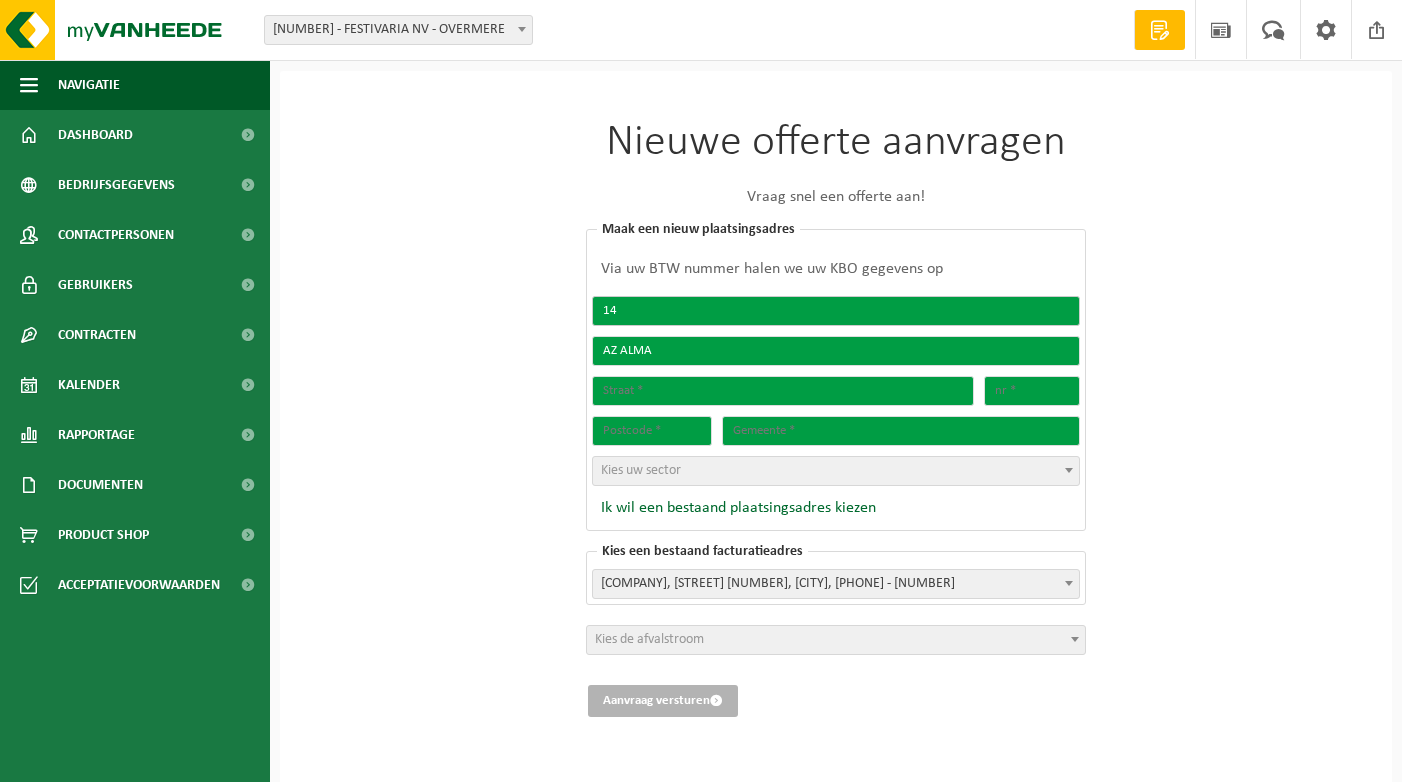 click on "14" at bounding box center (836, 311) 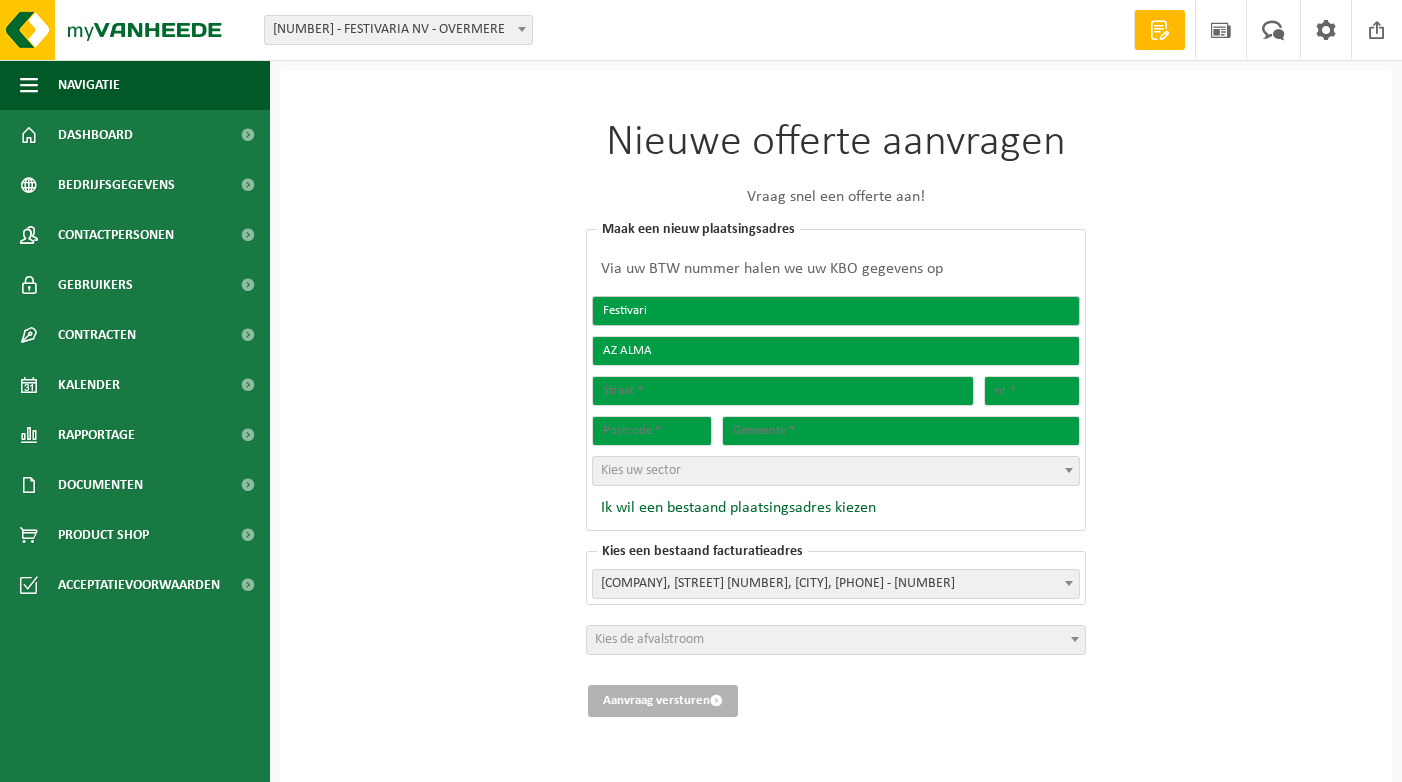 type on "Festivaria" 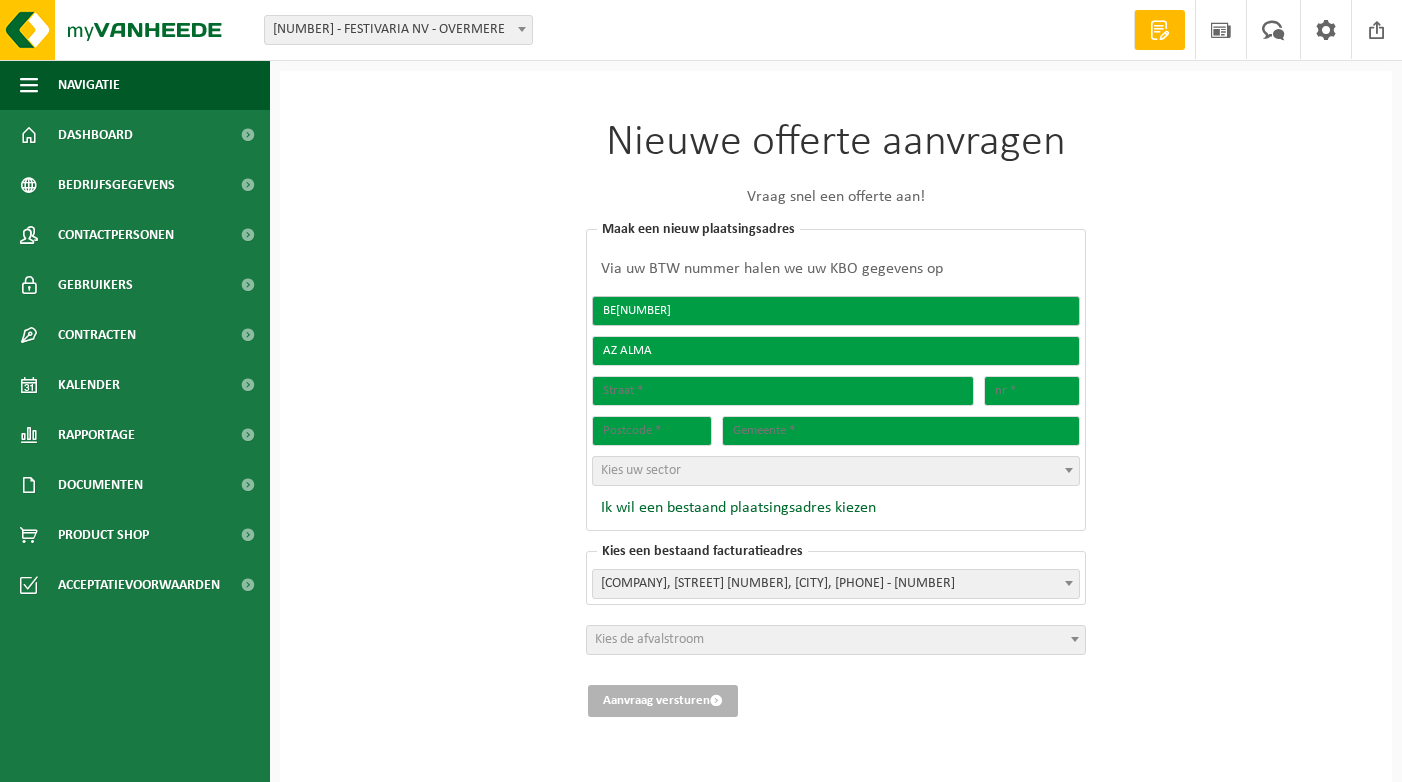 type on "[PHONE]" 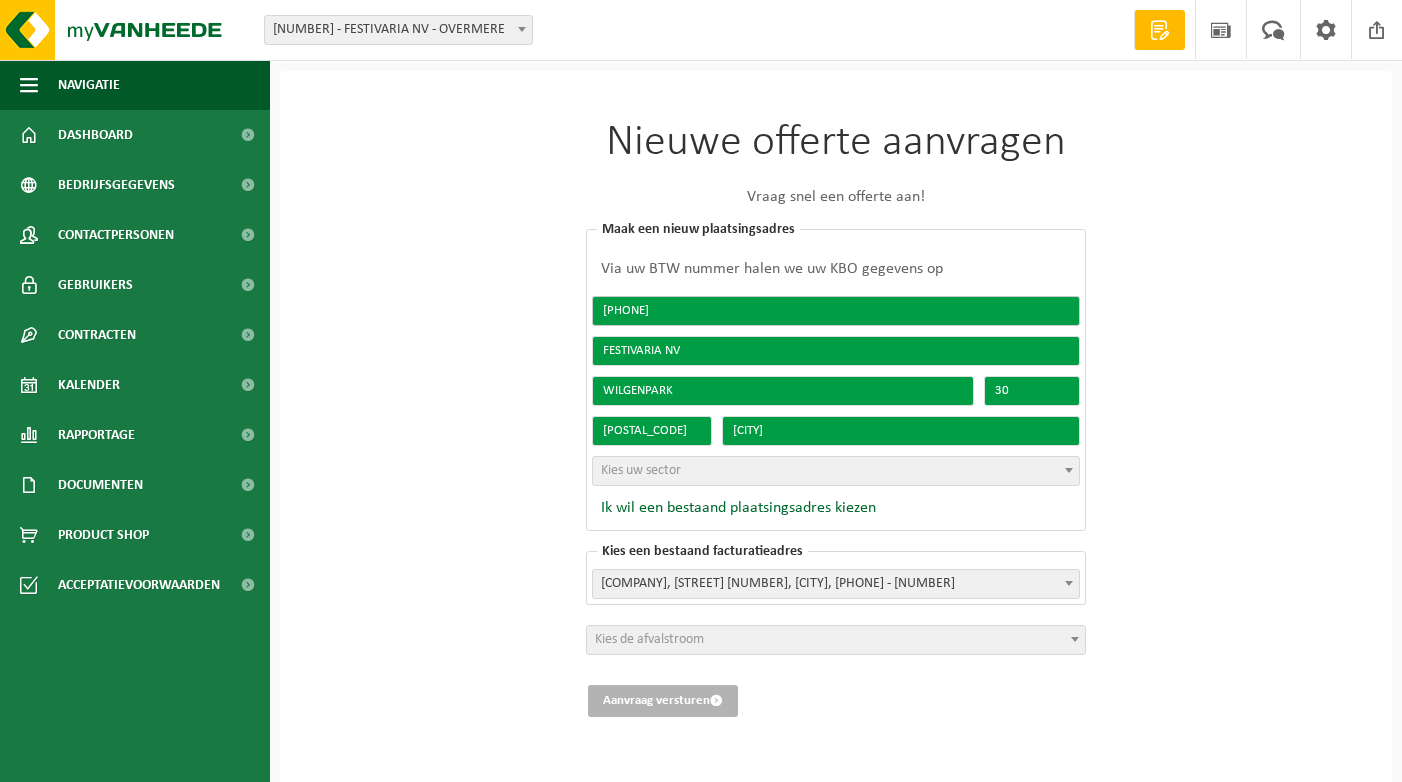 type on "[PHONE]" 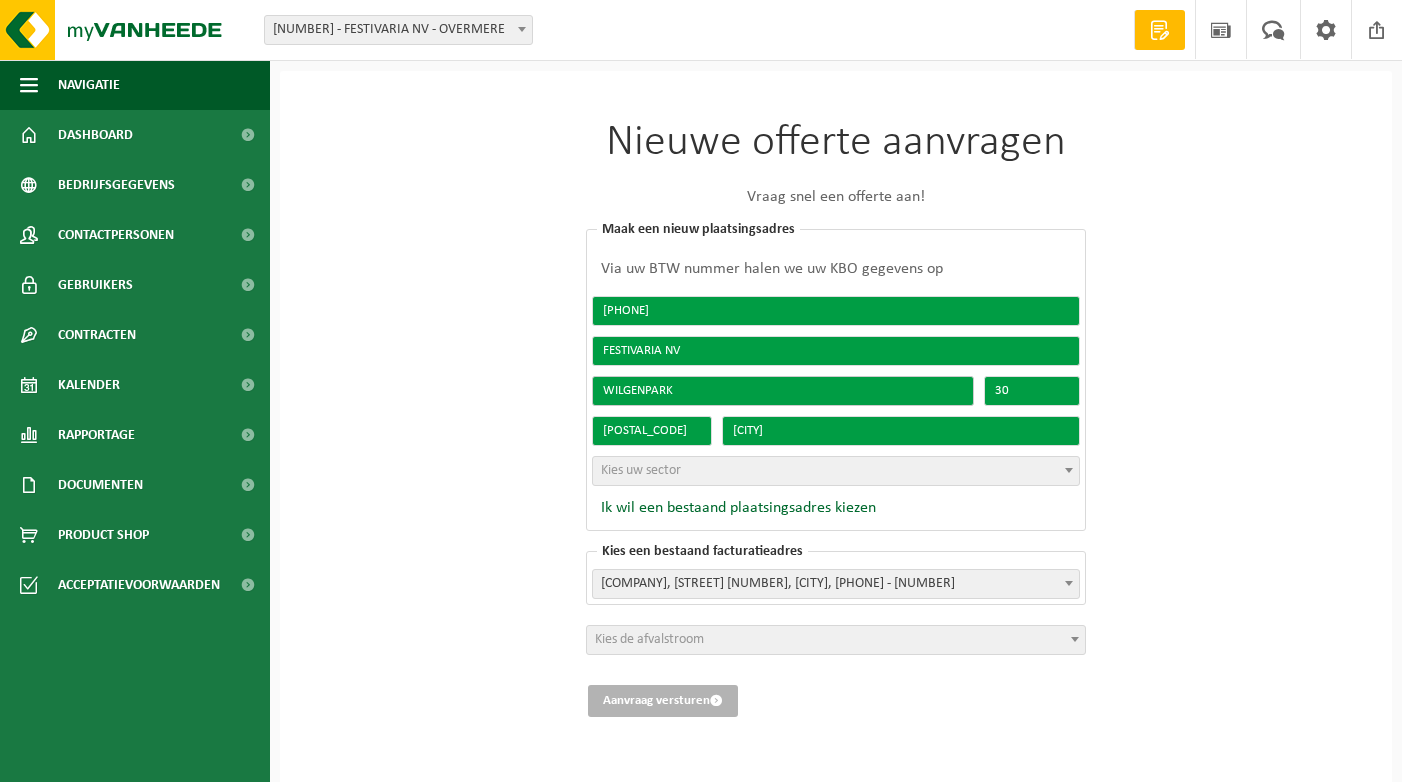 click on "WILGENPARK" at bounding box center [783, 391] 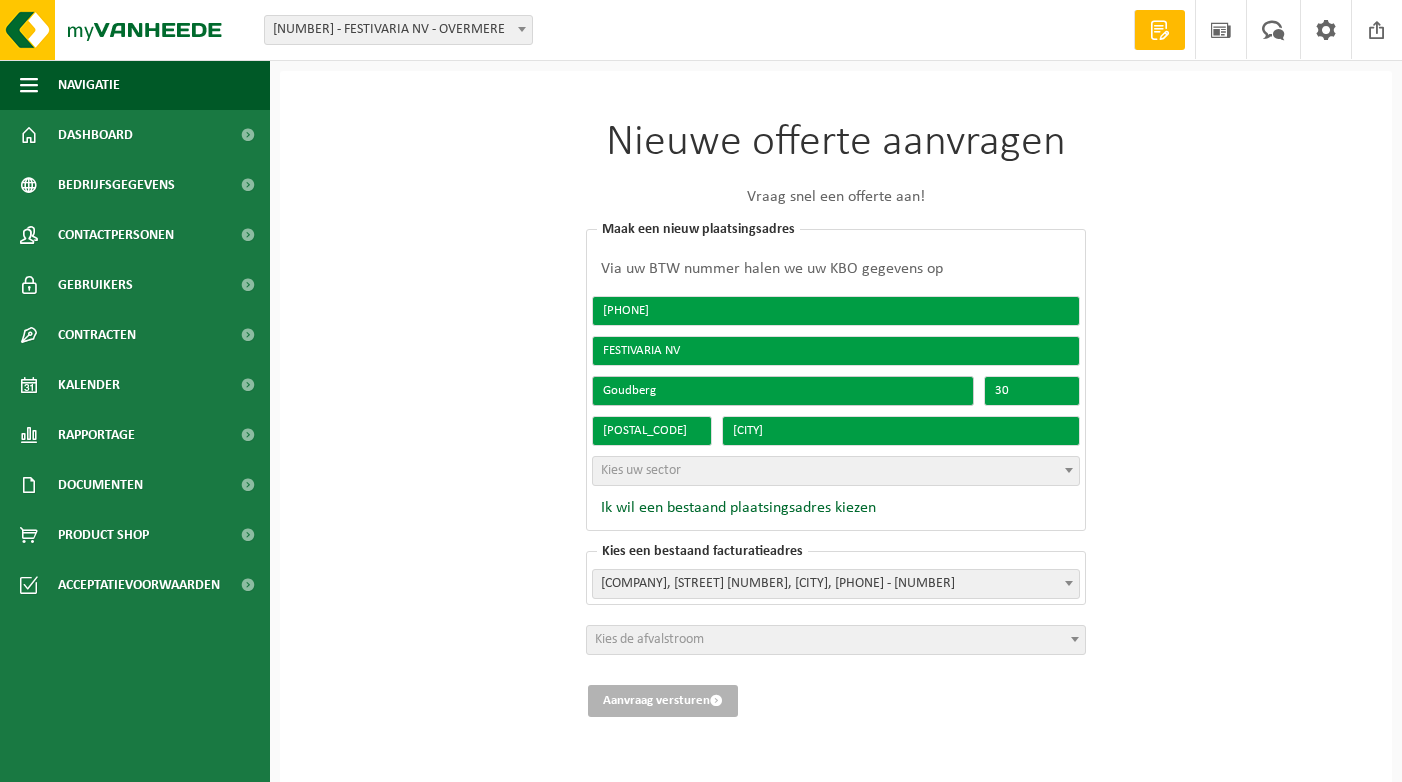type on "Goudberg" 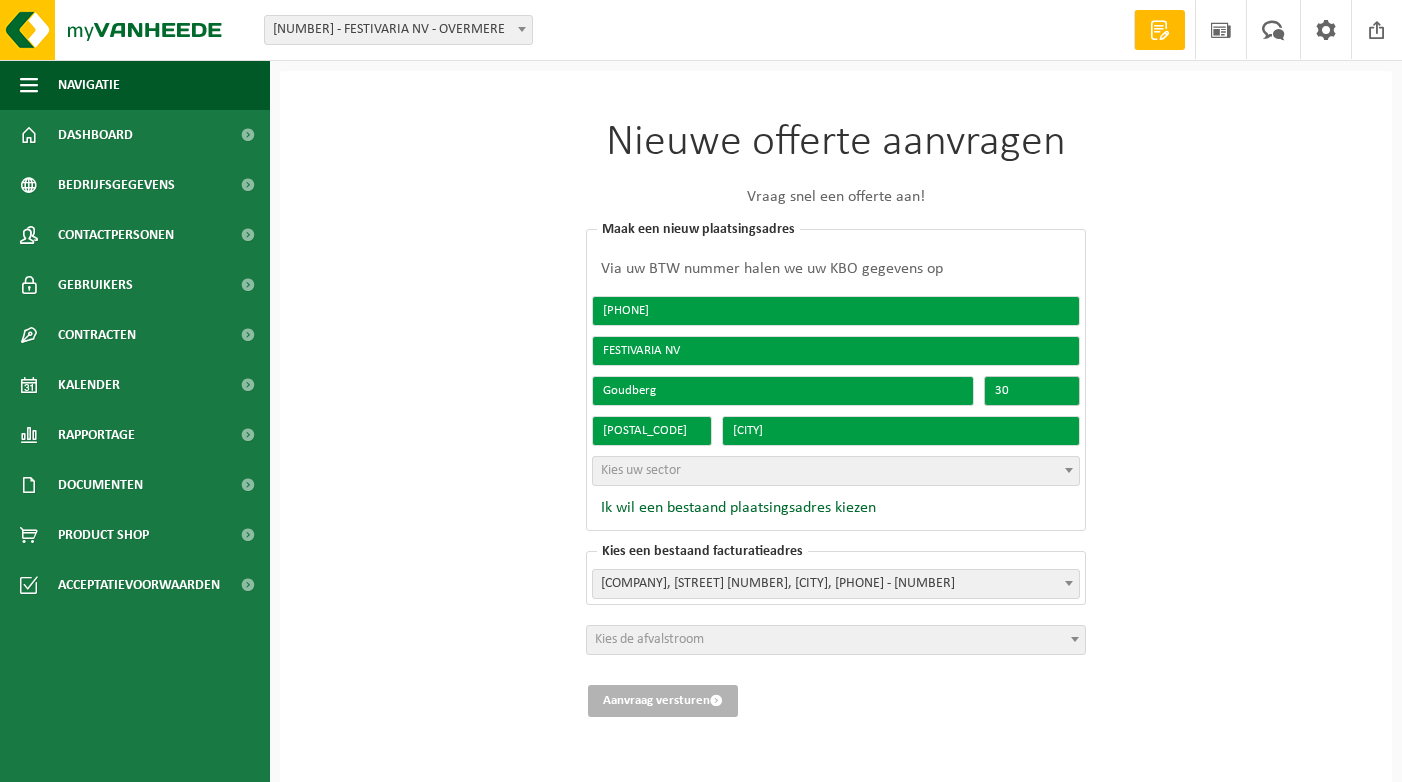 drag, startPoint x: 1023, startPoint y: 397, endPoint x: 948, endPoint y: 395, distance: 75.026665 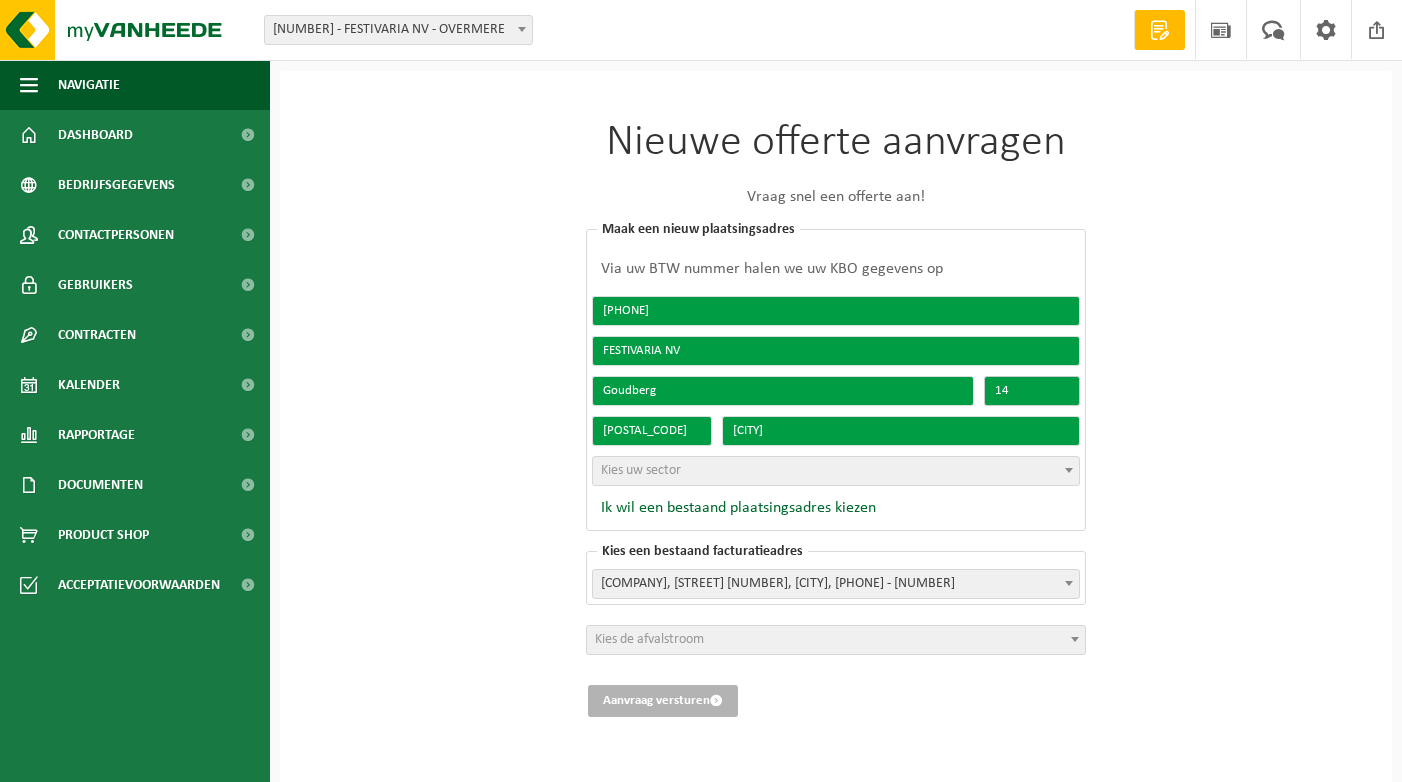 type on "14" 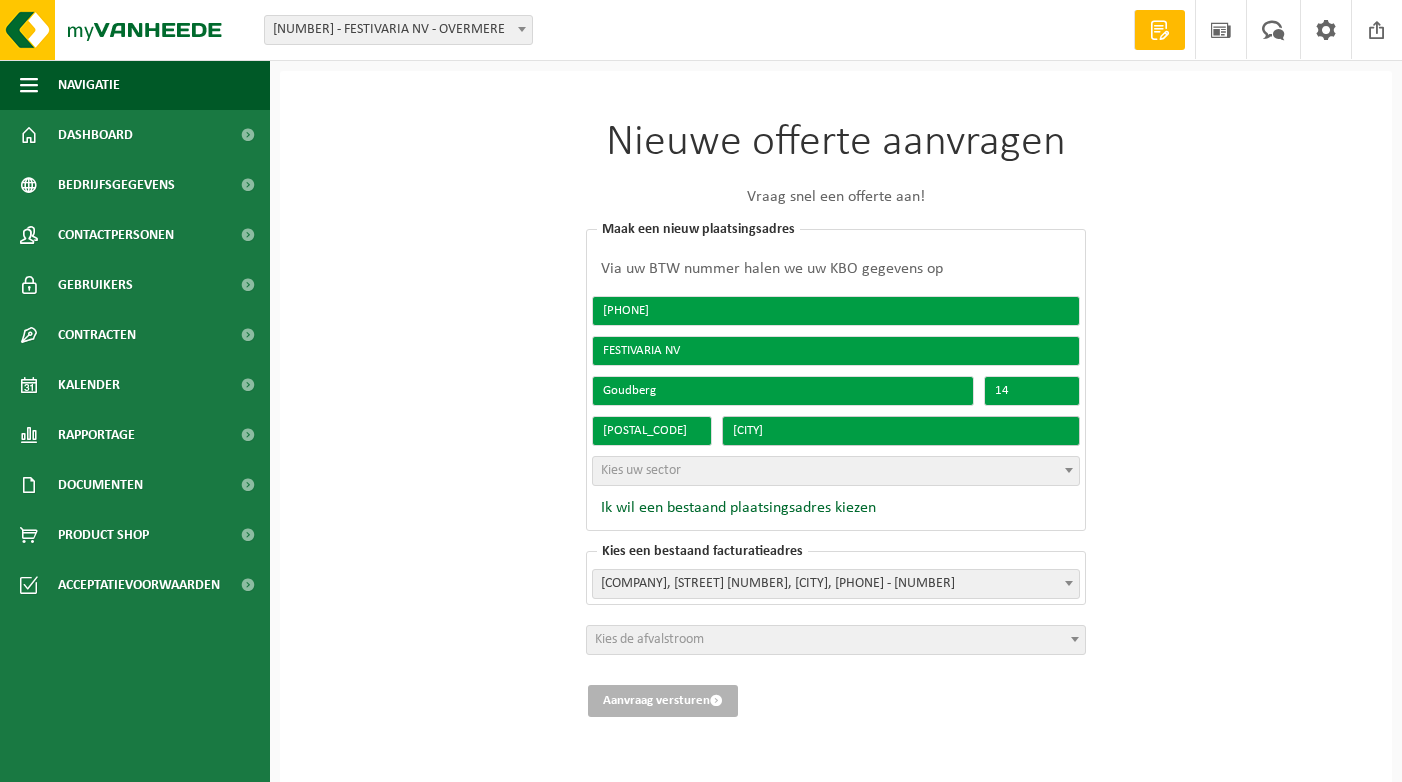 drag, startPoint x: 816, startPoint y: 432, endPoint x: 585, endPoint y: 377, distance: 237.45737 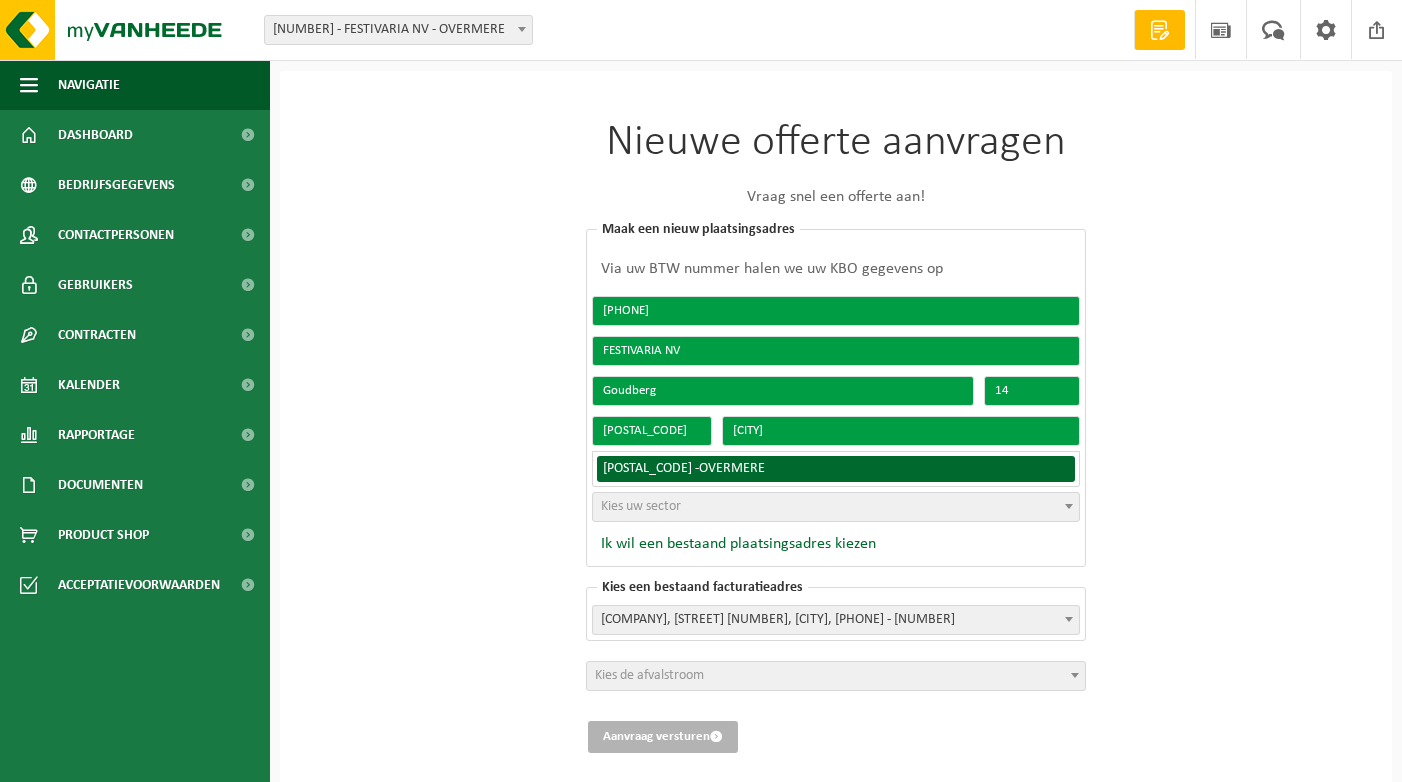 click on "9290 -  OVERMERE" at bounding box center (836, 469) 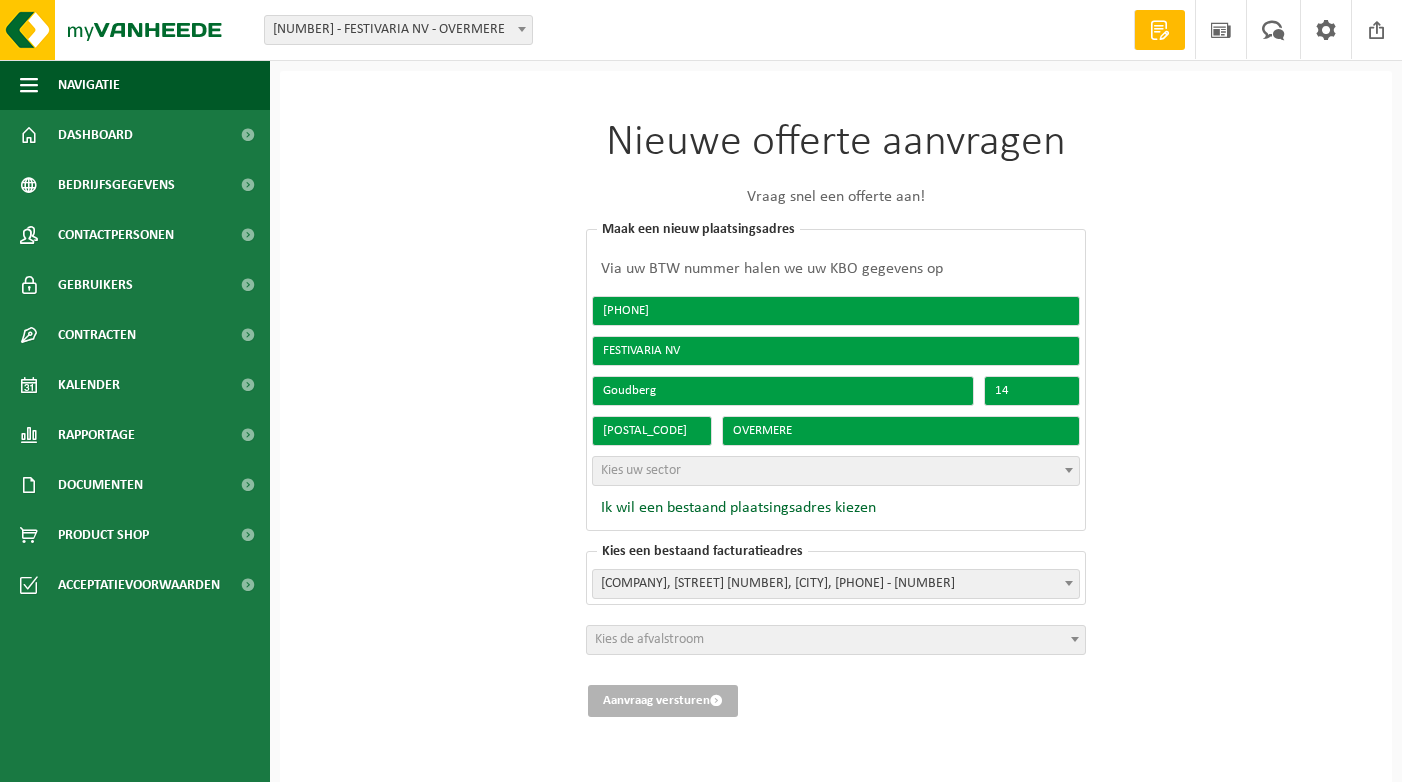 click on "Kies uw sector" at bounding box center (836, 471) 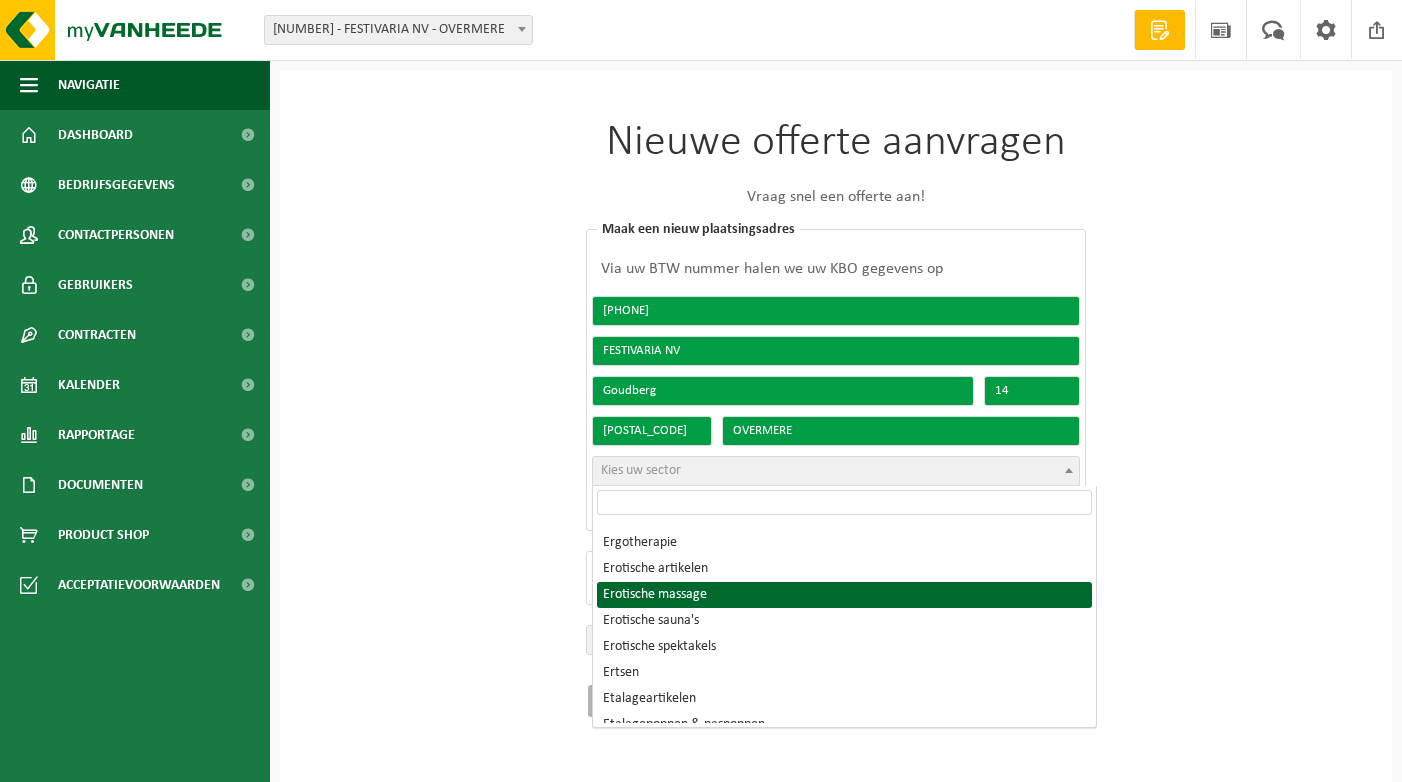 scroll, scrollTop: 15667, scrollLeft: 0, axis: vertical 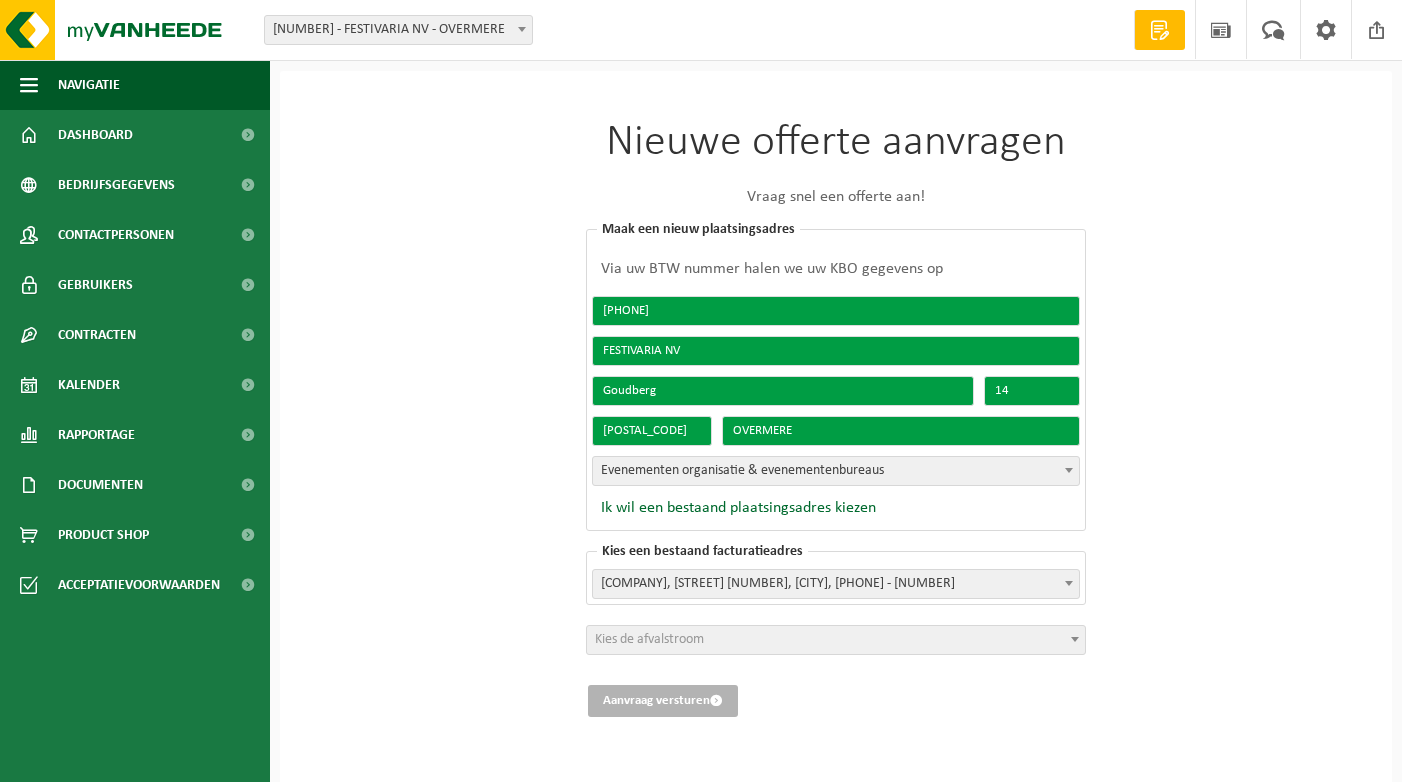 click on "Nieuwe offerte aanvragen   Vraag snel een offerte aan!               Kies een bestaand plaatsingsadres       Wat is het plaatsingsadres?   FESTIVARIA, [STREET] [NUMBER], [CITY] - [PHONE] FESTIVARIA, [STREET] [NUMBER], [CITY] - [PHONE] Wat is het plaatsingsadres?   Ik wil een nieuw plaatsingsadres maken         Maak een nieuw plaatsingsadres           Via uw BTW nummer halen we uw KBO gegevens op           [PHONE]           FESTIVARIA NV           Goudberg       14             9290       OVERMERE     9290 -  [CITY]         Kies uw sector   Evenementen organisatie & evenementenbureaus Evenementen organisatie & evenementenbureaus         Ik wil een bestaand plaatsingsadres kiezen               Kies een bestaand facturatieadres       Wat is het facturatieadres?   FESTIVARIA NV, [STREET] [NUMBER], [CITY], [PHONE] - [PHONE] FESTIVARIA NV, [STREET] [NUMBER], [CITY], [PHONE] - [PHONE] FESTIVARIA NV, [STREET] [NUMBER], [CITY], [PHONE] - [PHONE]             Kies de afvalstroom" at bounding box center (836, 429) 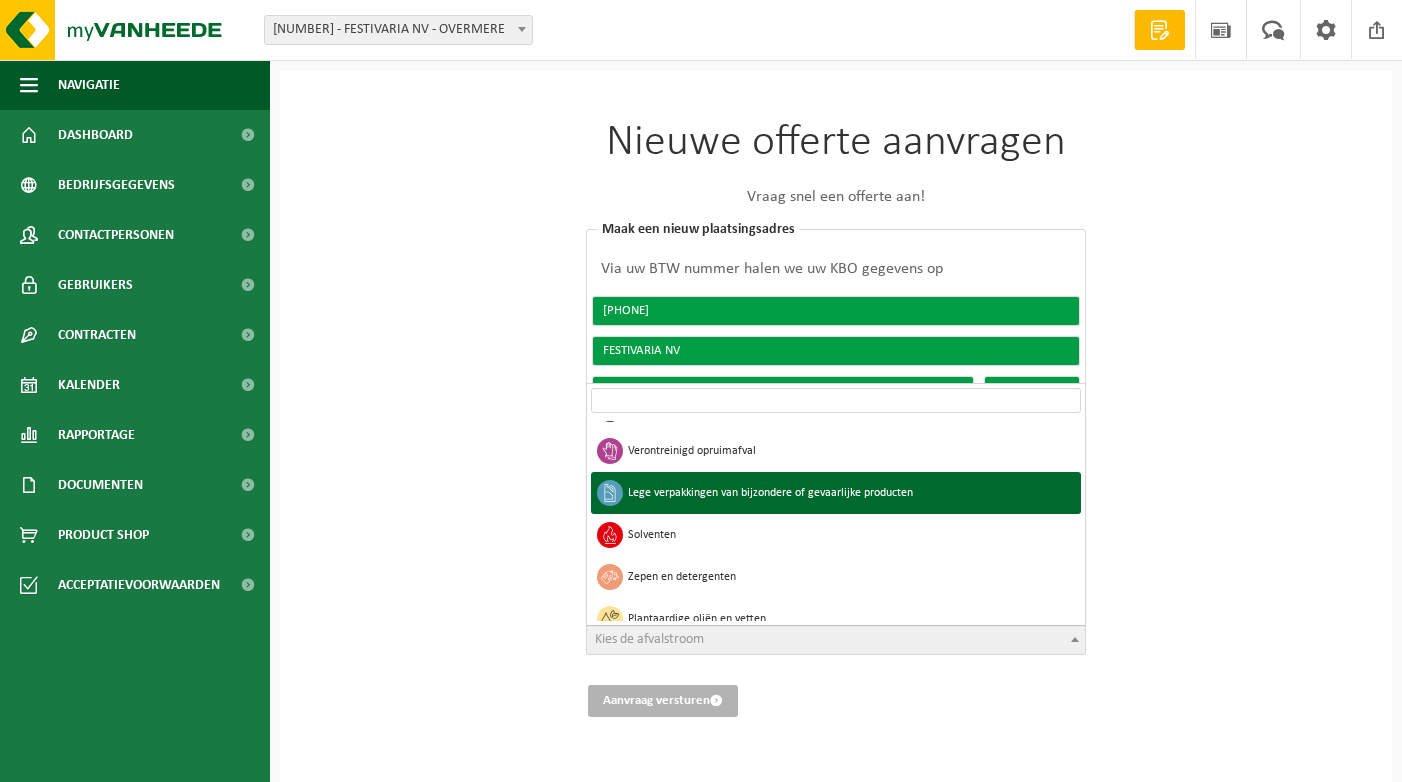 scroll, scrollTop: 1000, scrollLeft: 0, axis: vertical 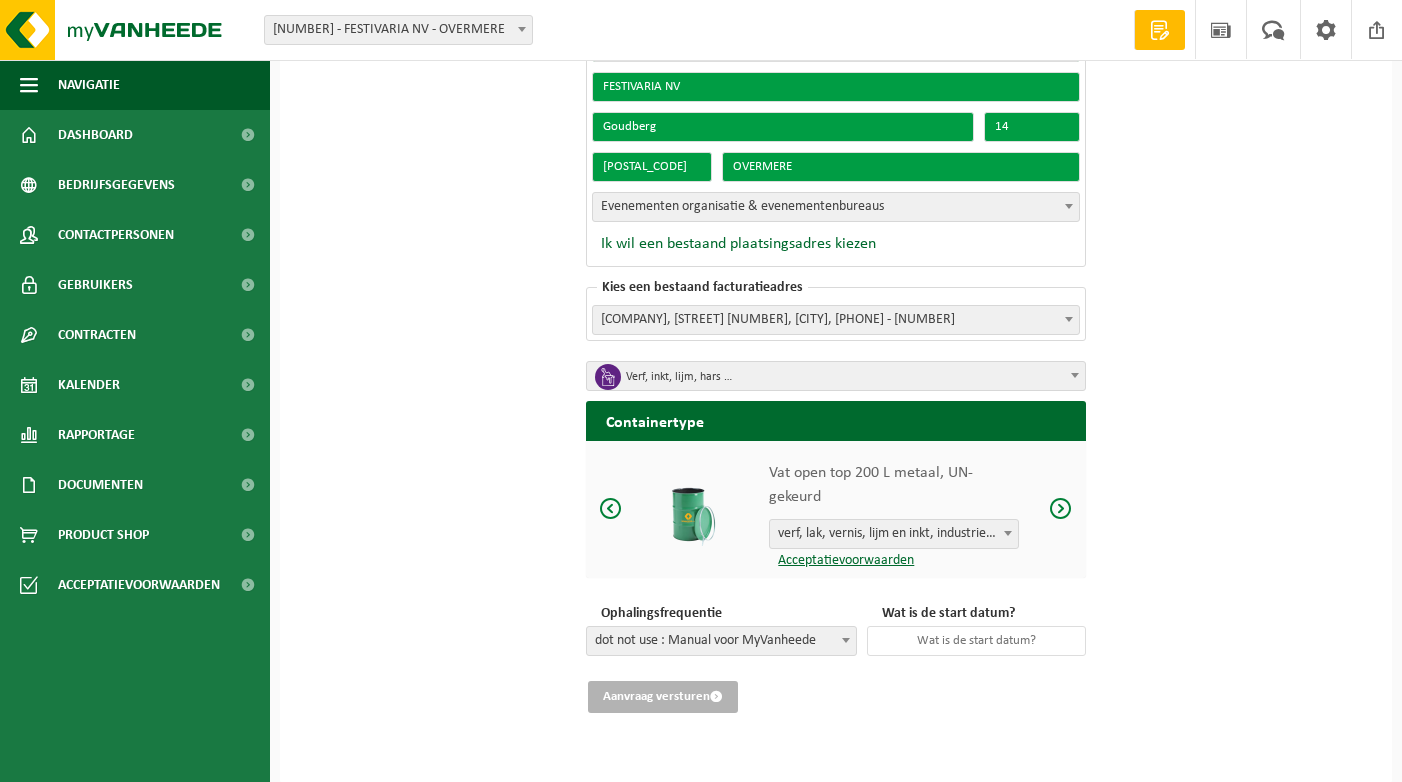 click at bounding box center (611, 508) 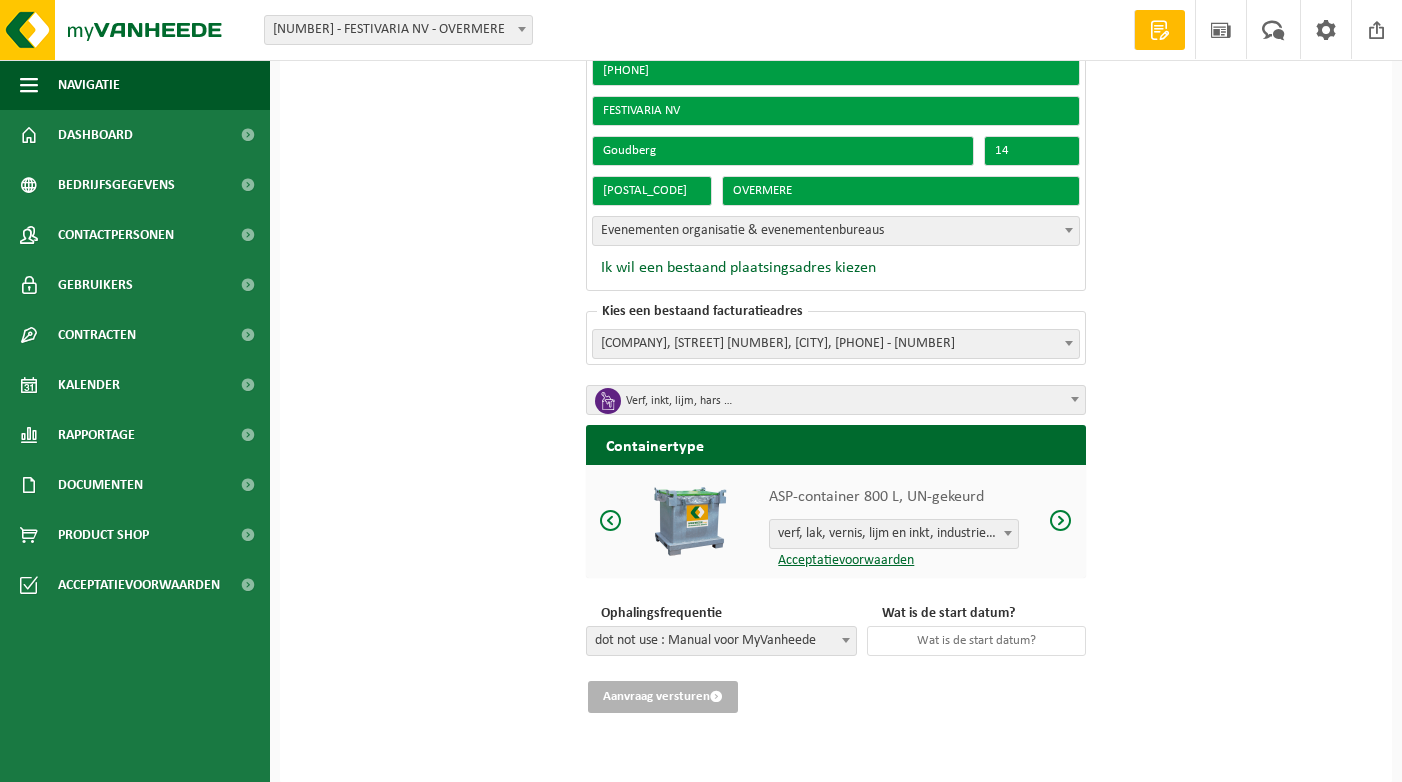 click on "ASP-container 800 L, UN-gekeurd       verf, lak, vernis, lijm en inkt, industrieel in kleinverpakking verf, lak, vernis, lijm en inkt, industrieel in kleinverpakking     Acceptatievoorwaarden" at bounding box center [836, 521] 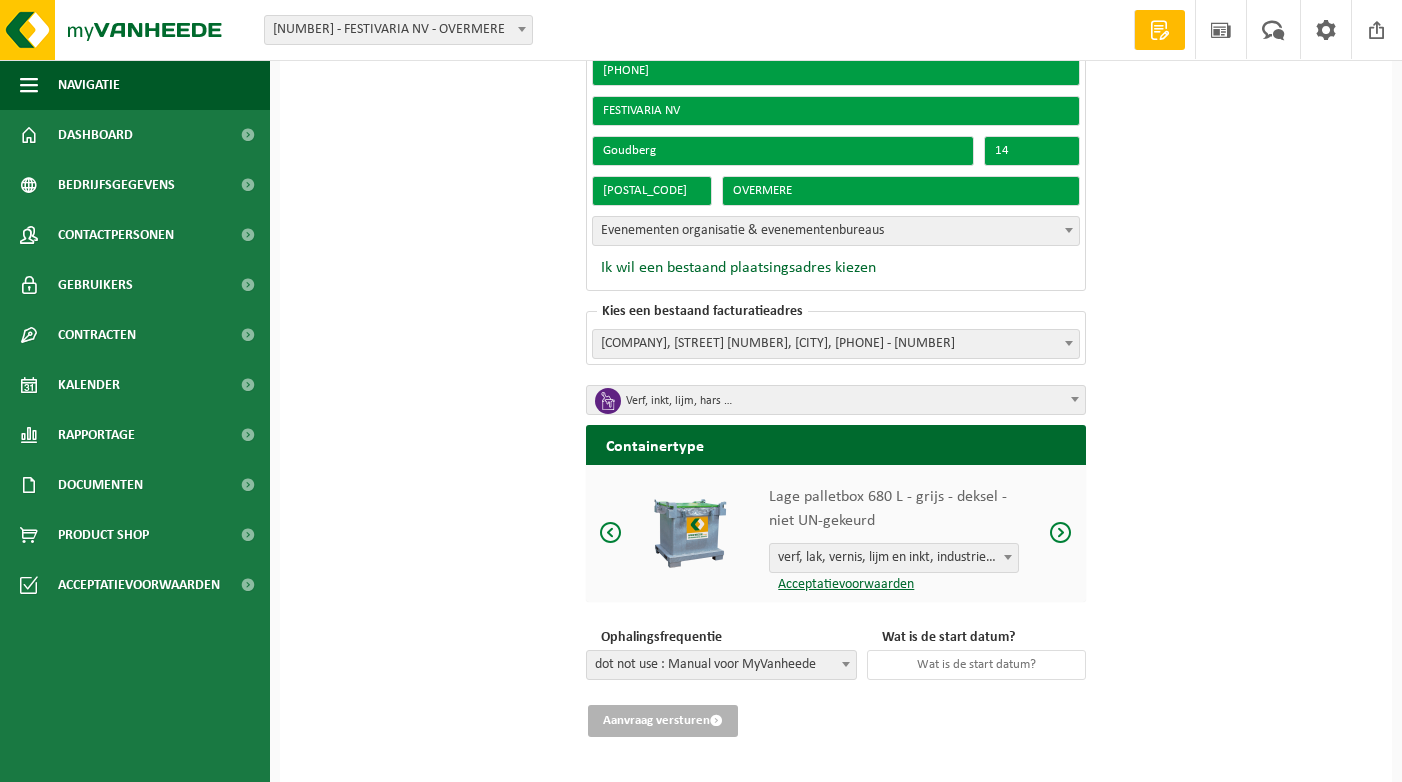 scroll, scrollTop: 264, scrollLeft: 0, axis: vertical 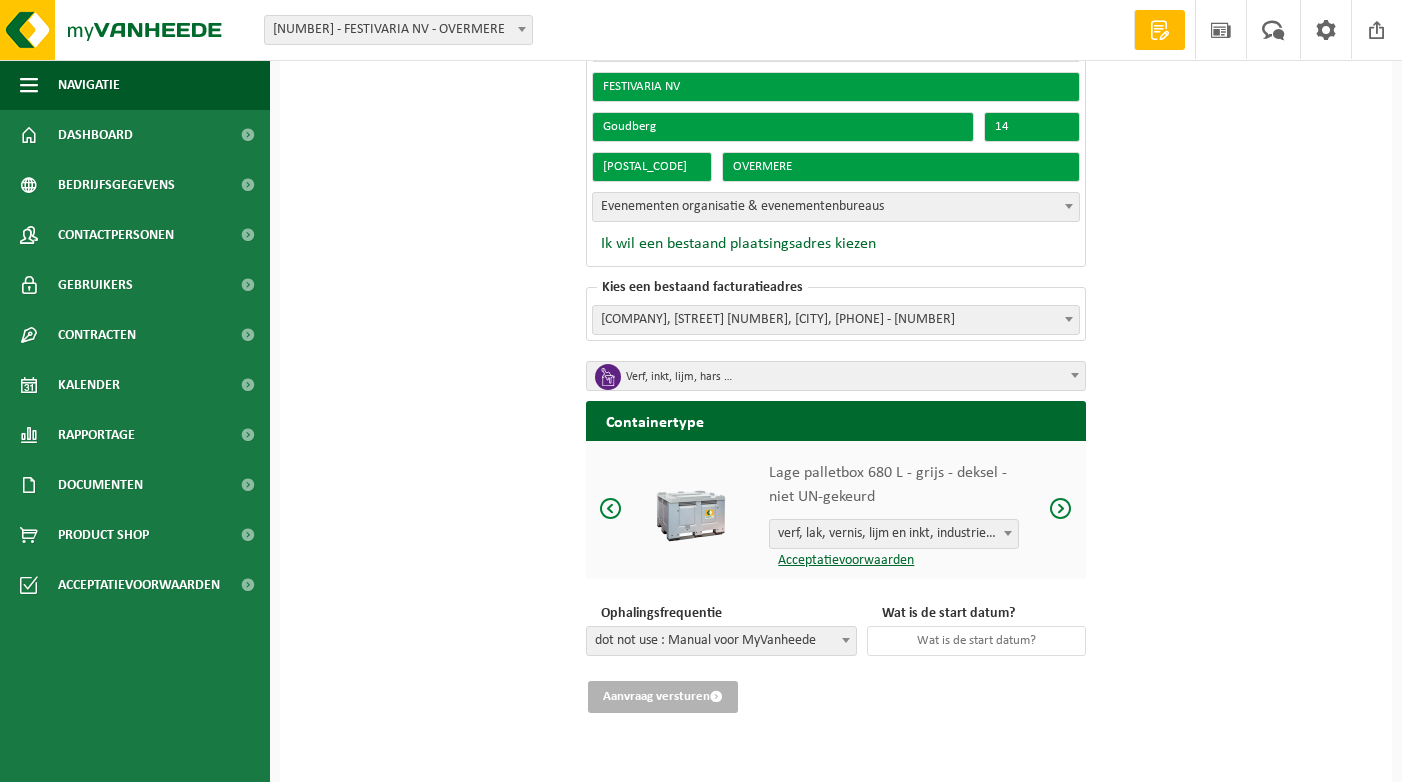 click at bounding box center [611, 508] 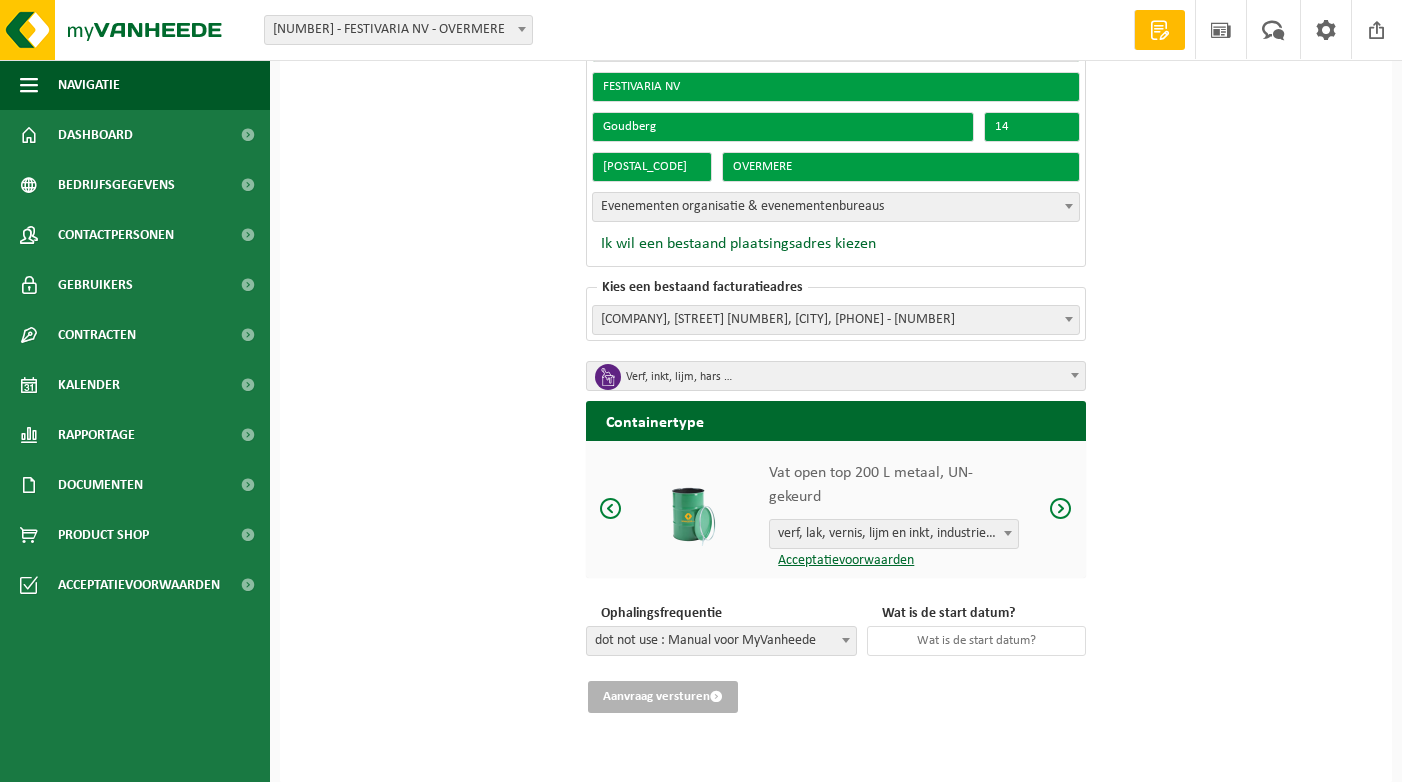 click at bounding box center [611, 508] 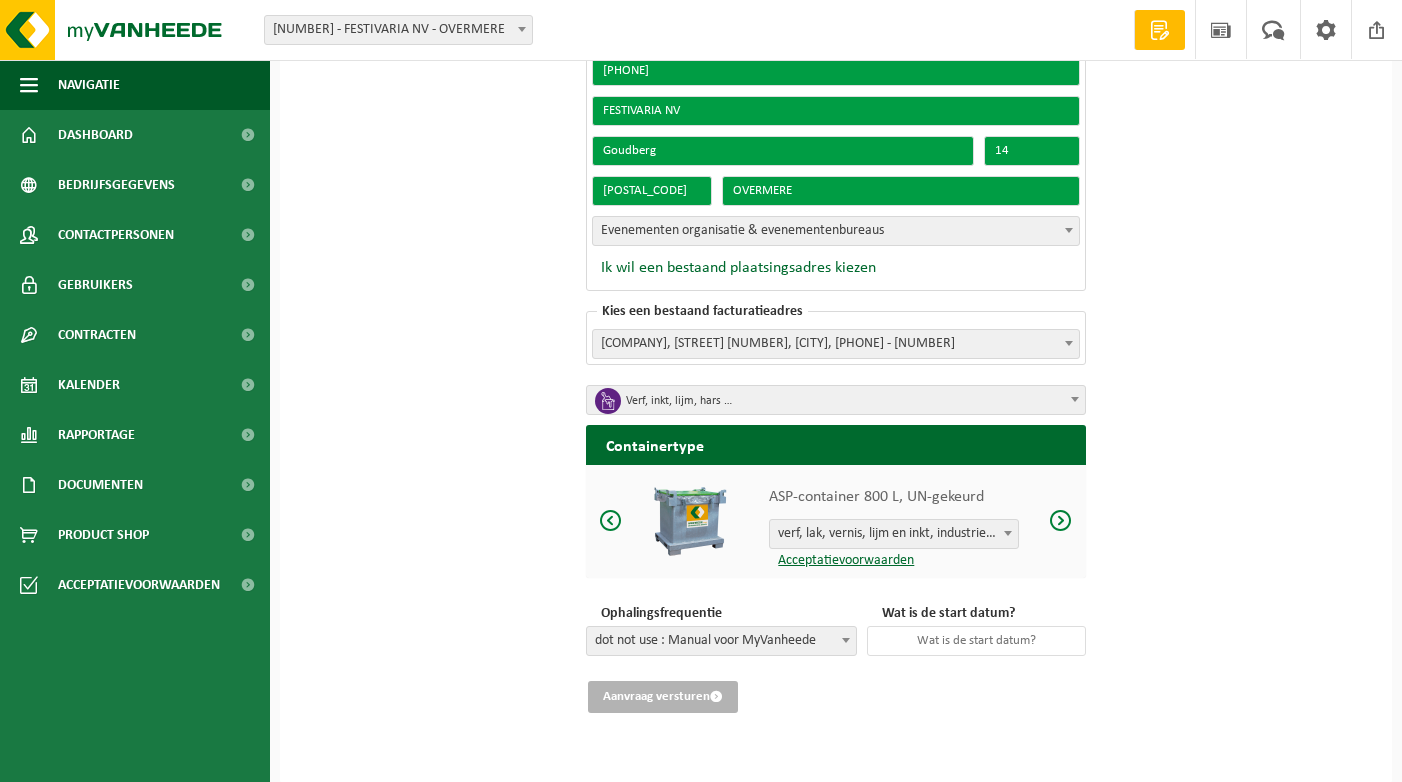 click at bounding box center (611, 520) 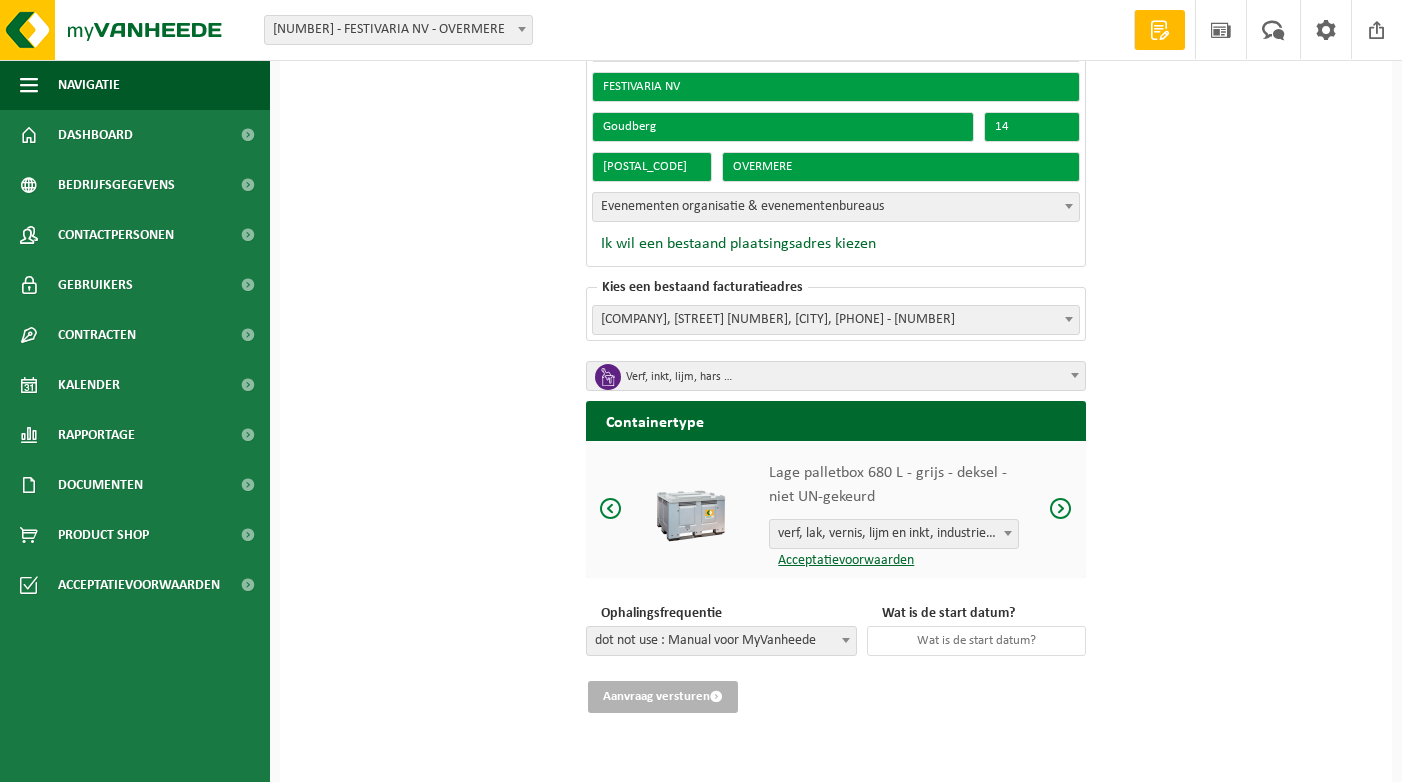 click at bounding box center (611, 508) 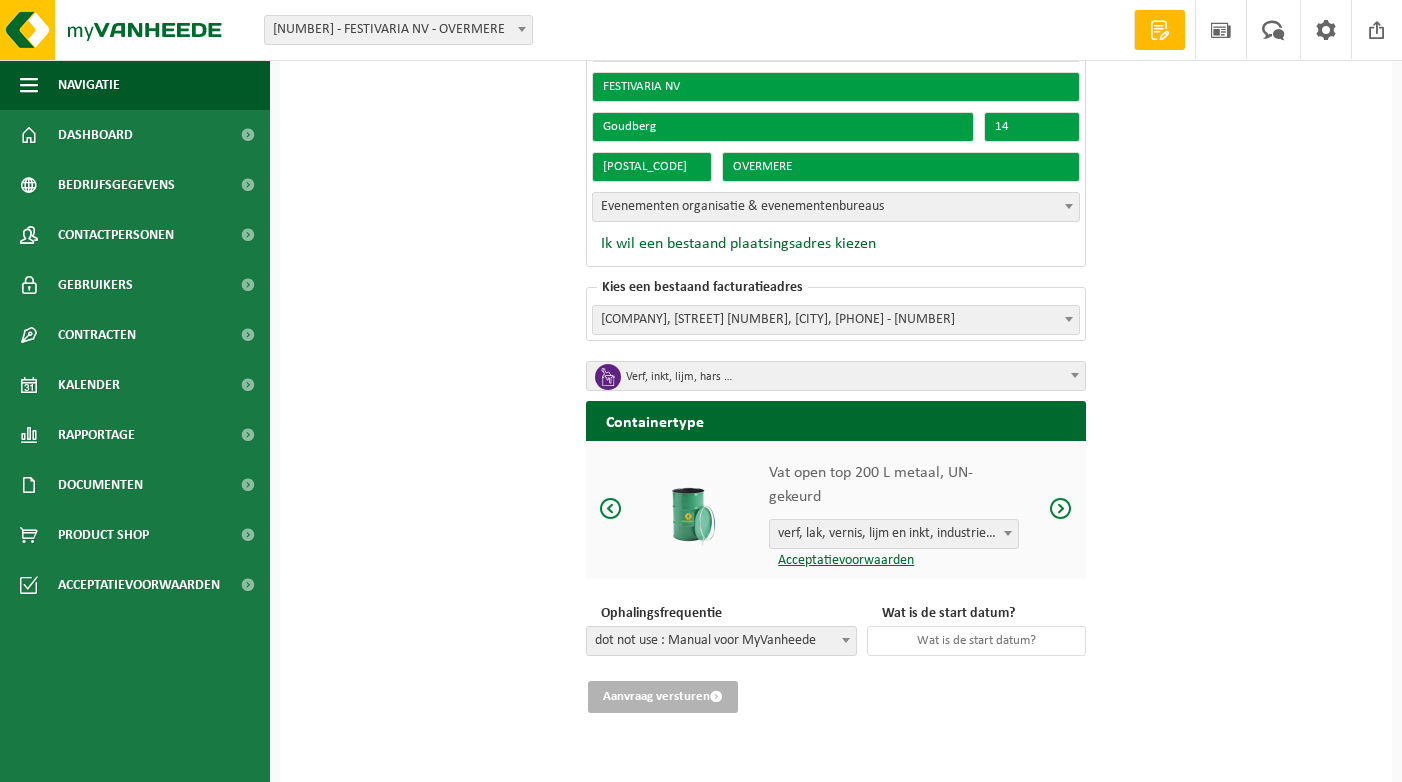 click on "Nieuwe offerte aanvragen   Vraag snel een offerte aan!               Kies een bestaand plaatsingsadres       Wat is het plaatsingsadres?   FESTIVARIA, [STREET] [NUMBER], [CITY] - [PHONE] FESTIVARIA, [STREET] [NUMBER], [CITY] - [PHONE] Wat is het plaatsingsadres?   Ik wil een nieuw plaatsingsadres maken         Maak een nieuw plaatsingsadres           Via uw BTW nummer halen we uw KBO gegevens op           [PHONE]           FESTIVARIA NV           Goudberg       14             9290       OVERMERE     9290 -  [CITY]         Kies uw sector   Evenementen organisatie & evenementenbureaus Evenementen organisatie & evenementenbureaus         Ik wil een bestaand plaatsingsadres kiezen               Kies een bestaand facturatieadres       Wat is het facturatieadres?   FESTIVARIA NV, [STREET] [NUMBER], [CITY], [PHONE] - [PHONE] FESTIVARIA NV, [STREET] [NUMBER], [CITY], [PHONE] - [PHONE] FESTIVARIA NV, [STREET] [NUMBER], [CITY], [PHONE] - [PHONE]             Kies de afvalstroom" at bounding box center (836, 295) 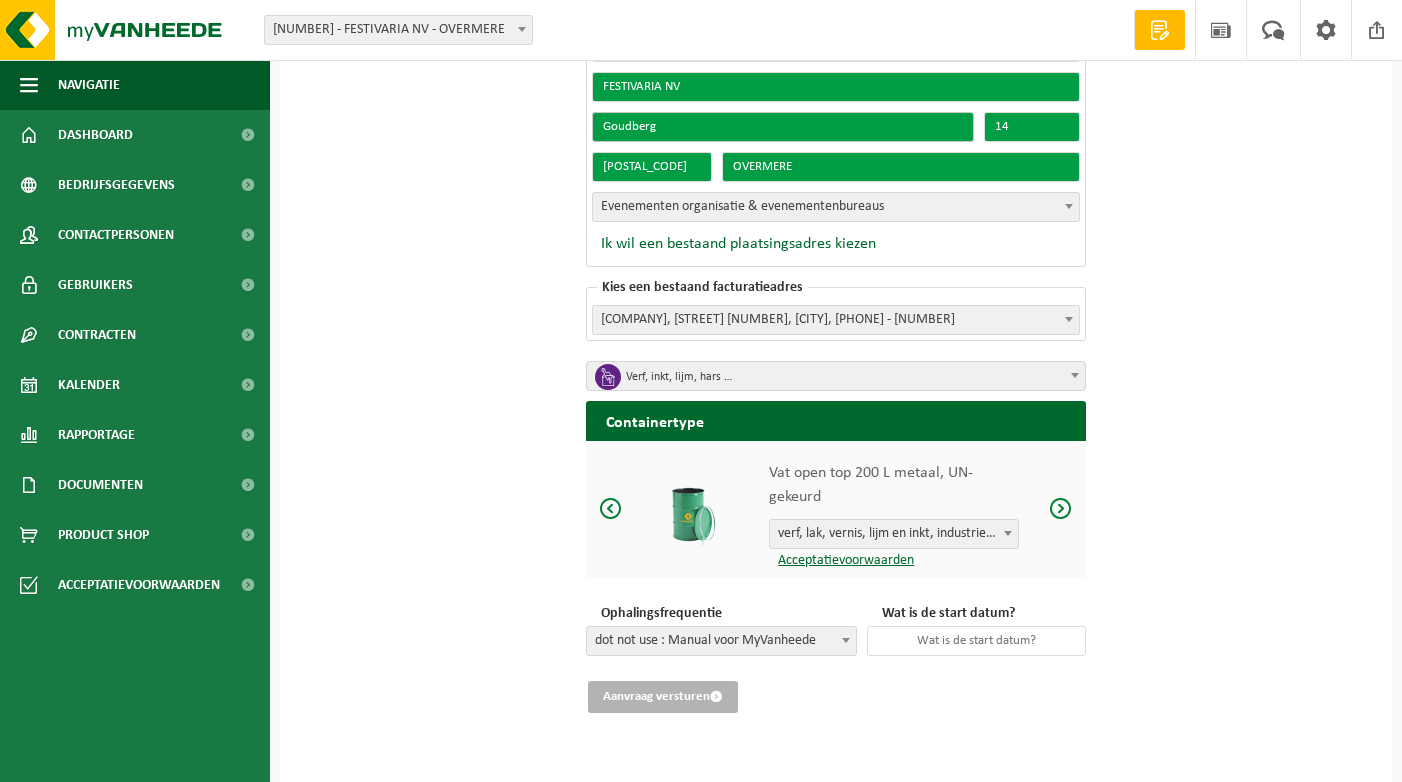 click on "Goudberg" at bounding box center [783, 127] 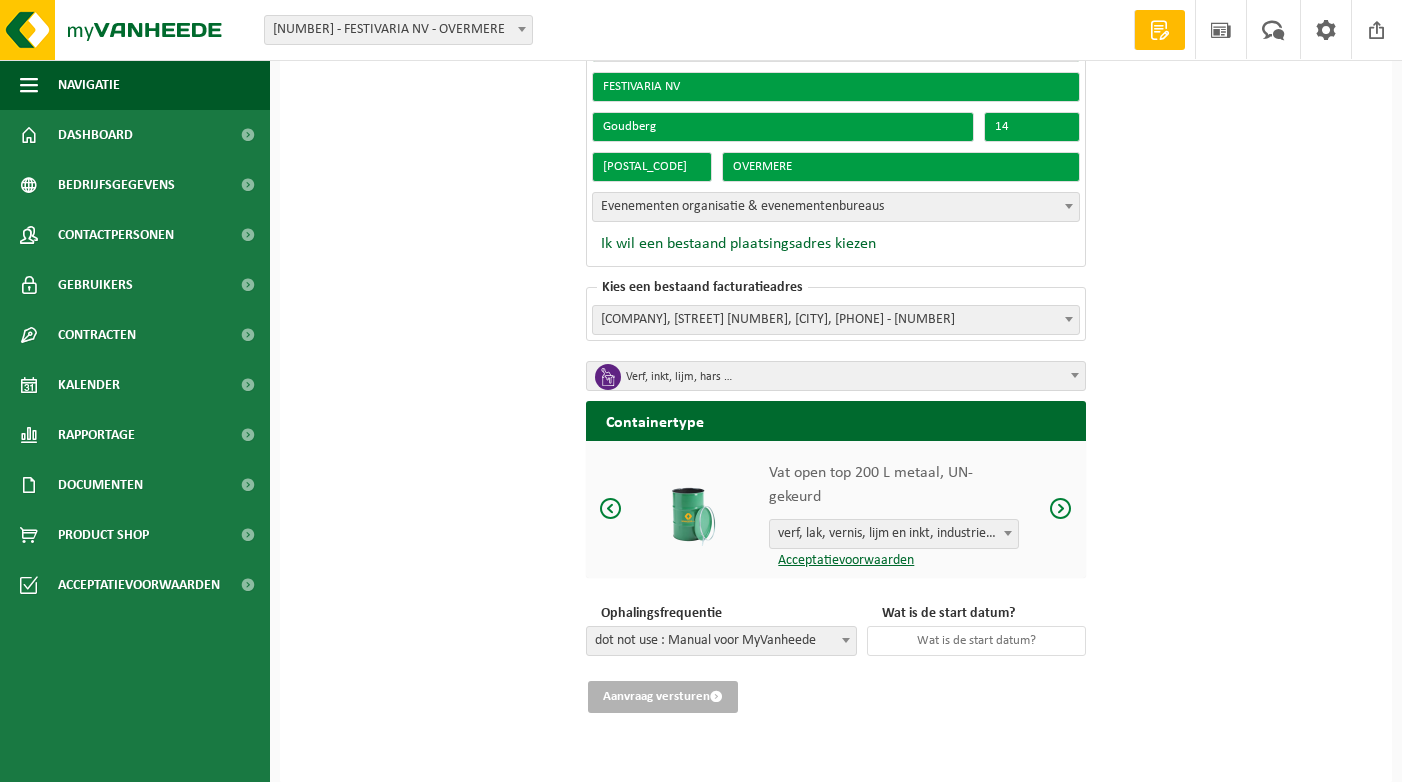 click on "Nieuwe offerte aanvragen   Vraag snel een offerte aan!               Kies een bestaand plaatsingsadres       Wat is het plaatsingsadres?   FESTIVARIA, [STREET] [NUMBER], [CITY] - [PHONE] FESTIVARIA, [STREET] [NUMBER], [CITY] - [PHONE] Wat is het plaatsingsadres?   Ik wil een nieuw plaatsingsadres maken         Maak een nieuw plaatsingsadres           Via uw BTW nummer halen we uw KBO gegevens op           [PHONE]           FESTIVARIA NV           Goudberg       14             9290       OVERMERE     9290 -  [CITY]         Kies uw sector   Evenementen organisatie & evenementenbureaus Evenementen organisatie & evenementenbureaus         Ik wil een bestaand plaatsingsadres kiezen               Kies een bestaand facturatieadres       Wat is het facturatieadres?   FESTIVARIA NV, [STREET] [NUMBER], [CITY], [PHONE] - [PHONE] FESTIVARIA NV, [STREET] [NUMBER], [CITY], [PHONE] - [PHONE] FESTIVARIA NV, [STREET] [NUMBER], [CITY], [PHONE] - [PHONE]             Kies de afvalstroom" at bounding box center (836, 295) 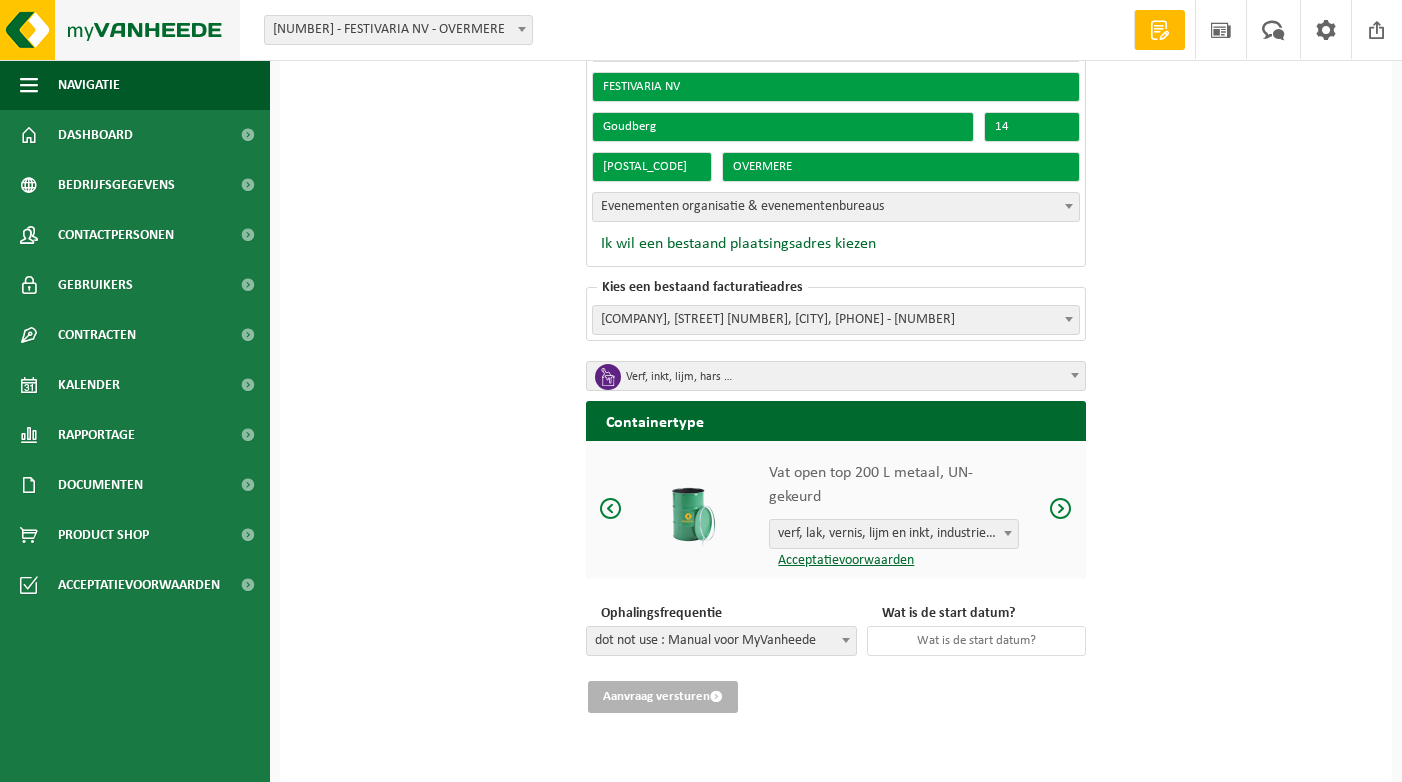 click at bounding box center [120, 30] 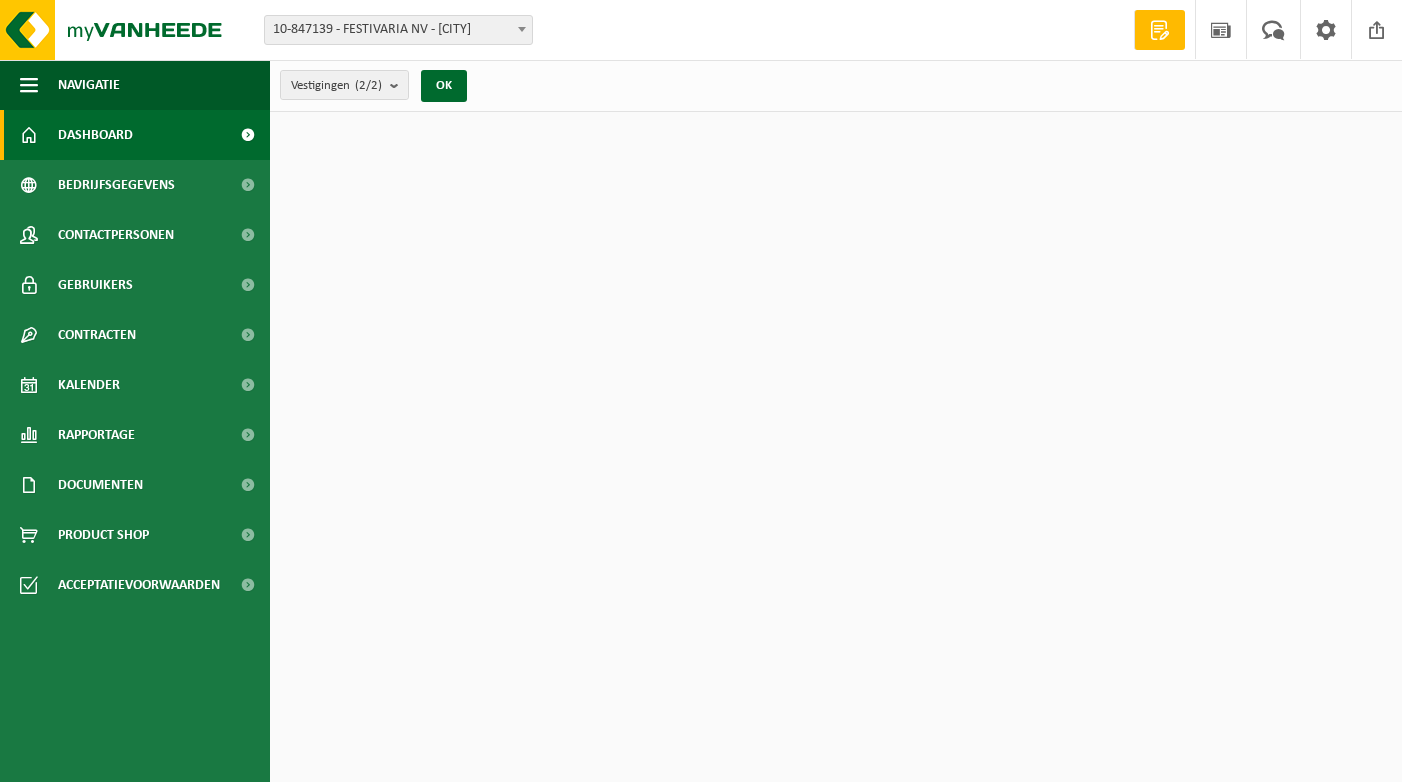 scroll, scrollTop: 0, scrollLeft: 0, axis: both 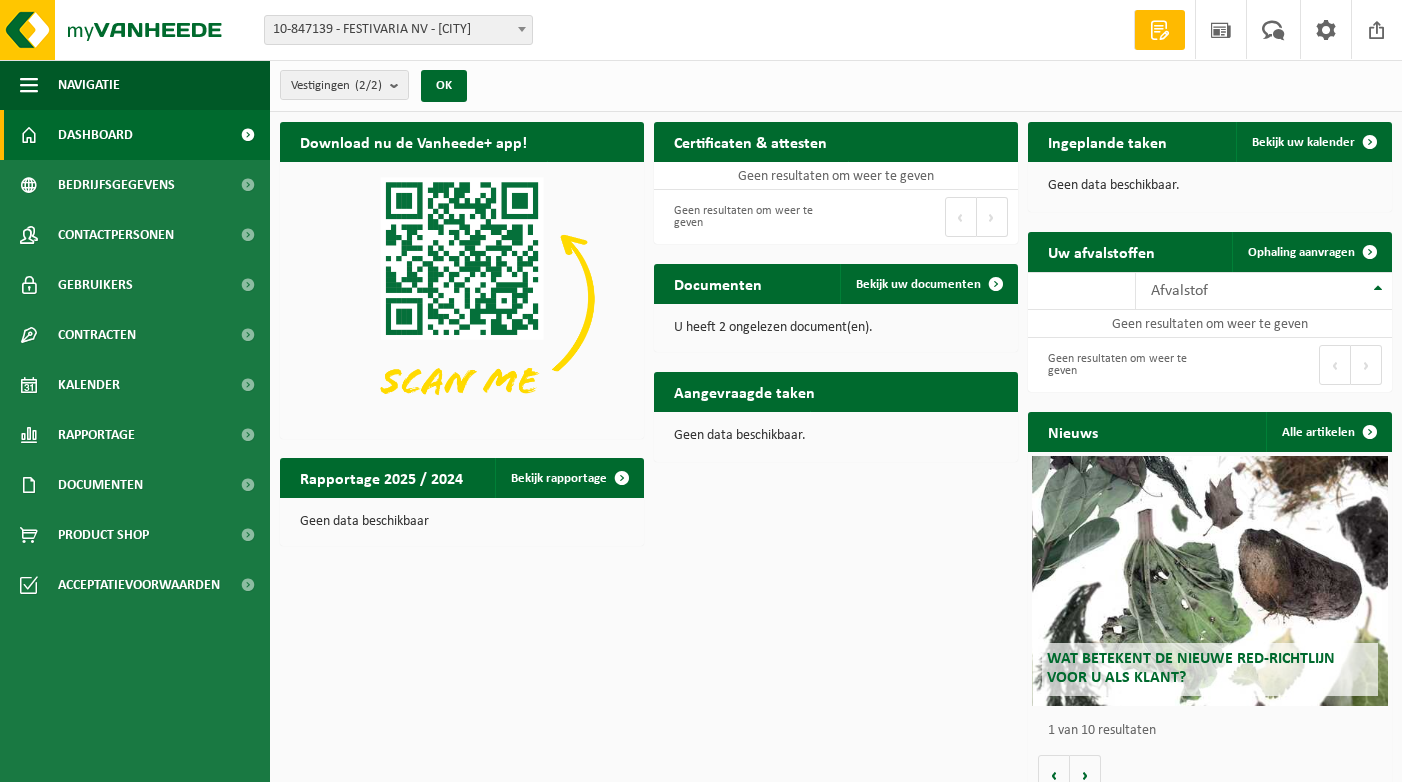 click on "Dashboard" at bounding box center [135, 135] 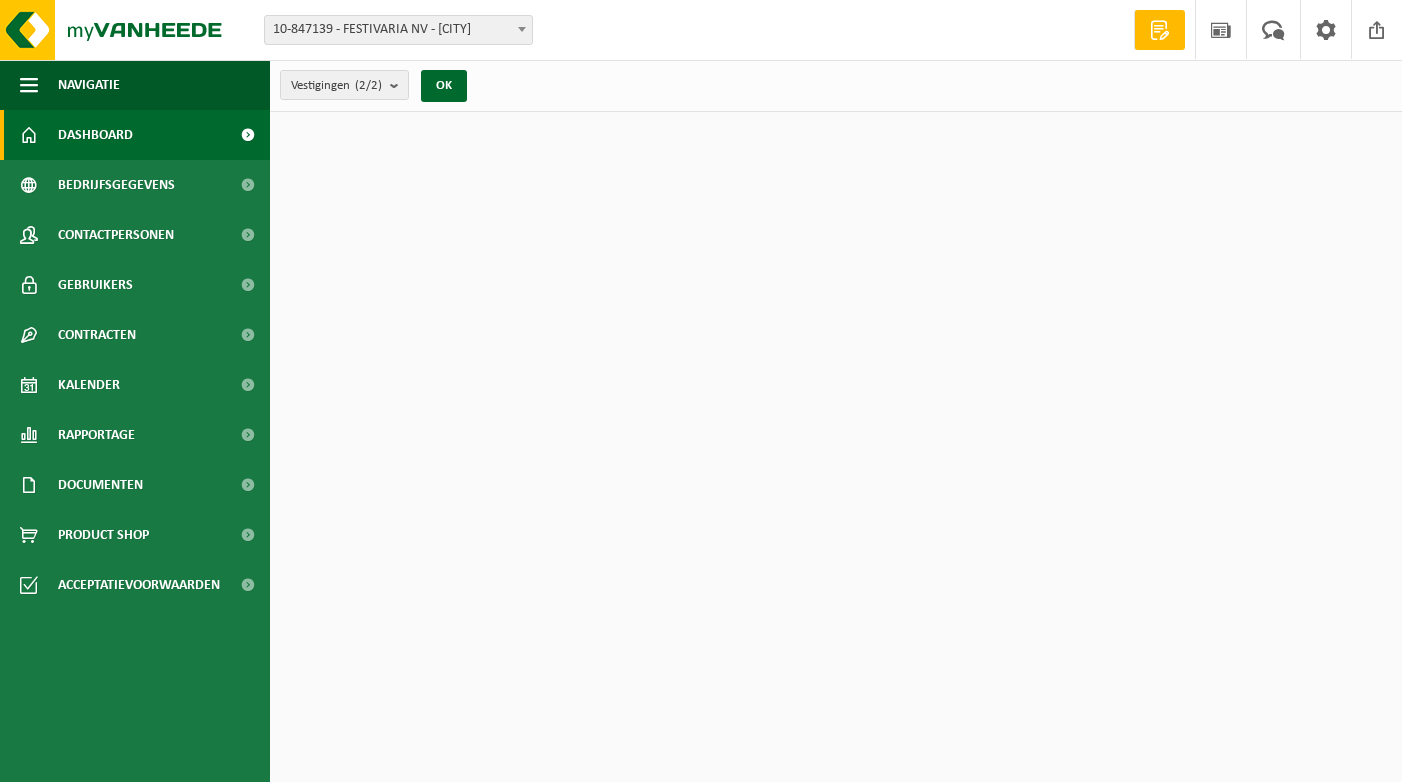 scroll, scrollTop: 0, scrollLeft: 0, axis: both 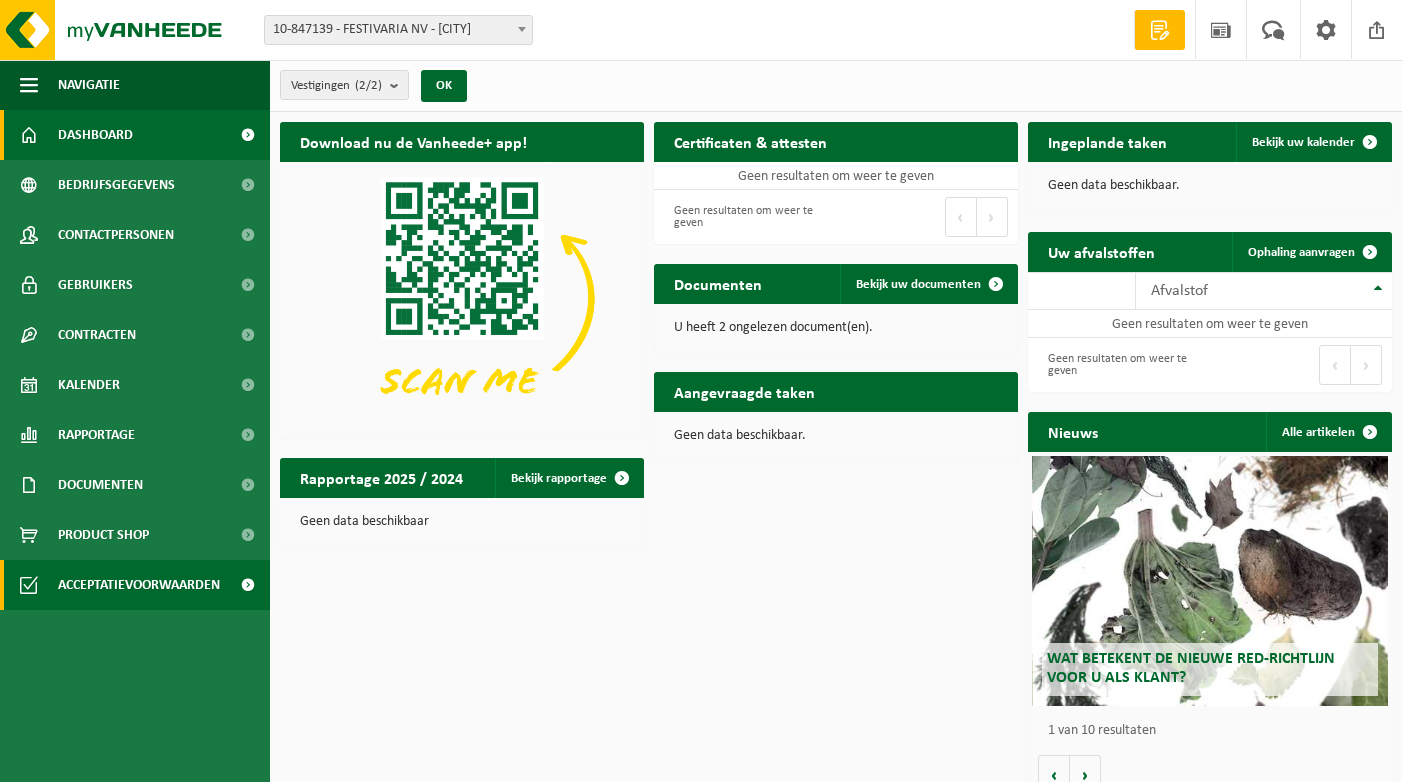 click at bounding box center (247, 585) 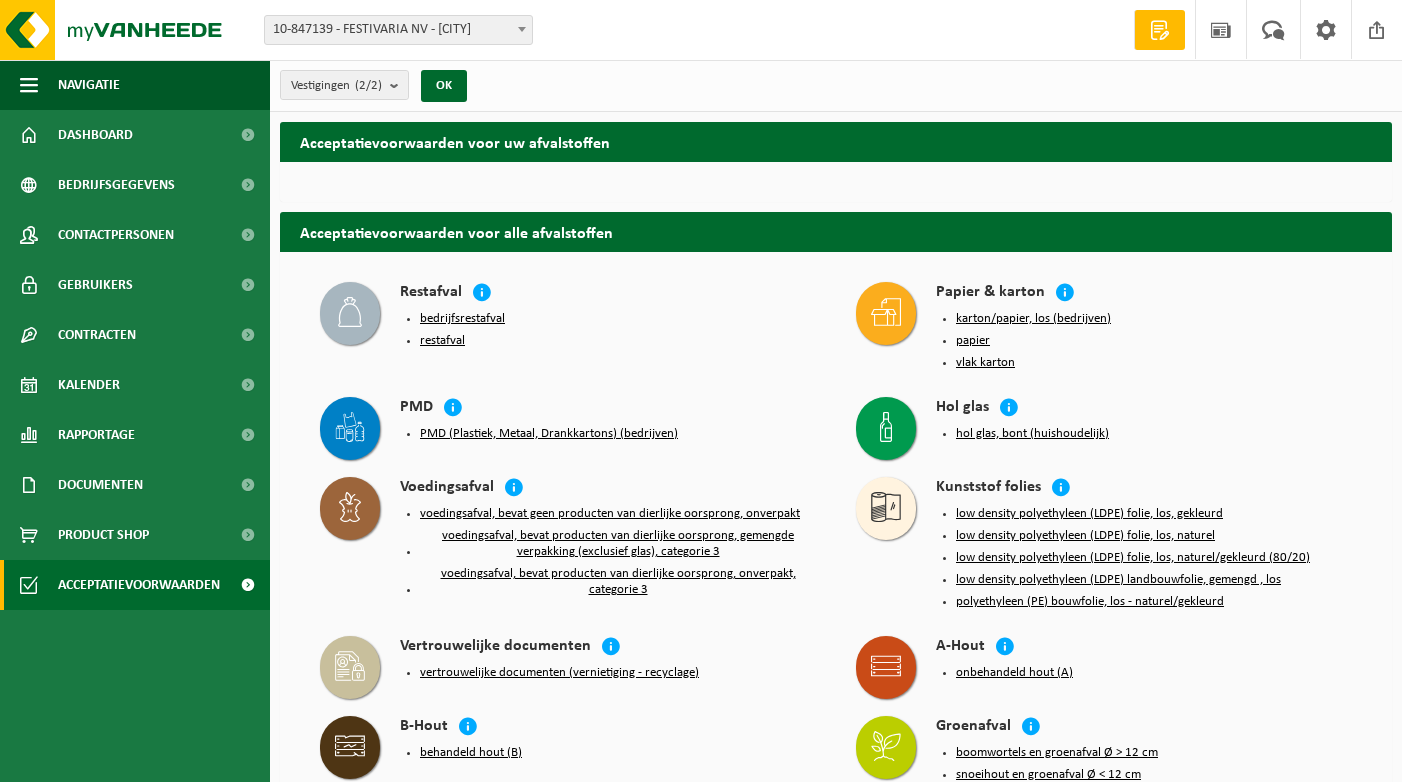 scroll, scrollTop: 0, scrollLeft: 0, axis: both 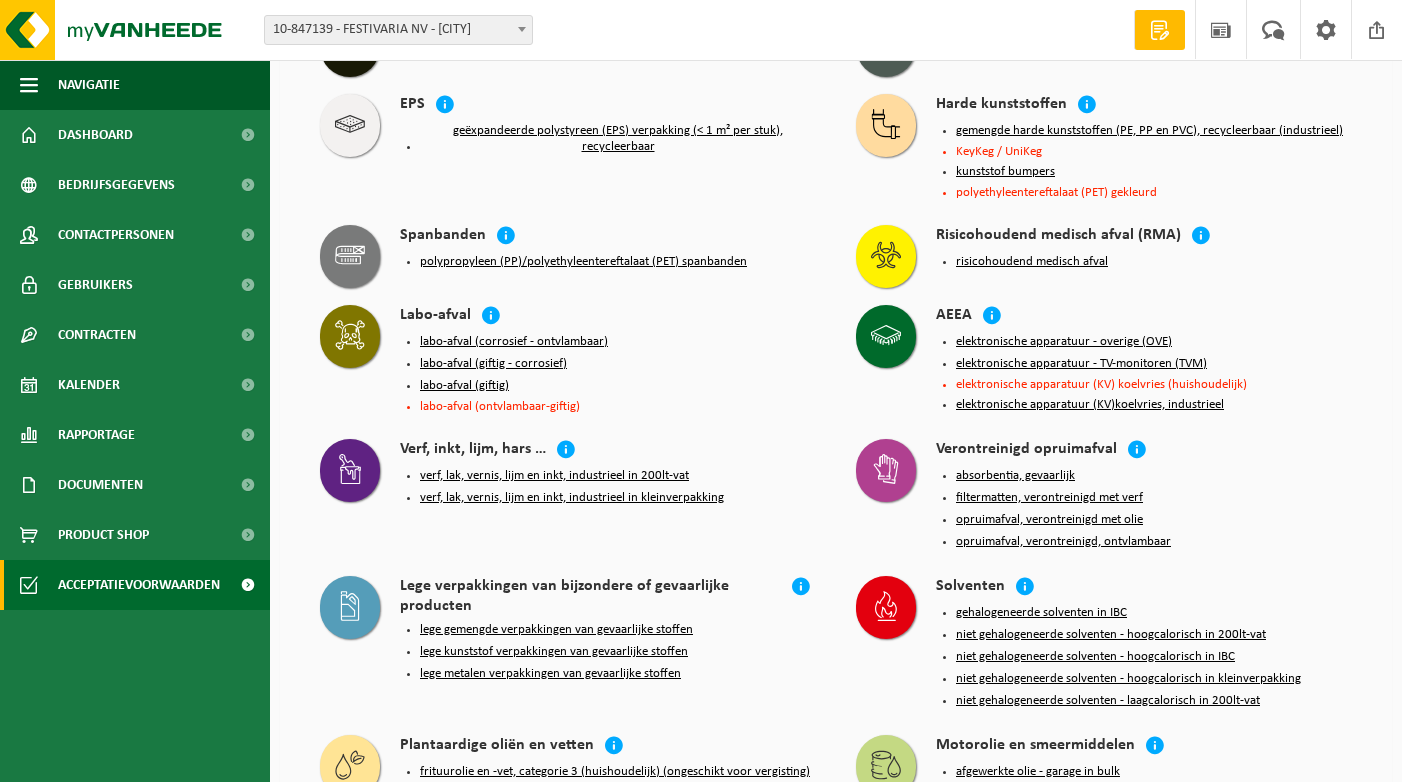 click on "verf, lak, vernis, lijm en inkt, industrieel in kleinverpakking" at bounding box center (572, 498) 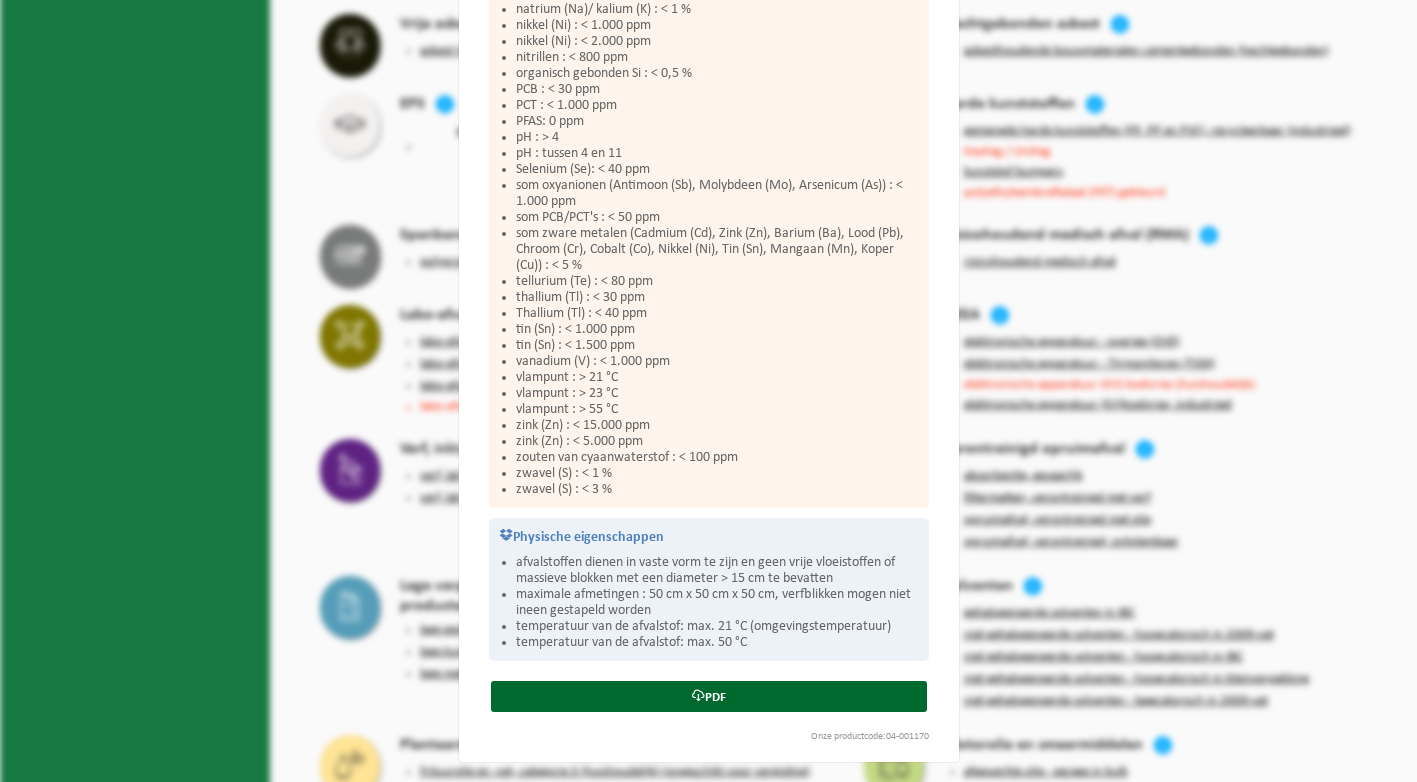 scroll, scrollTop: 1832, scrollLeft: 0, axis: vertical 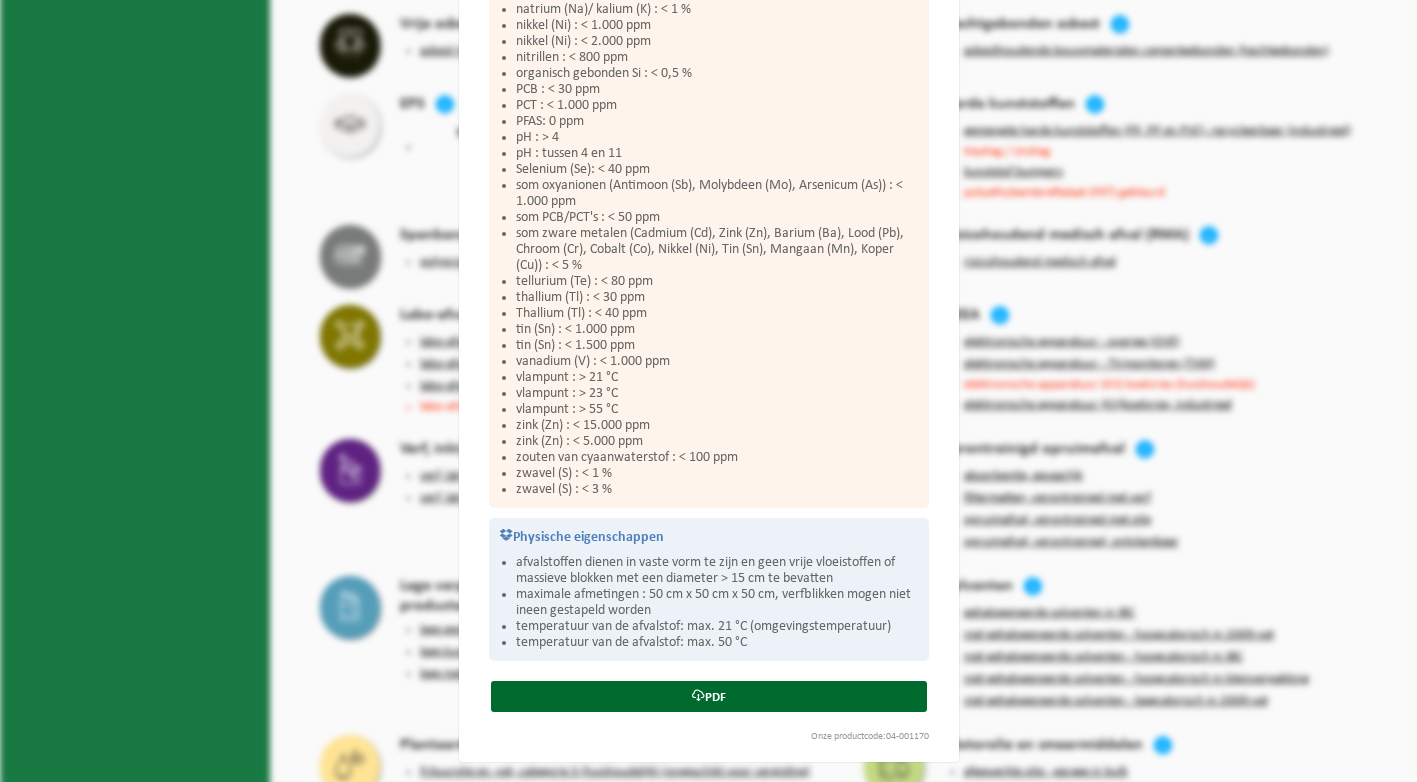 click on "temperatuur van de afvalstof: max. 21 °C (omgevingstemperatuur)" at bounding box center [717, 627] 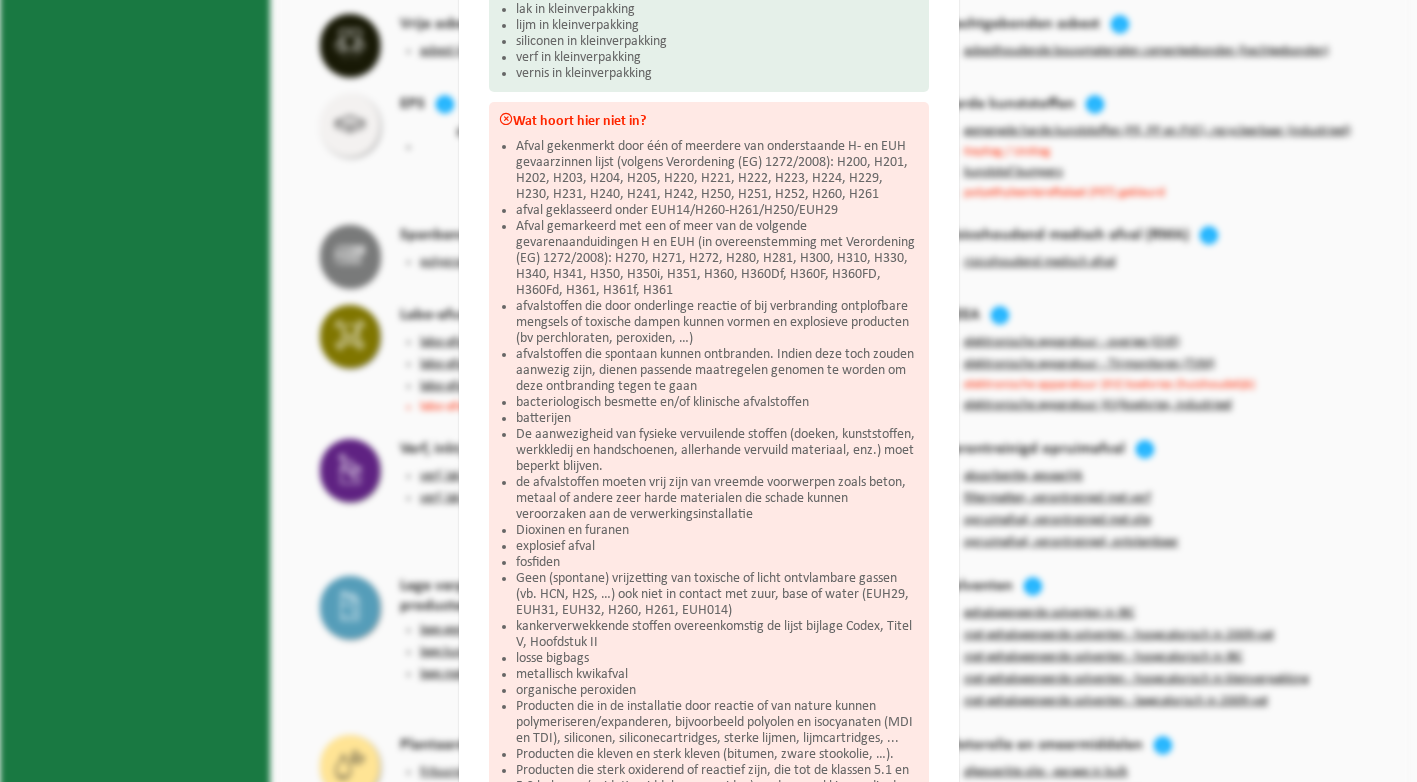 scroll, scrollTop: 0, scrollLeft: 0, axis: both 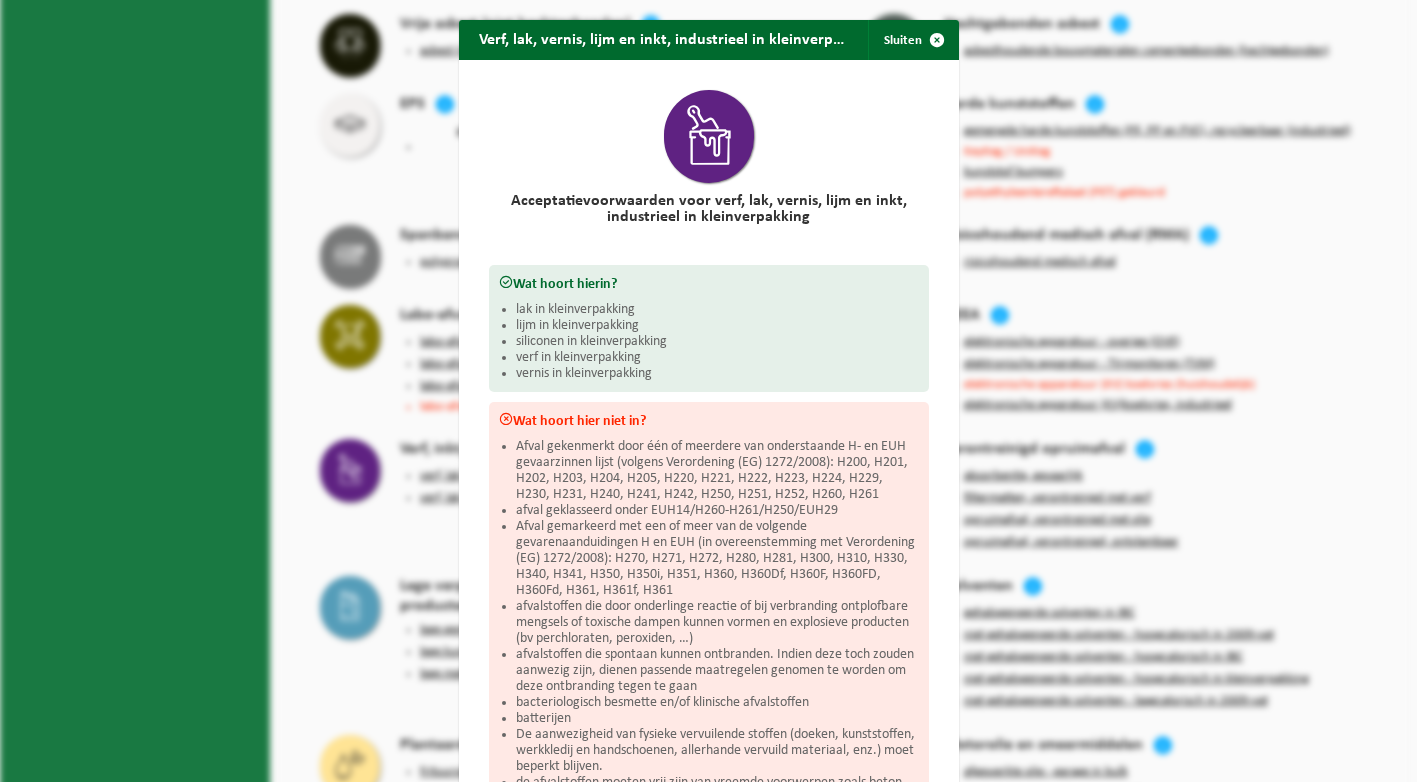 click on "Verf, lak, vernis, lijm en inkt, industrieel in kleinverpakking     Sluiten                                 Acceptatievoorwaarden voor verf, lak, vernis, lijm en inkt, industrieel in kleinverpakking          Wat hoort hierin?     lak in kleinverpakking   lijm in kleinverpakking   siliconen in kleinverpakking   verf in kleinverpakking   vernis in kleinverpakking          Wat hoort hier niet in?     Afval gekenmerkt door één of meerdere van onderstaande H- en EUH gevaarzinnen lijst (volgens Verordening (EG) 1272/2008): H200, H201, H202, H203, H204, H205, H220, H221, H222, H223, H224, H229, H230, H231, H240, H241, H242, H250, H251, H252, H260, H261   afval geklasseerd onder EUH14/H260-H261/H250/EUH29   Afval gemarkeerd met een of meer van de volgende gevarenaanduidingen H en EUH (in overeenstemming met Verordening (EG) 1272/2008): H270, H271, H272, H280, H281, H300, H310, H330, H340, H341, H350, H350i, H351, H360, H360Df, H360F, H360FD, H360Fd, H361, H361f, H361         batterijen           fosfiden" at bounding box center (708, 391) 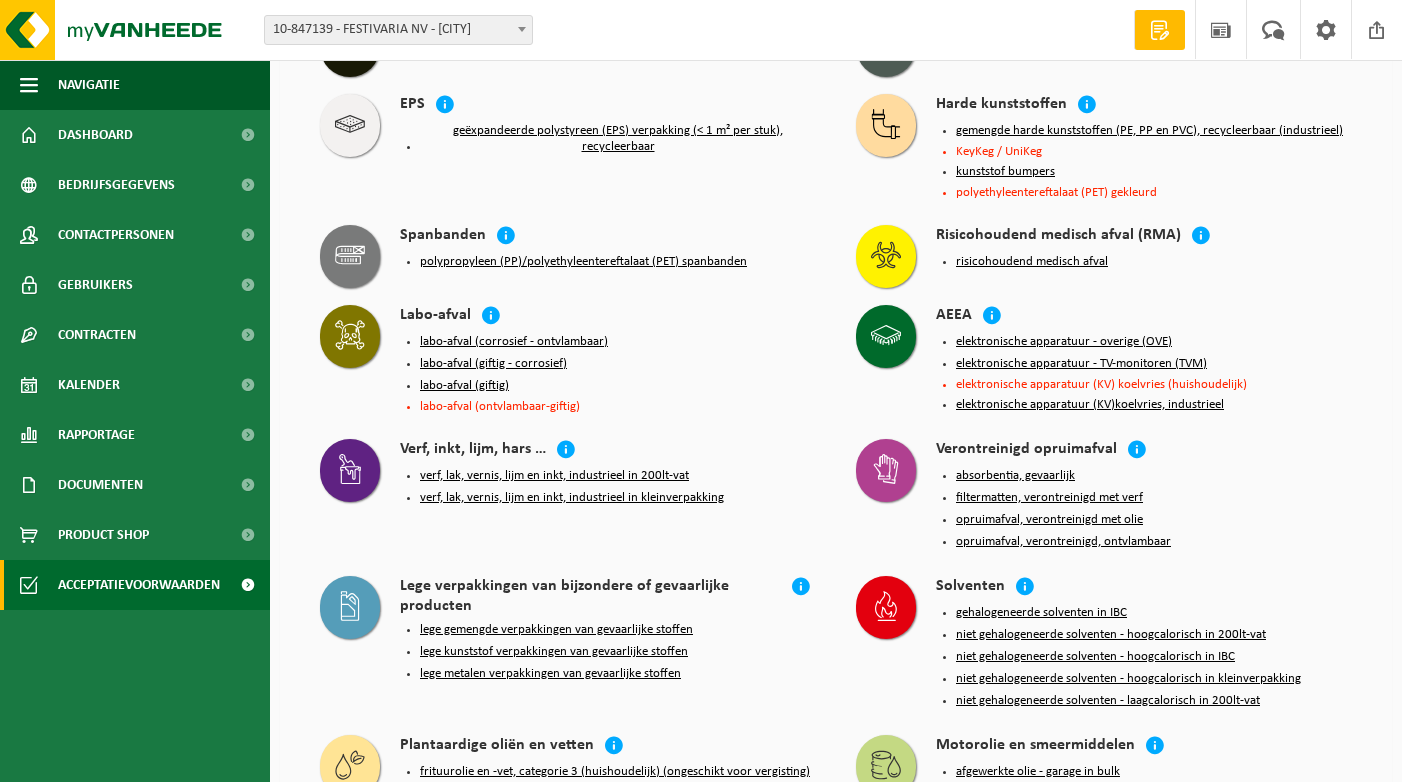 click on "verf, lak, vernis, lijm en inkt, industrieel in 200lt-vat" at bounding box center [554, 476] 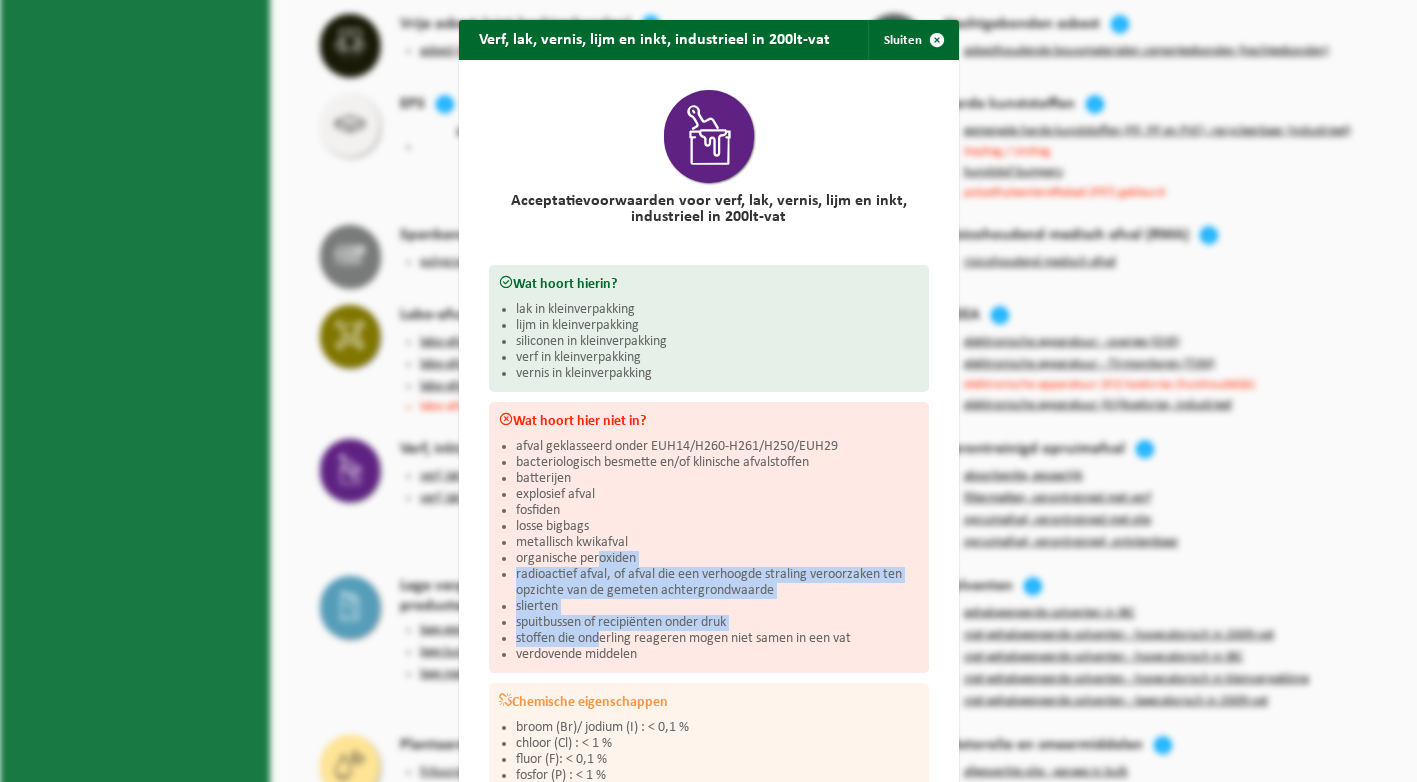 drag, startPoint x: 593, startPoint y: 554, endPoint x: 594, endPoint y: 640, distance: 86.00581 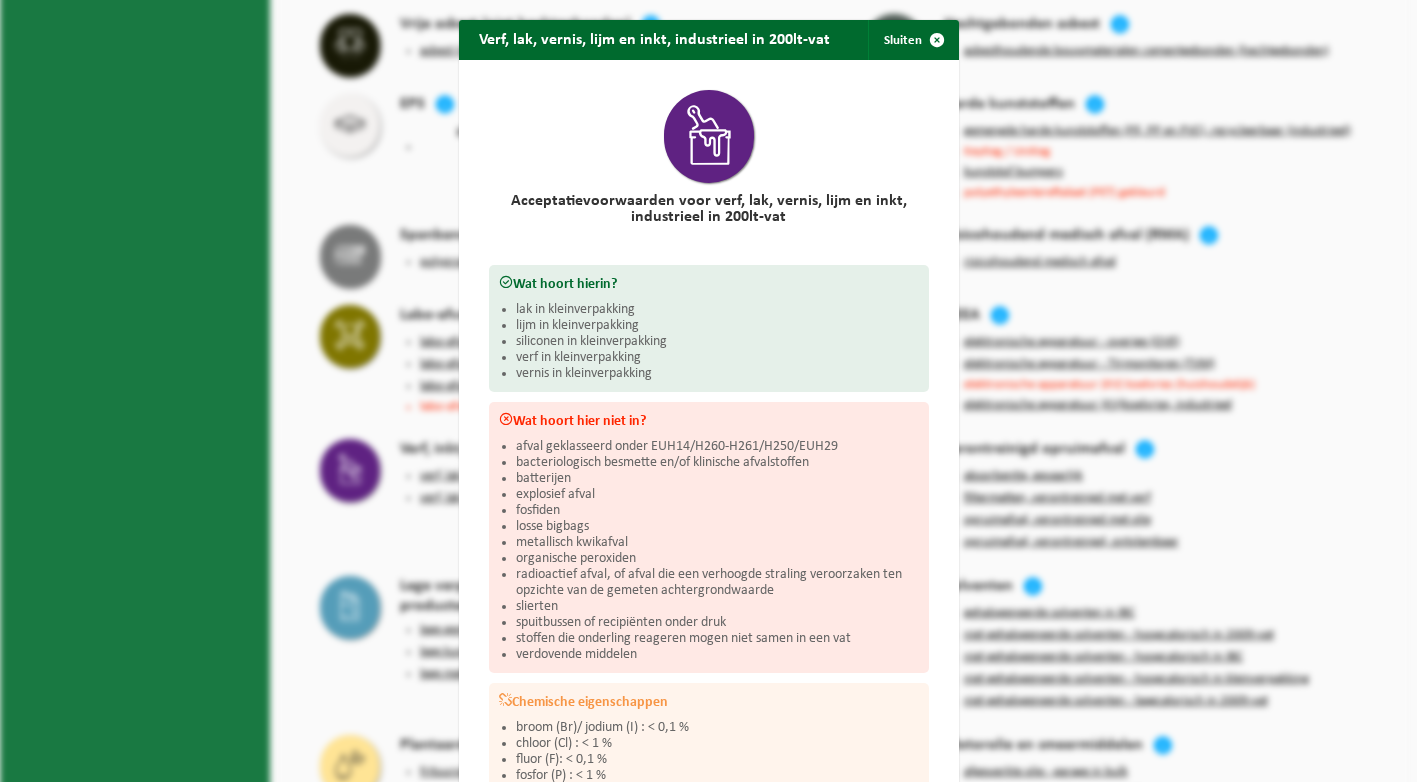 click on "verdovende middelen" at bounding box center (717, 655) 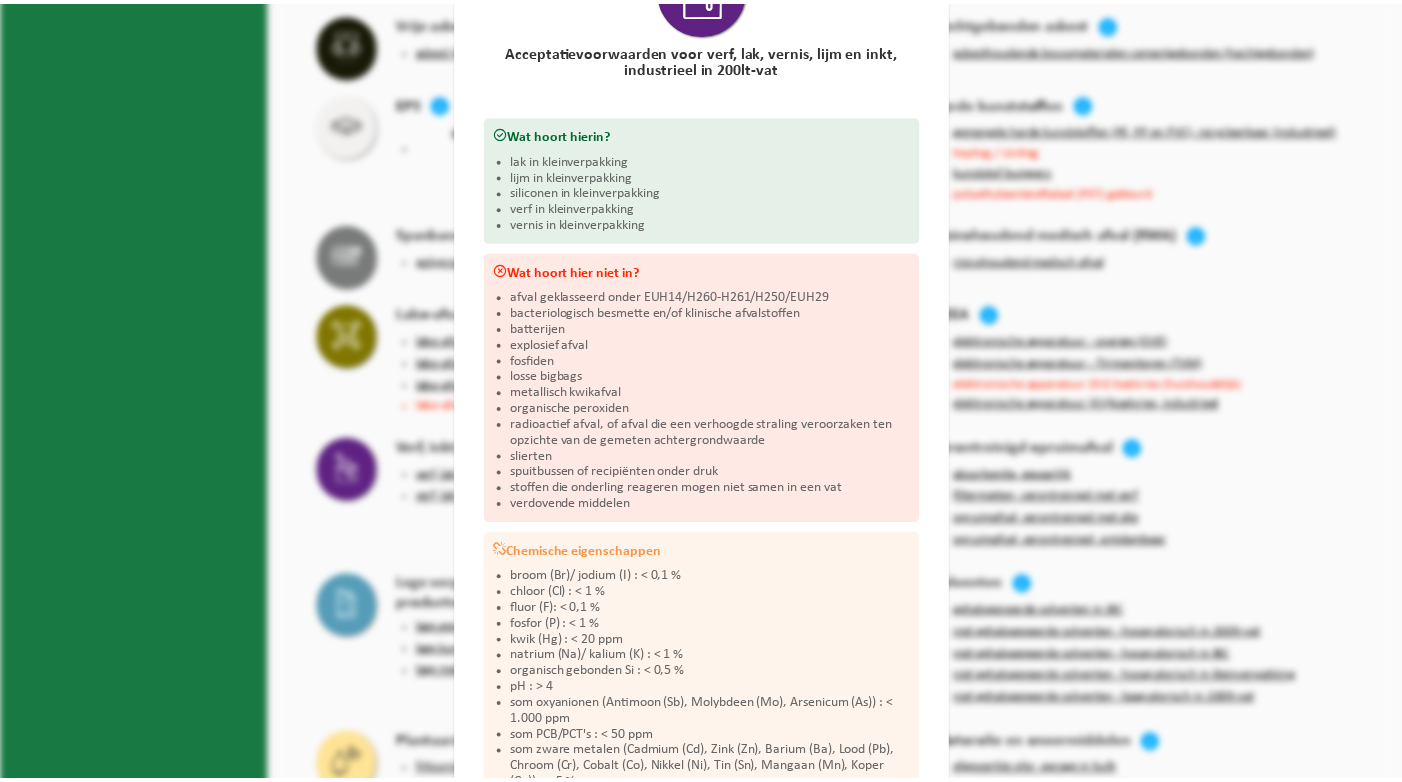 scroll, scrollTop: 456, scrollLeft: 0, axis: vertical 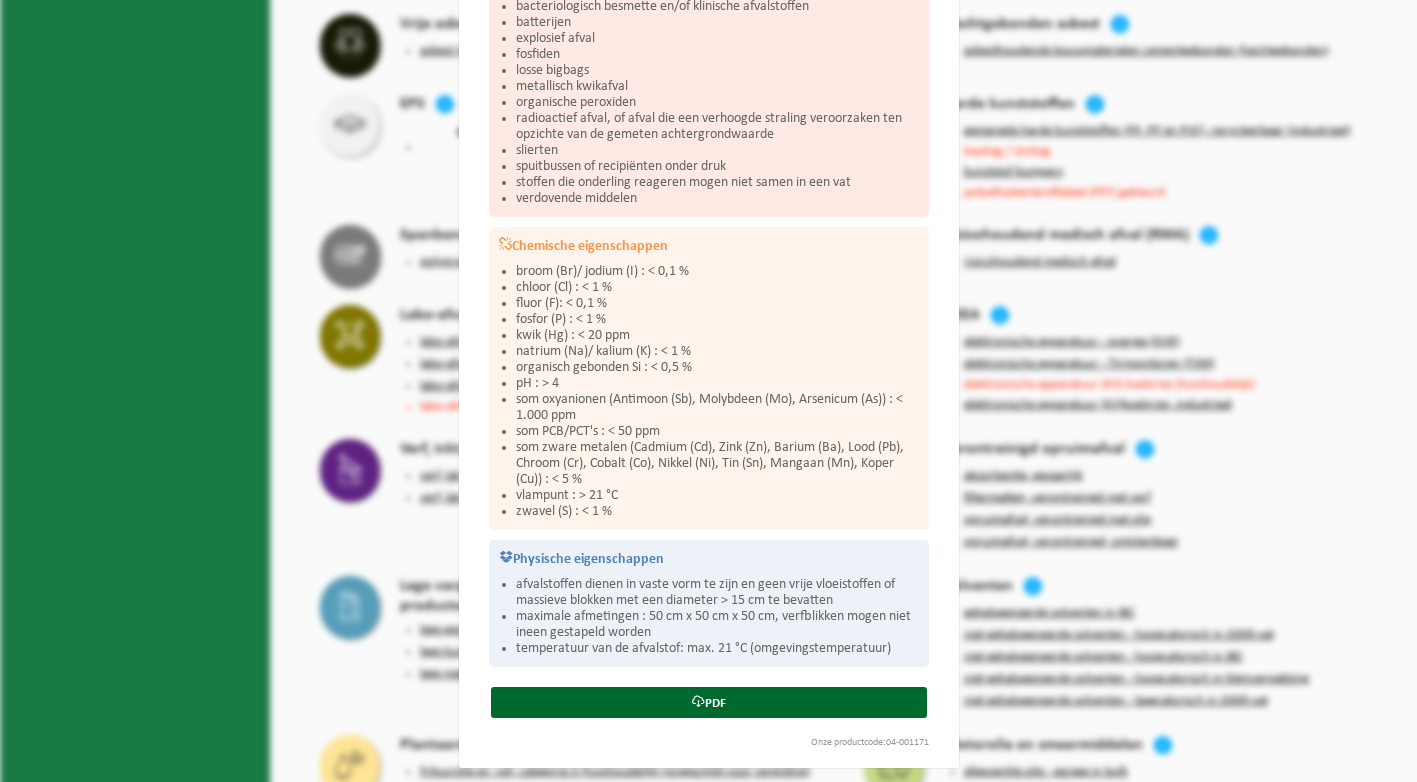 click on "Verf, lak, vernis, lijm en inkt, industrieel in 200lt-vat     Sluiten                                 Acceptatievoorwaarden voor verf, lak, vernis, lijm en inkt, industrieel in 200lt-vat          Wat hoort hierin?     lak in kleinverpakking   lijm in kleinverpakking   siliconen in kleinverpakking   verf in kleinverpakking   vernis in kleinverpakking          Wat hoort hier niet in?     afval geklasseerd onder EUH14/H260-H261/H250/EUH29   bacteriologisch besmette en/of klinische afvalstoffen   batterijen   explosief afval   fosfiden   losse bigbags   metallisch kwikafval   organische peroxiden   radioactief afval, of afval die een verhoogde straling veroorzaken ten opzichte van de gemeten achtergrondwaarde   slierten   spuitbussen of recipiënten onder druk   stoffen die onderling reageren mogen niet samen in een vat   verdovende middelen          Chemische eigenschappen     broom (Br)/ jodium (I) : < 0,1 %   chloor (Cl) : < 1 %   fluor (F): < 0,1 %   fosfor (P) : < 1 %   kwik (Hg) : < 20 ppm" at bounding box center [708, 391] 